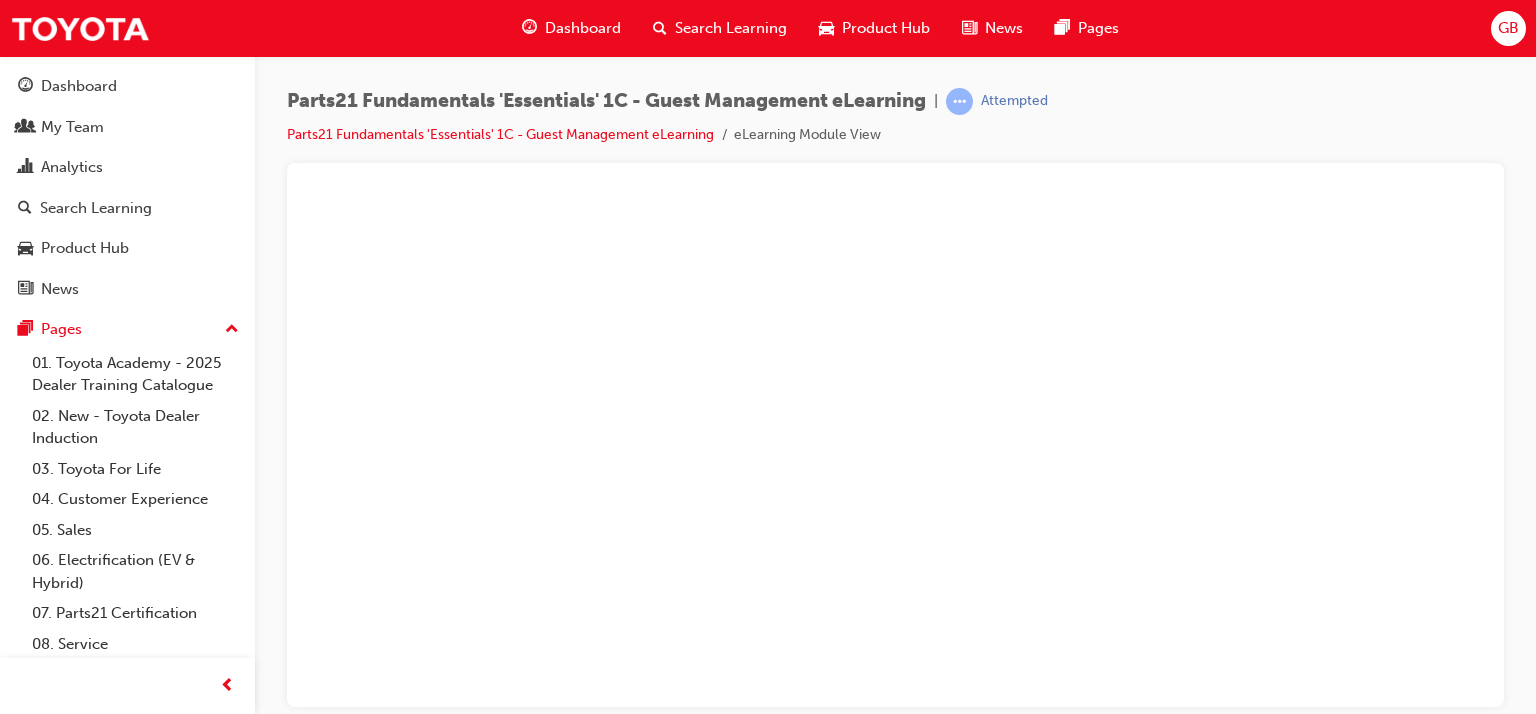 scroll, scrollTop: 0, scrollLeft: 0, axis: both 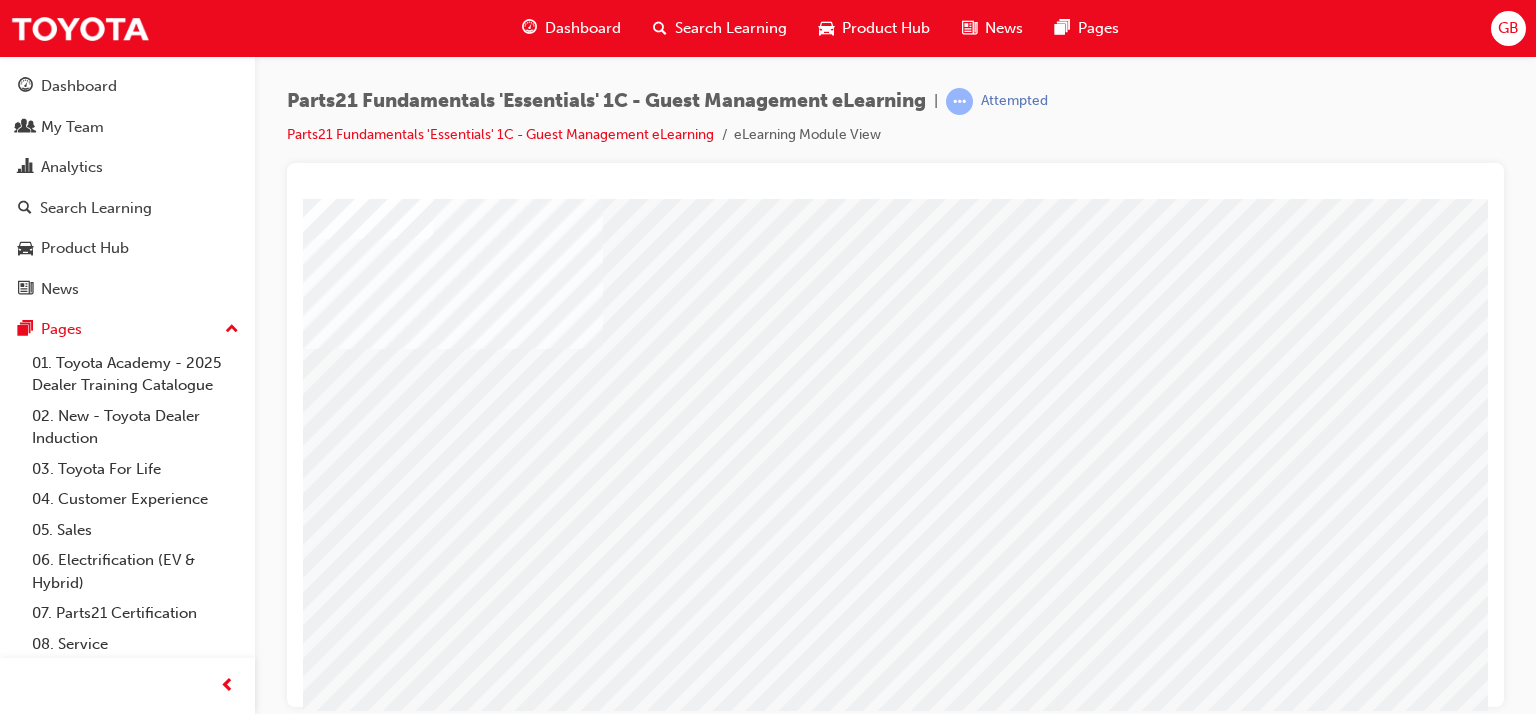 click on "Parts21 Fundamentals 'Essentials' 1C - Guest Management eLearning | Attempted Parts21 Fundamentals 'Essentials' 1C - Guest Management eLearning eLearning Module View" at bounding box center [895, 125] 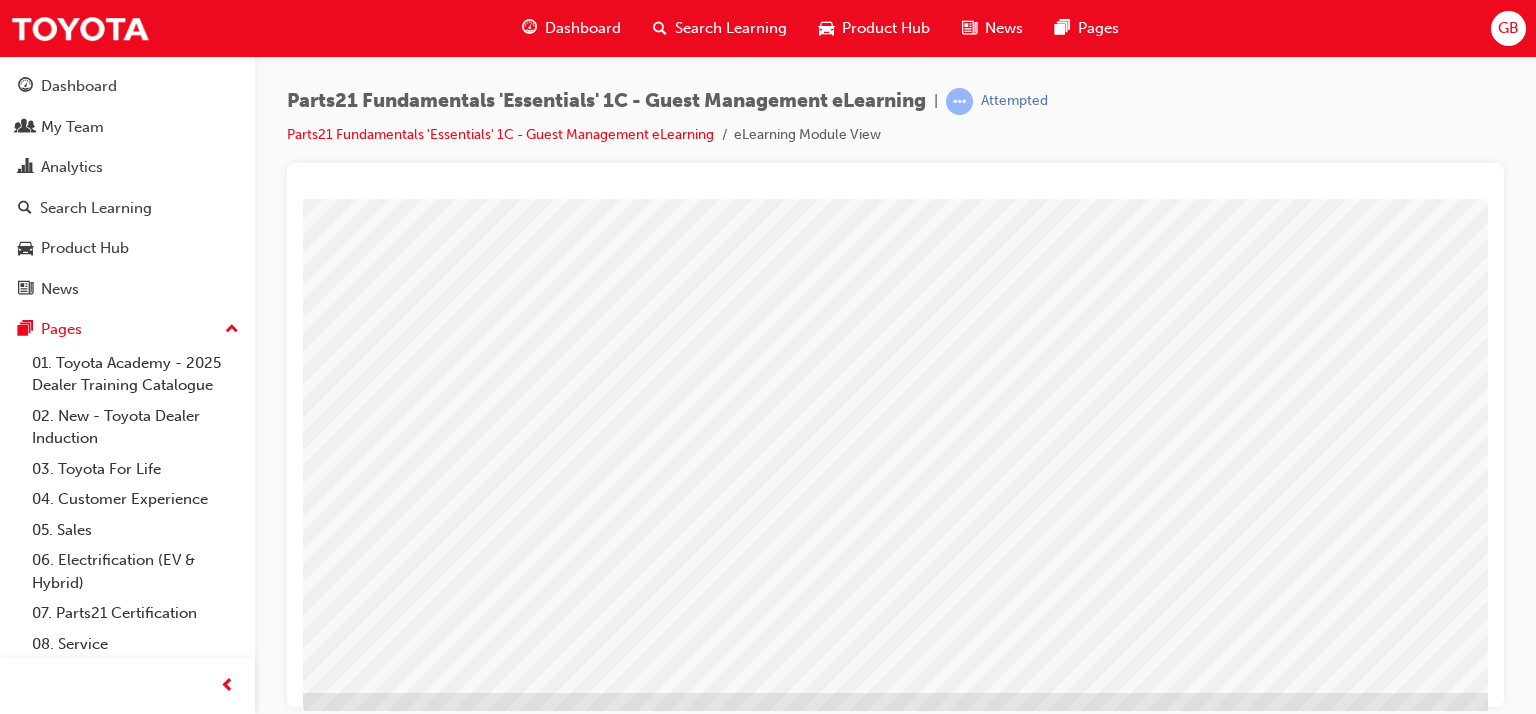 scroll, scrollTop: 253, scrollLeft: 0, axis: vertical 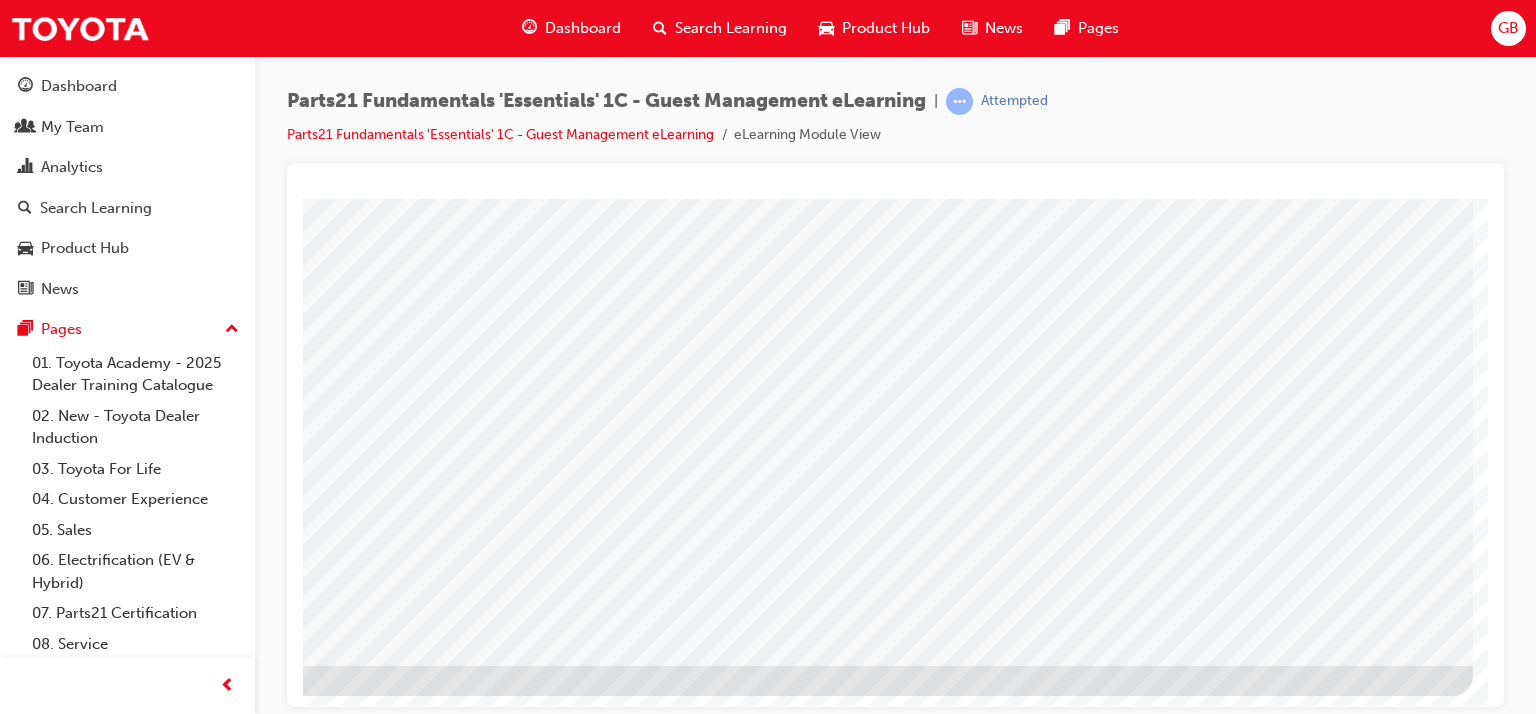 click at bounding box center [176, 1475] 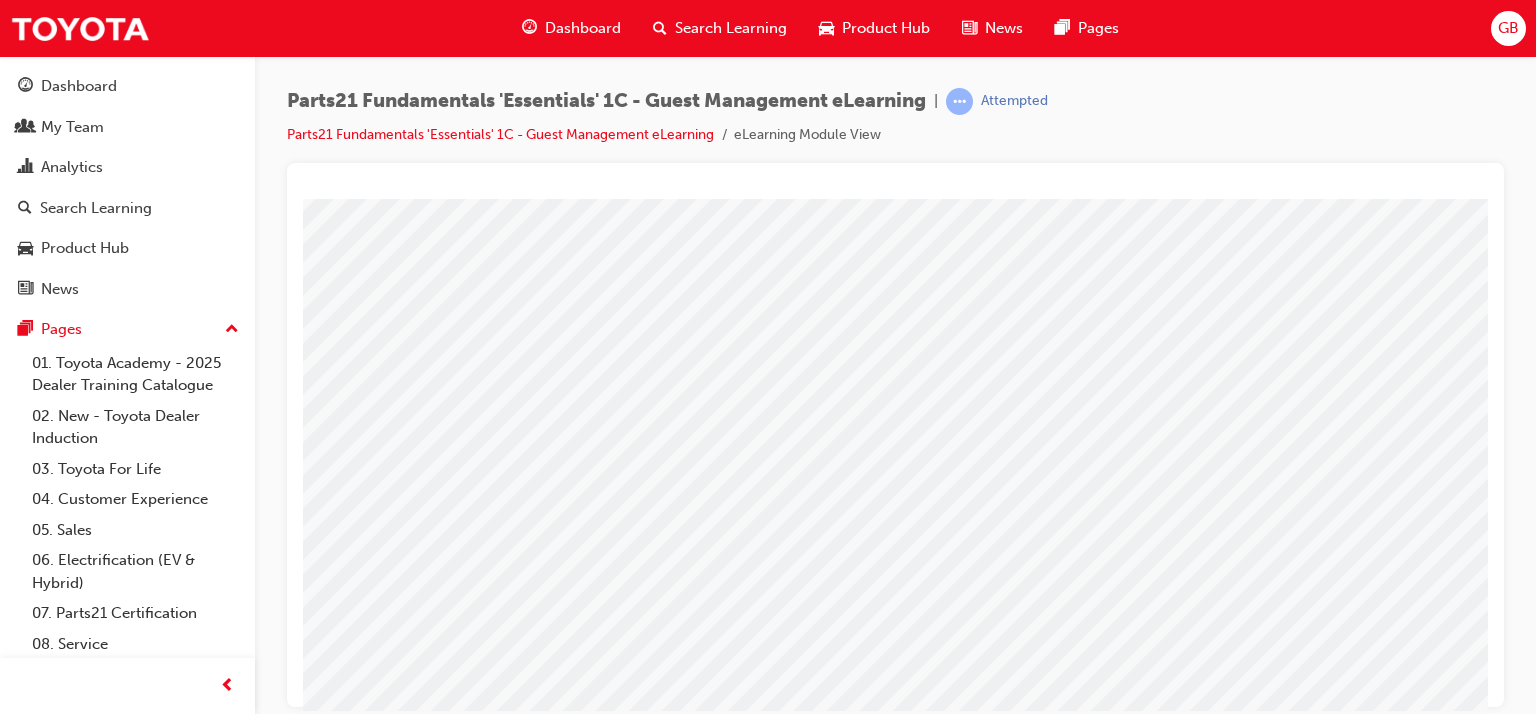 scroll, scrollTop: 200, scrollLeft: 0, axis: vertical 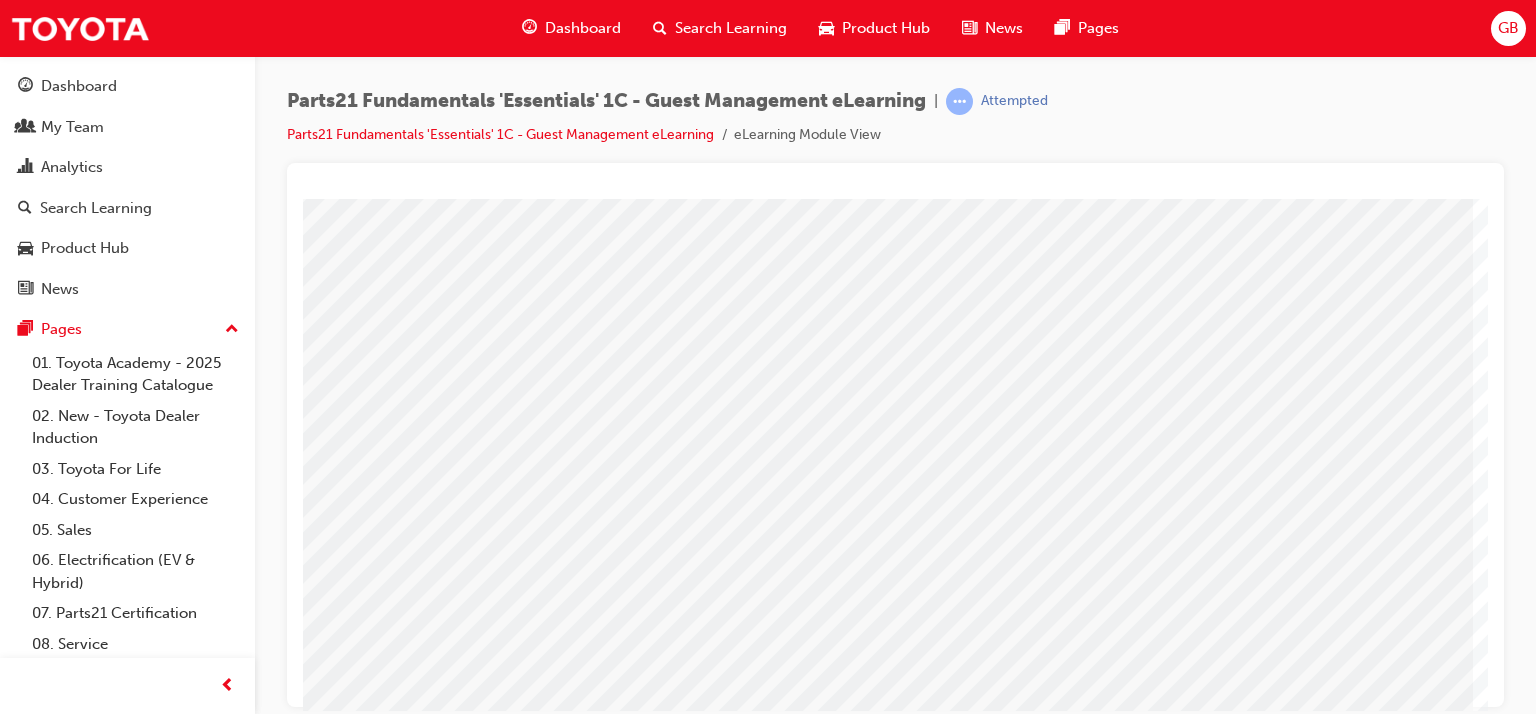 click at bounding box center [176, 1528] 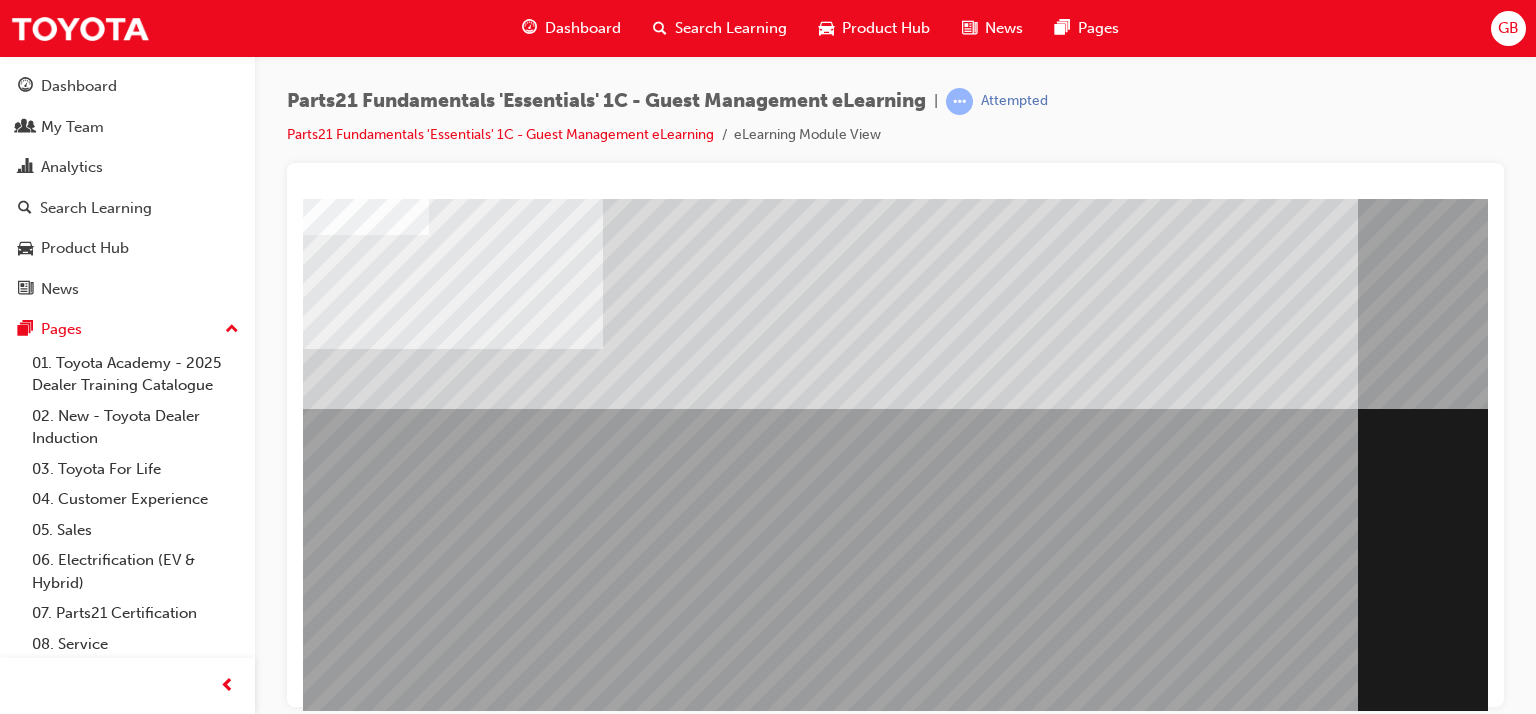 scroll, scrollTop: 253, scrollLeft: 0, axis: vertical 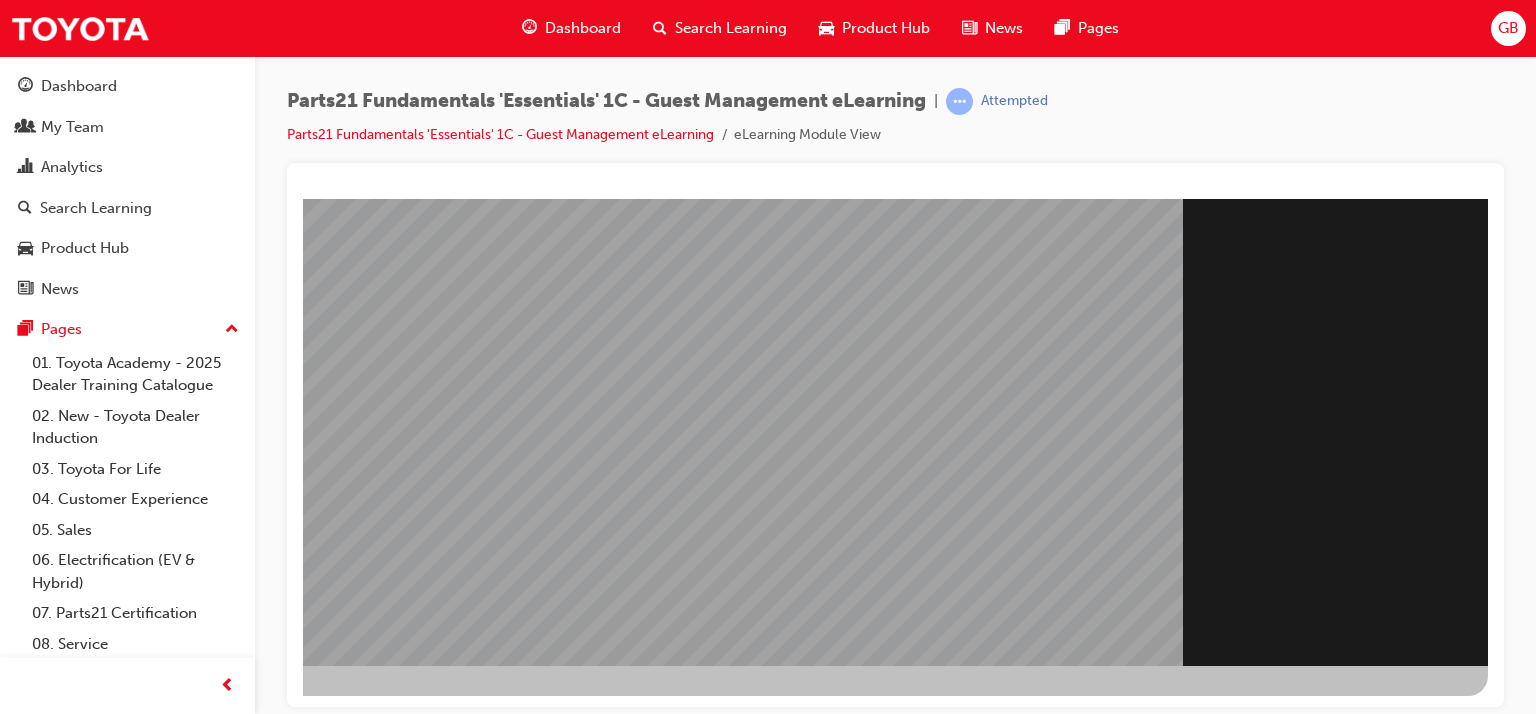 click at bounding box center [191, 1649] 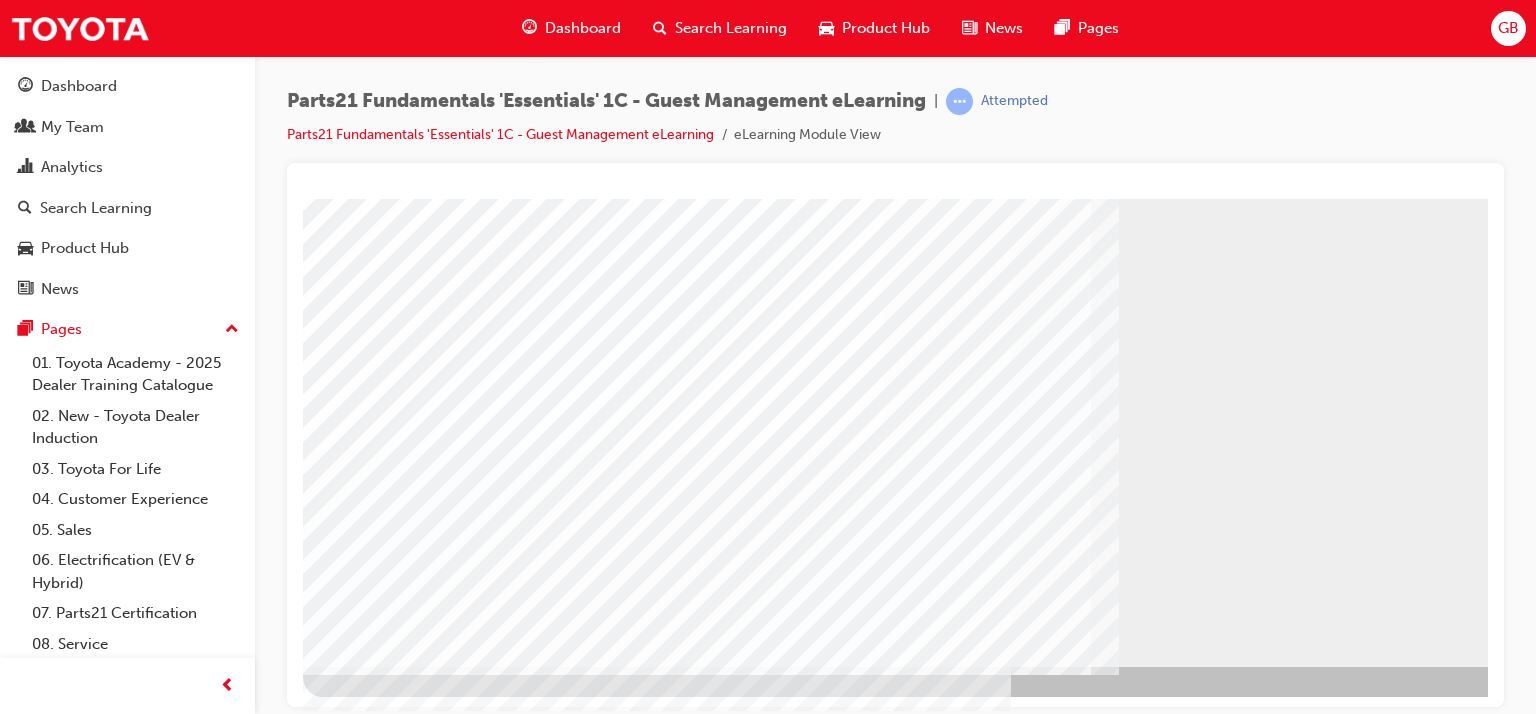 scroll, scrollTop: 253, scrollLeft: 0, axis: vertical 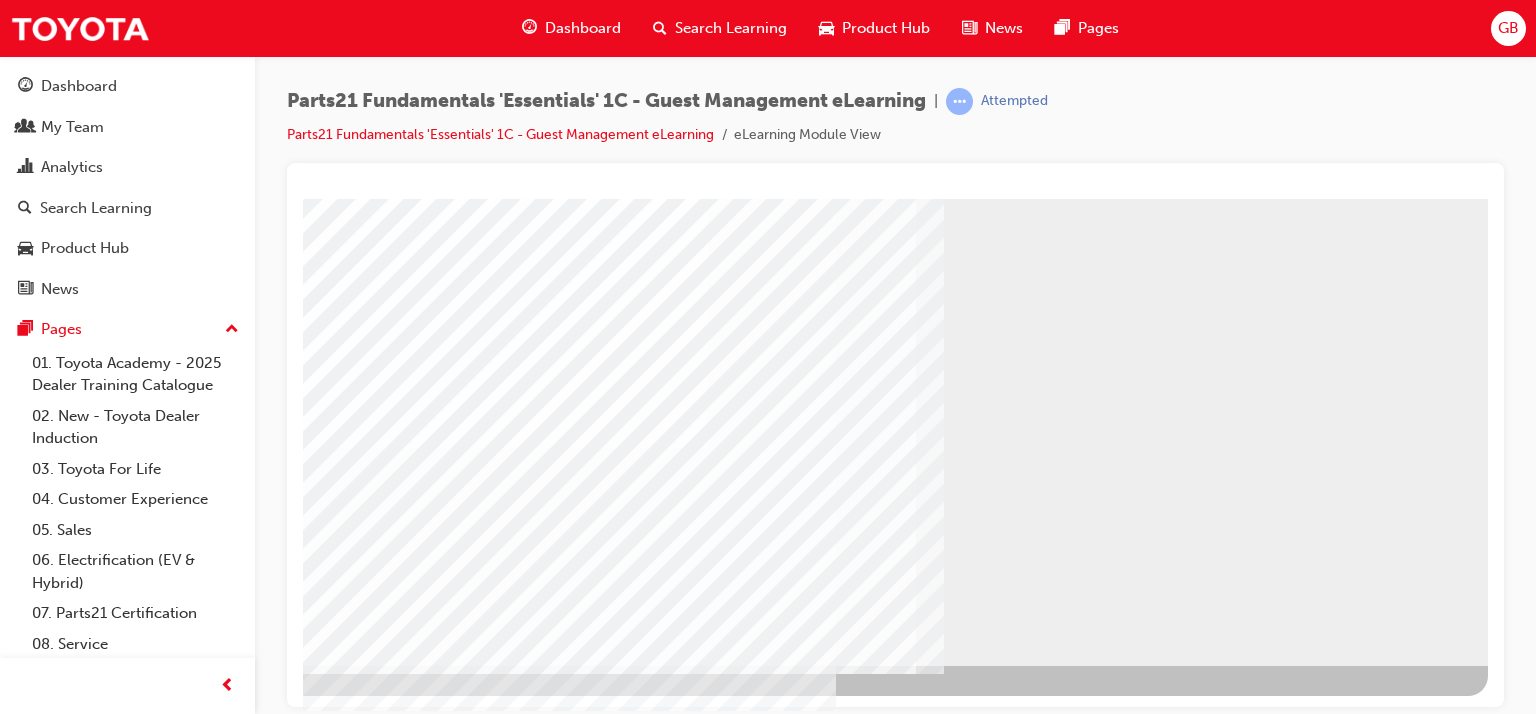 click at bounding box center [191, 4549] 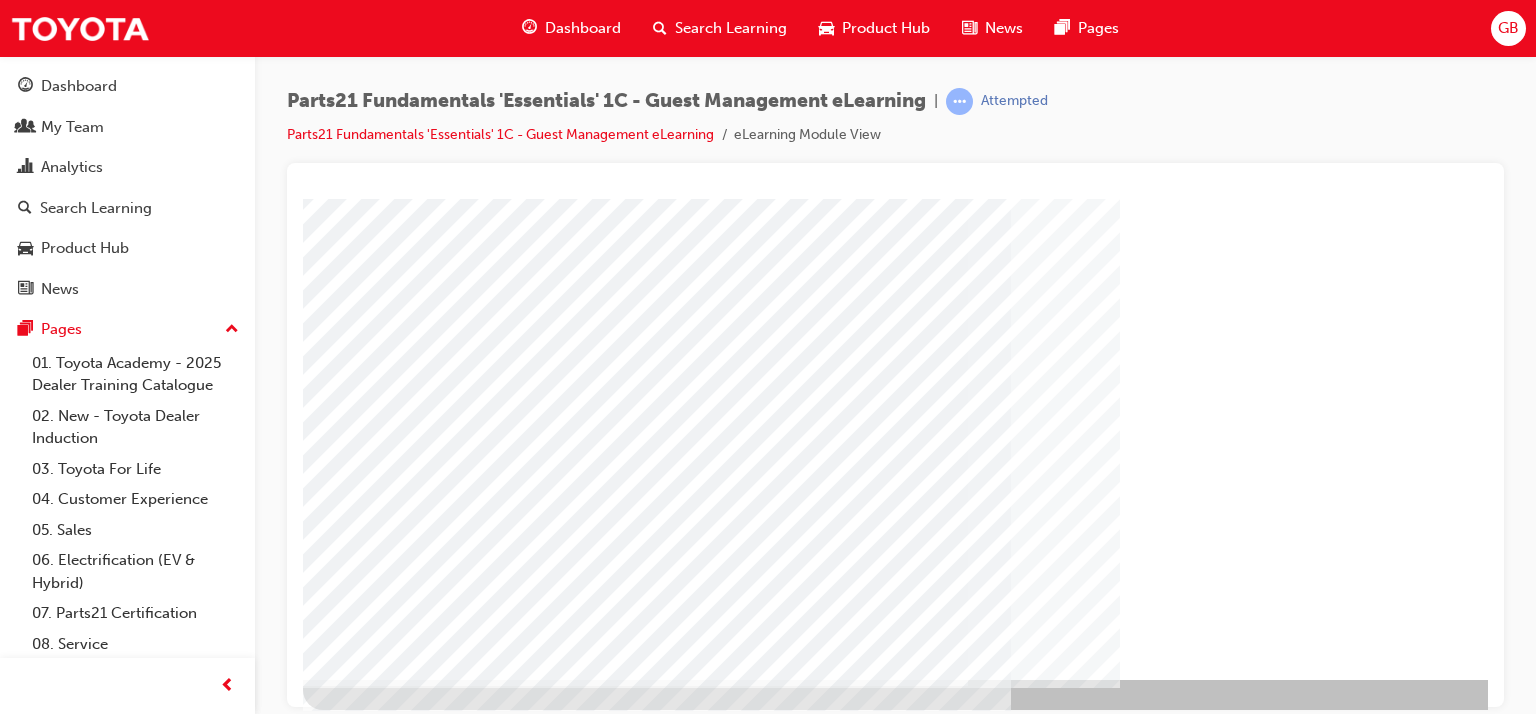 scroll, scrollTop: 253, scrollLeft: 0, axis: vertical 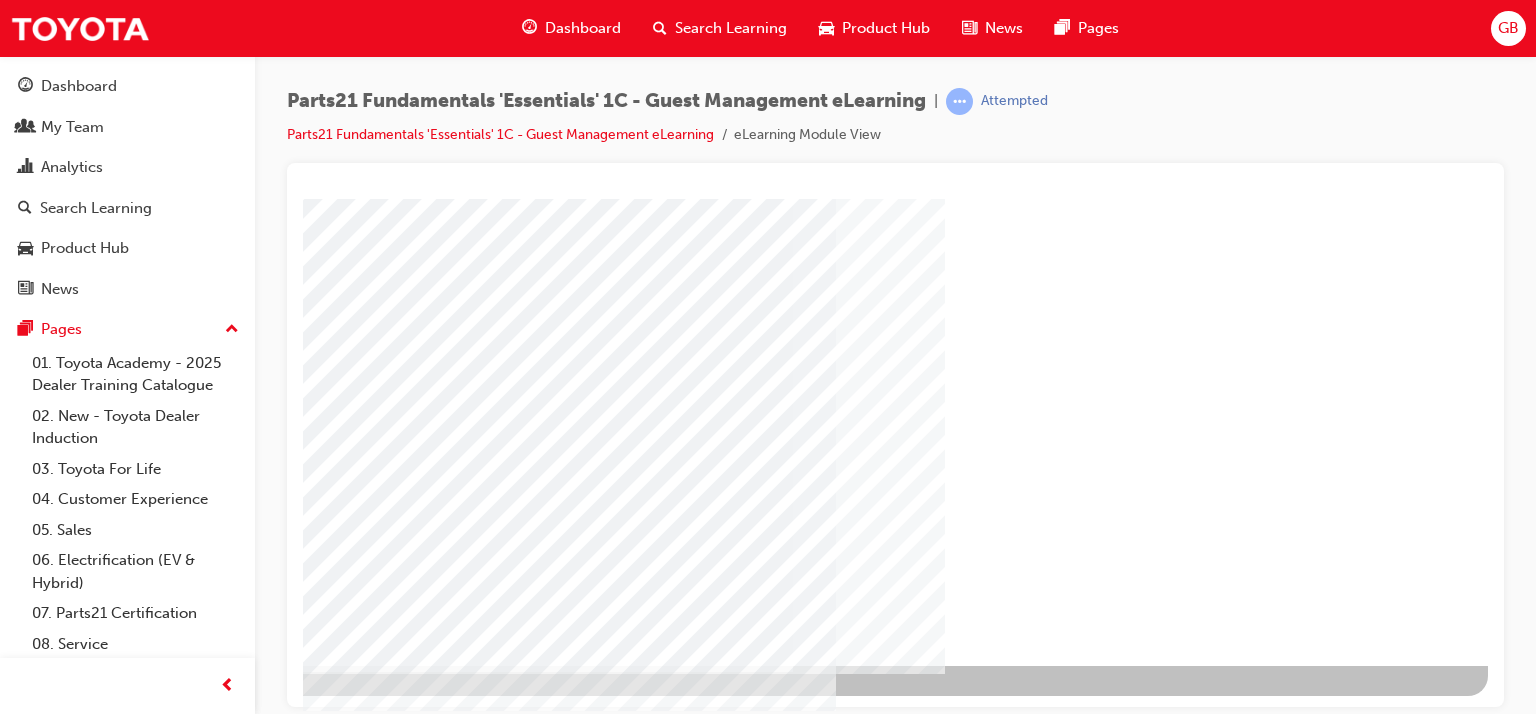 click at bounding box center (191, 3111) 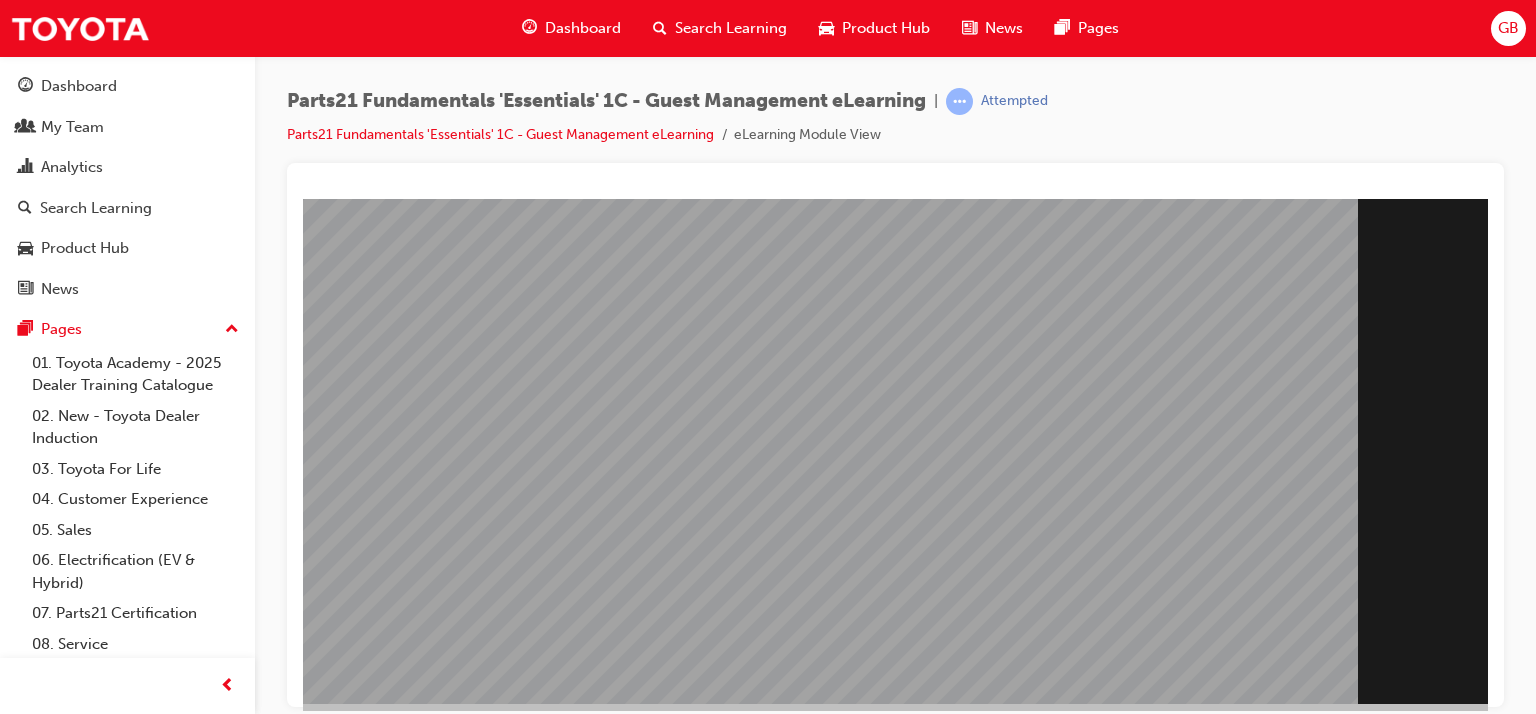 scroll, scrollTop: 253, scrollLeft: 0, axis: vertical 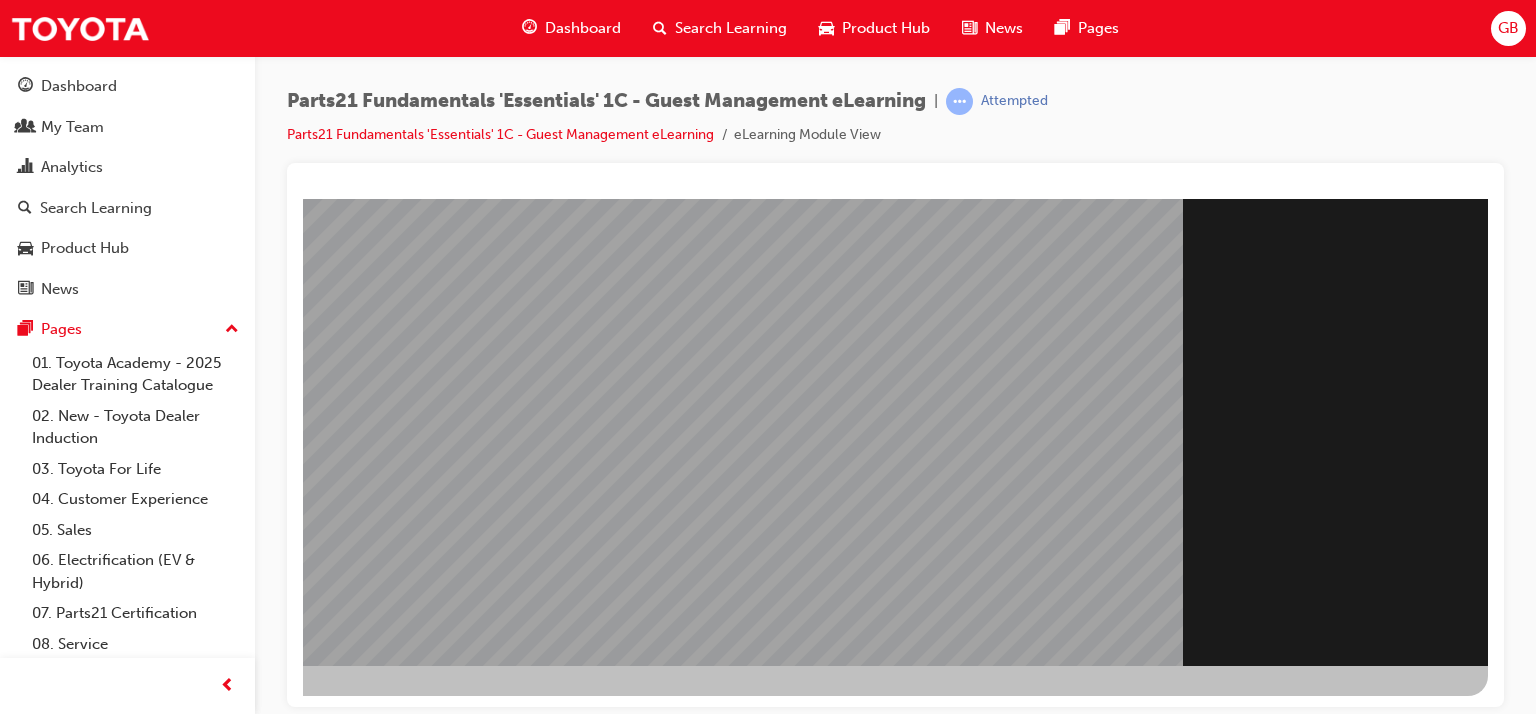 click at bounding box center (191, 1649) 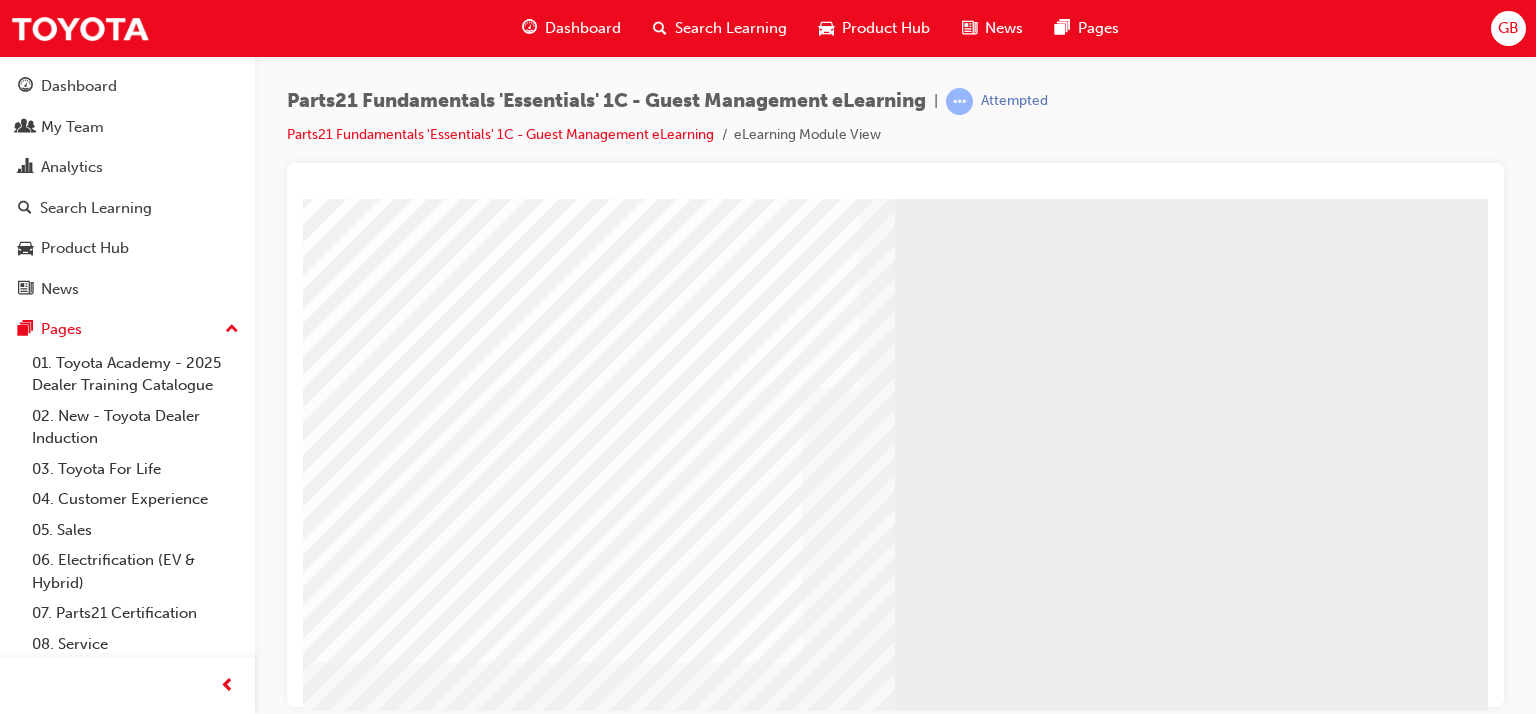 scroll, scrollTop: 253, scrollLeft: 0, axis: vertical 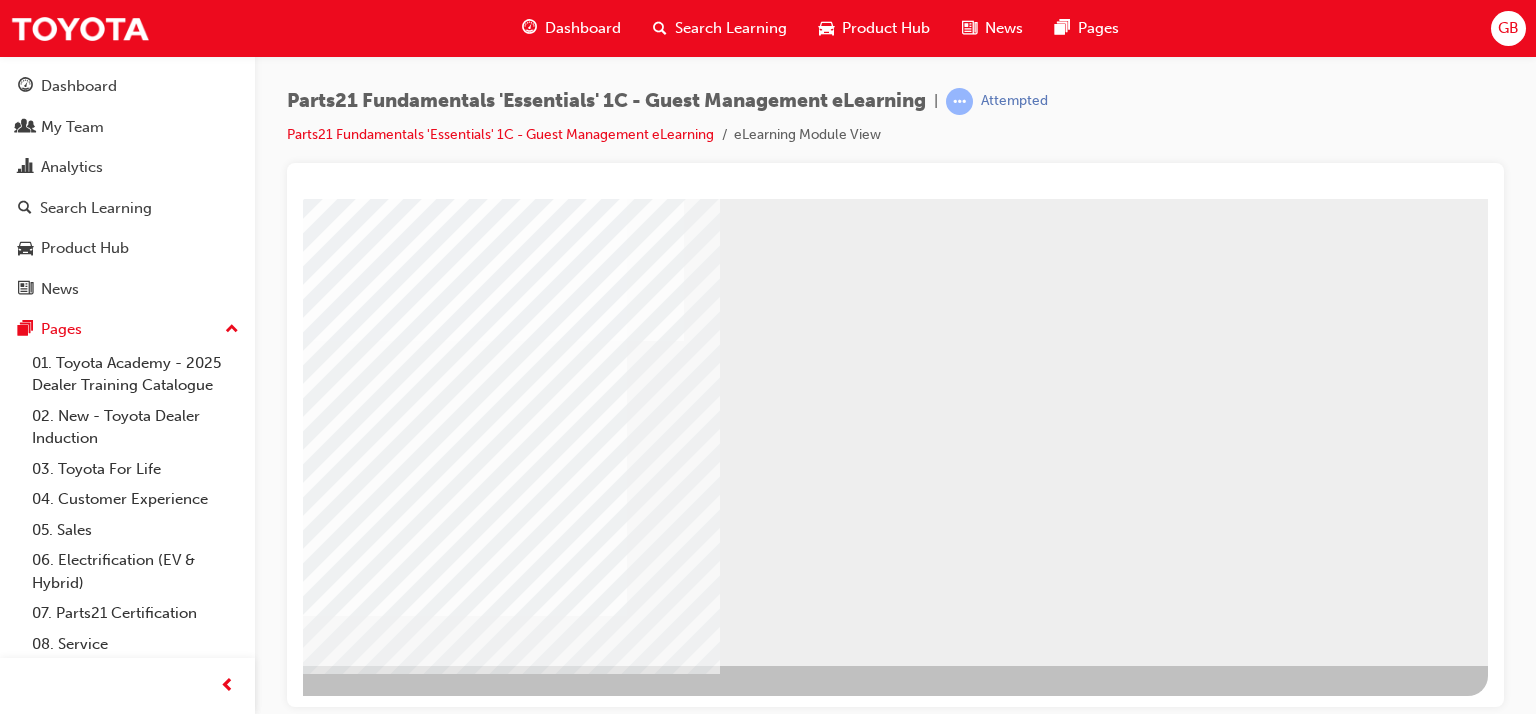 click at bounding box center (191, 1932) 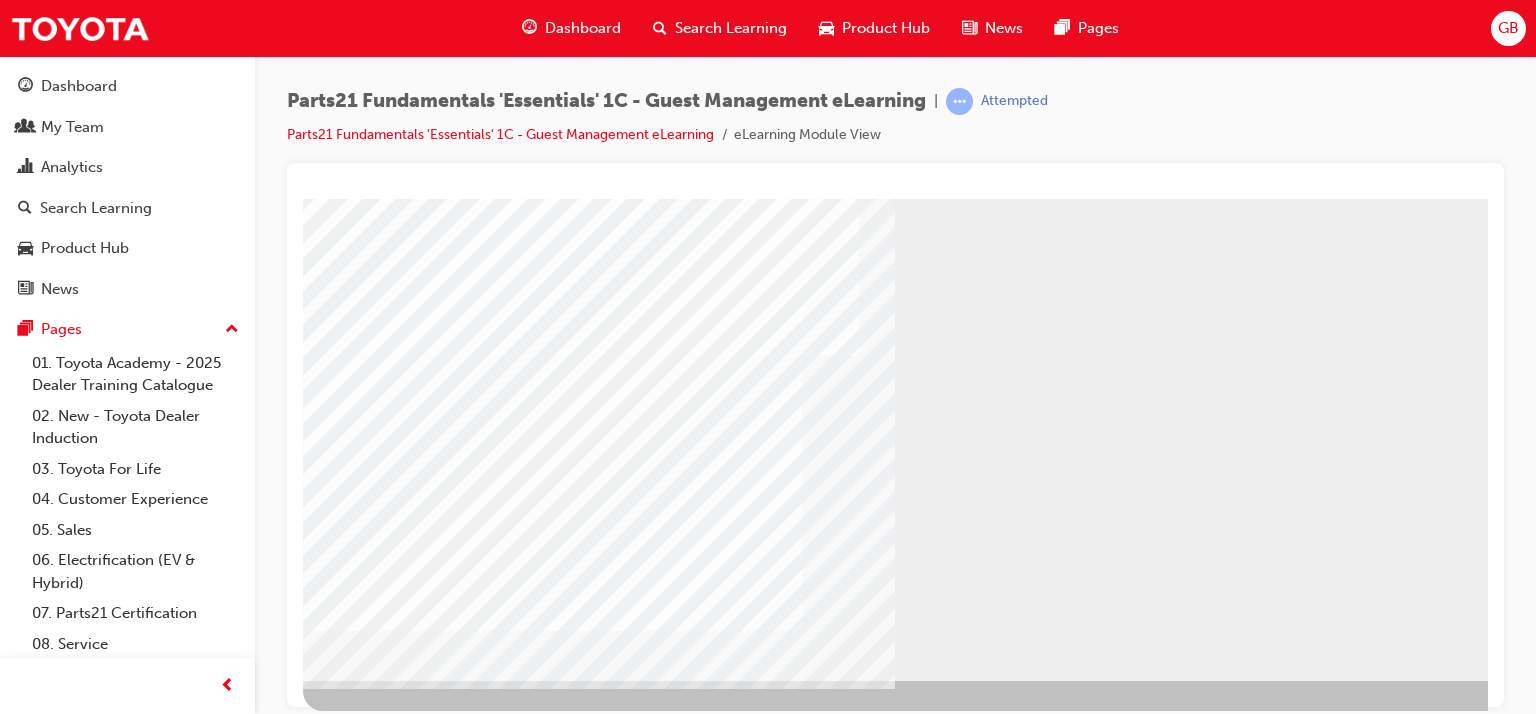 scroll, scrollTop: 253, scrollLeft: 0, axis: vertical 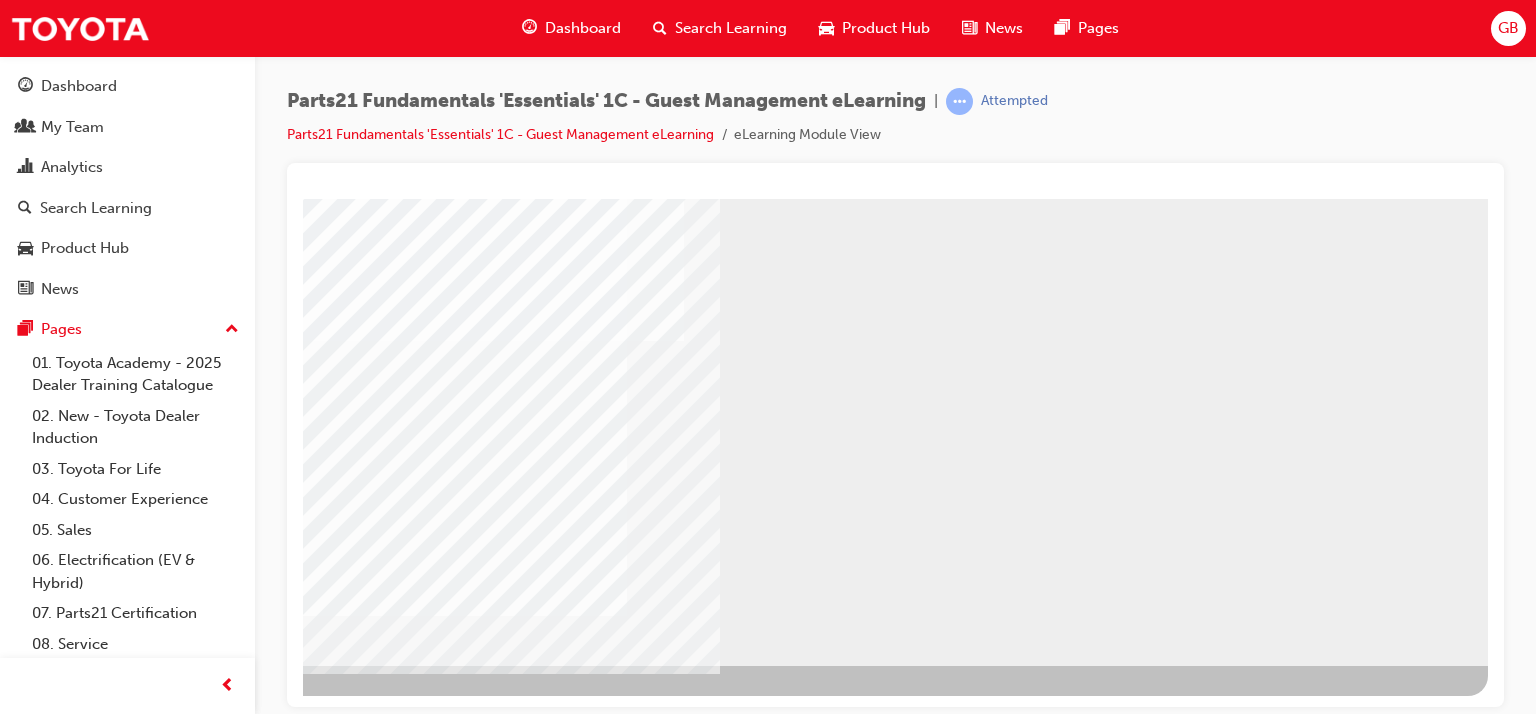 click at bounding box center [191, 1932] 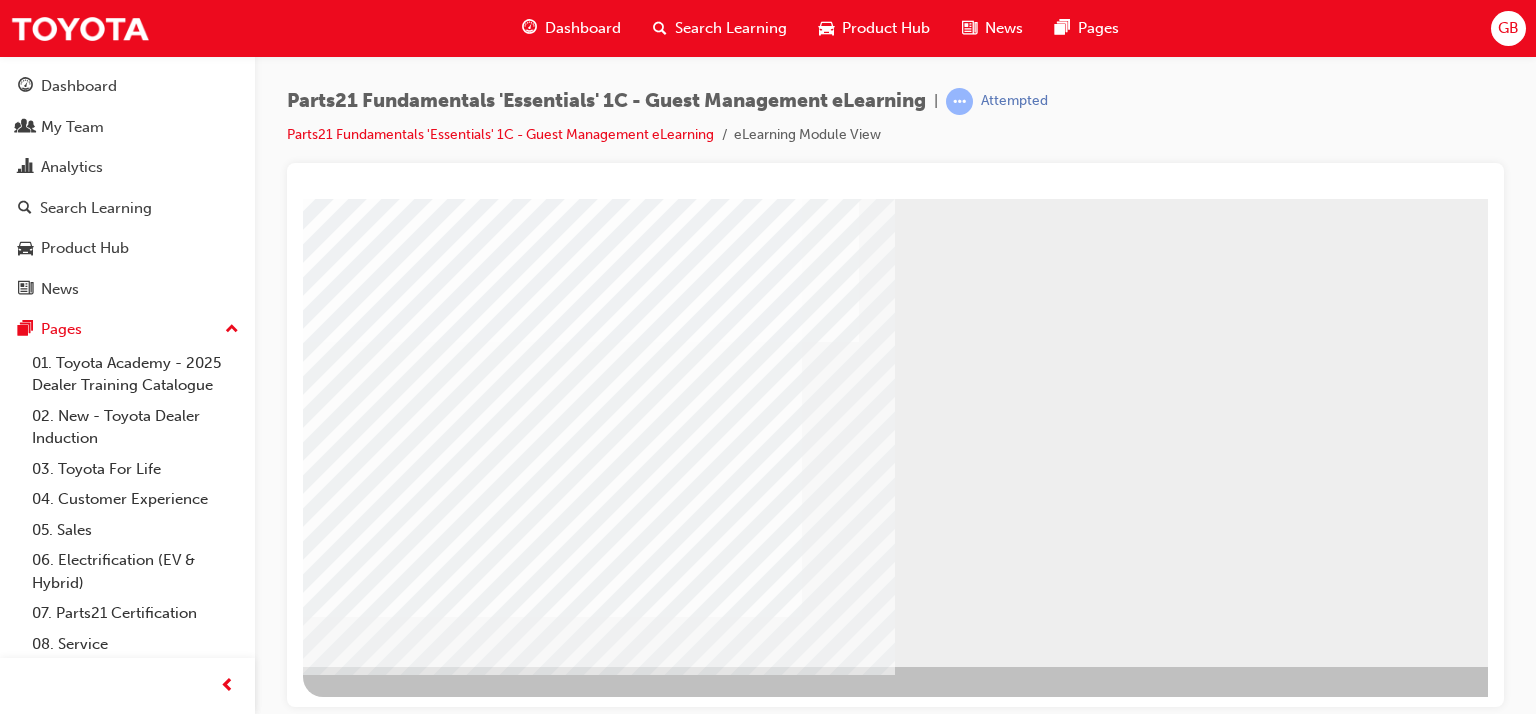 scroll, scrollTop: 253, scrollLeft: 0, axis: vertical 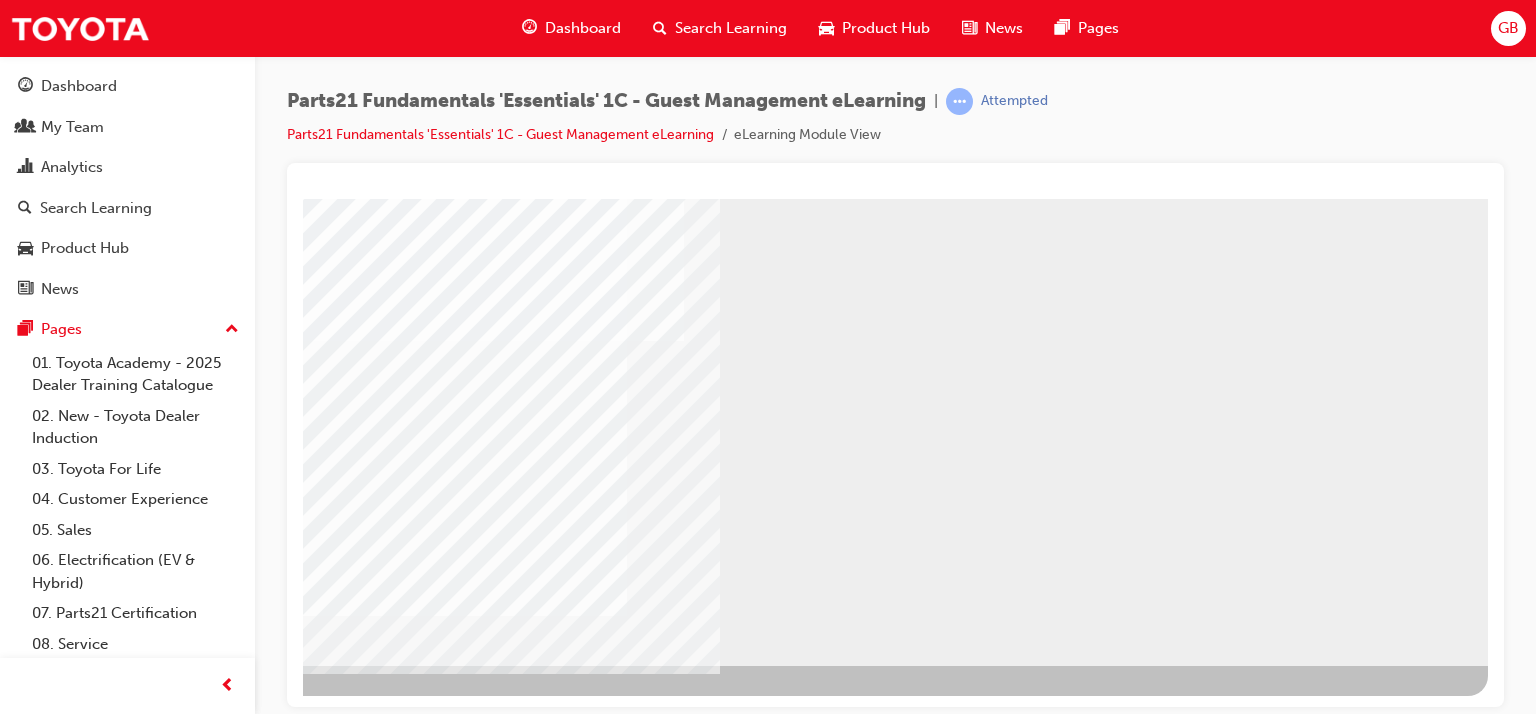 click at bounding box center (191, 1932) 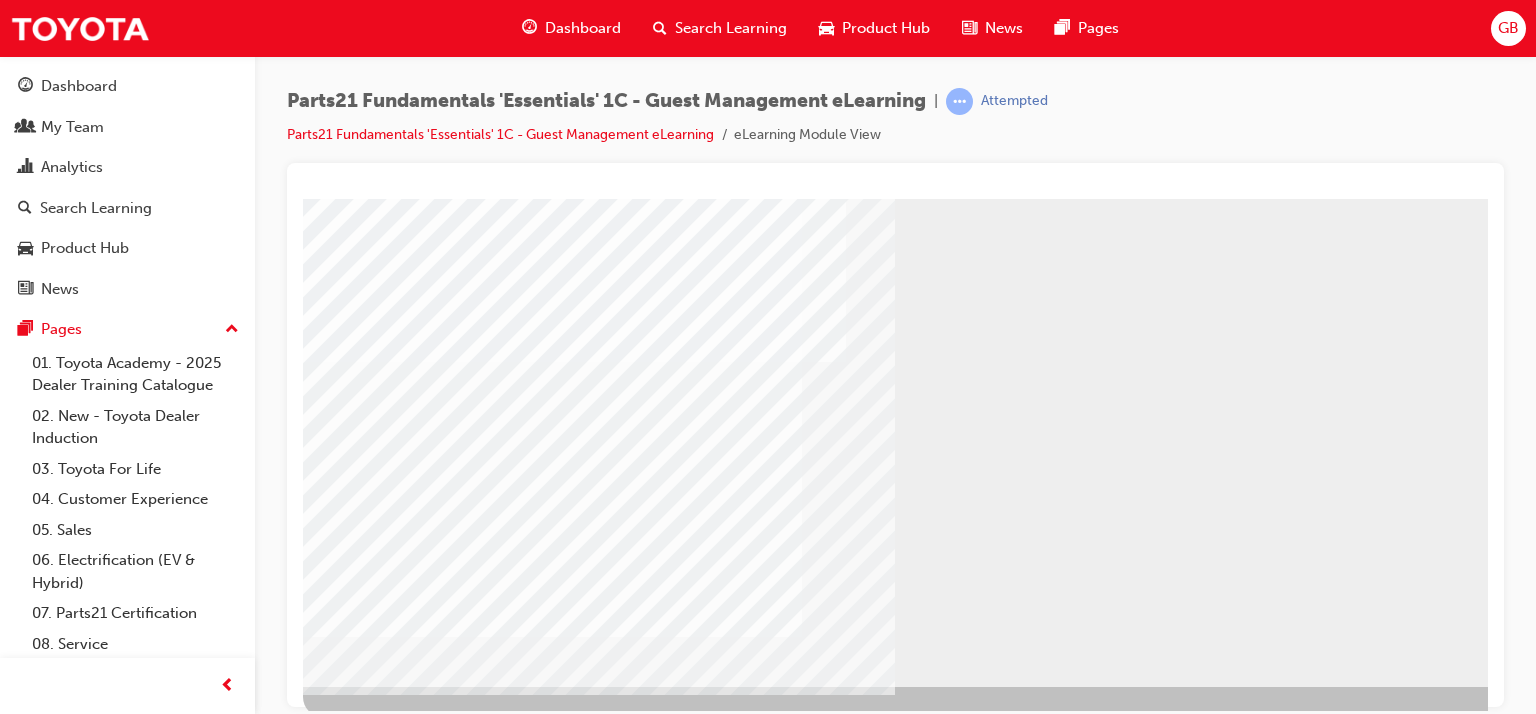 scroll, scrollTop: 253, scrollLeft: 0, axis: vertical 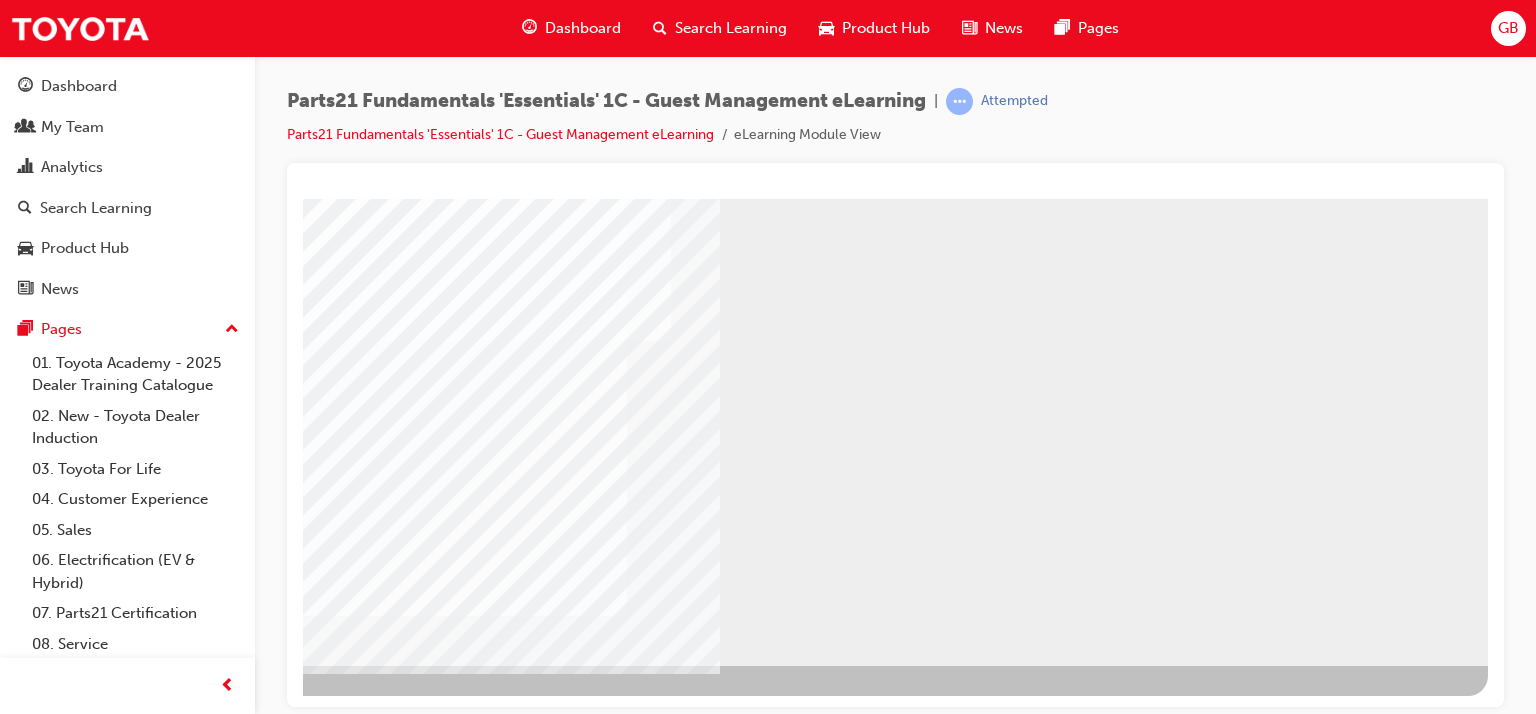 click at bounding box center (191, 1932) 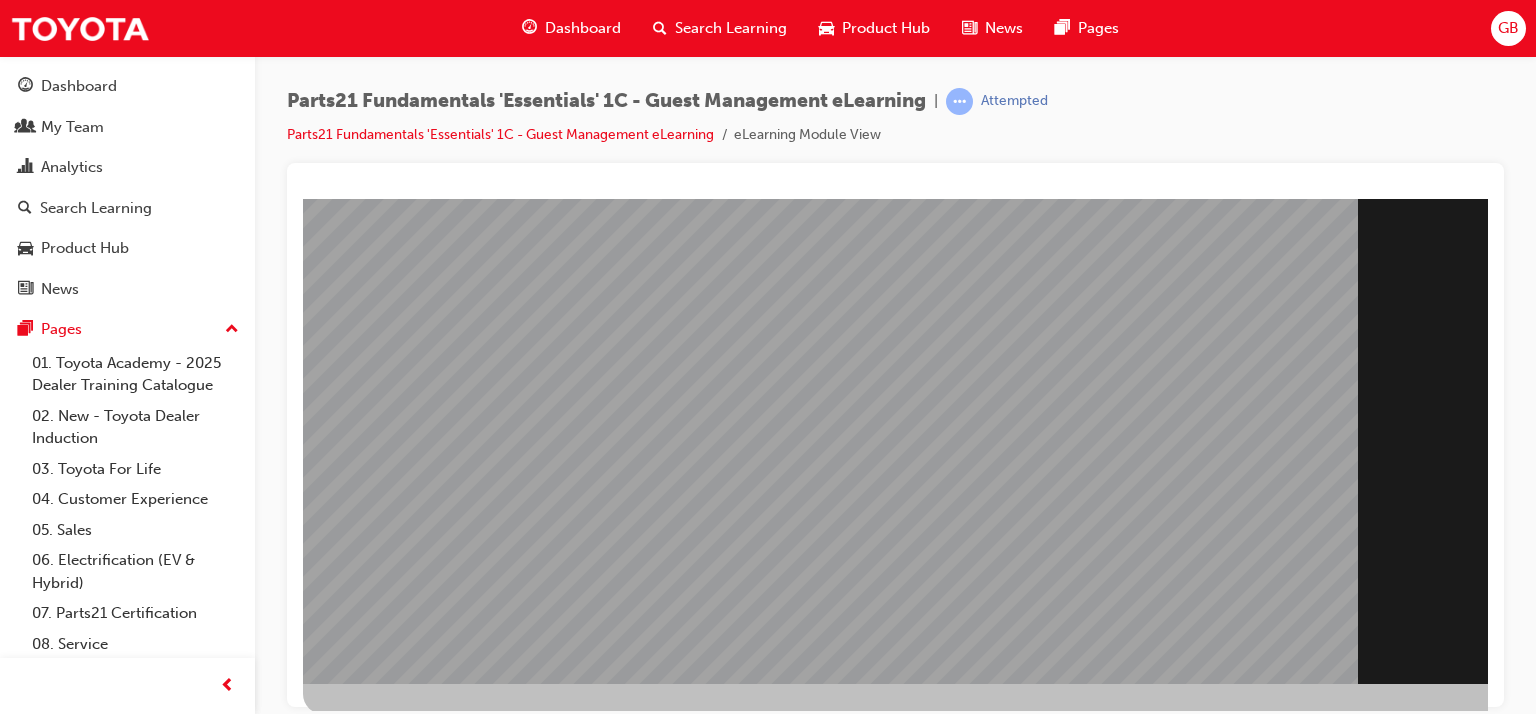 scroll, scrollTop: 253, scrollLeft: 0, axis: vertical 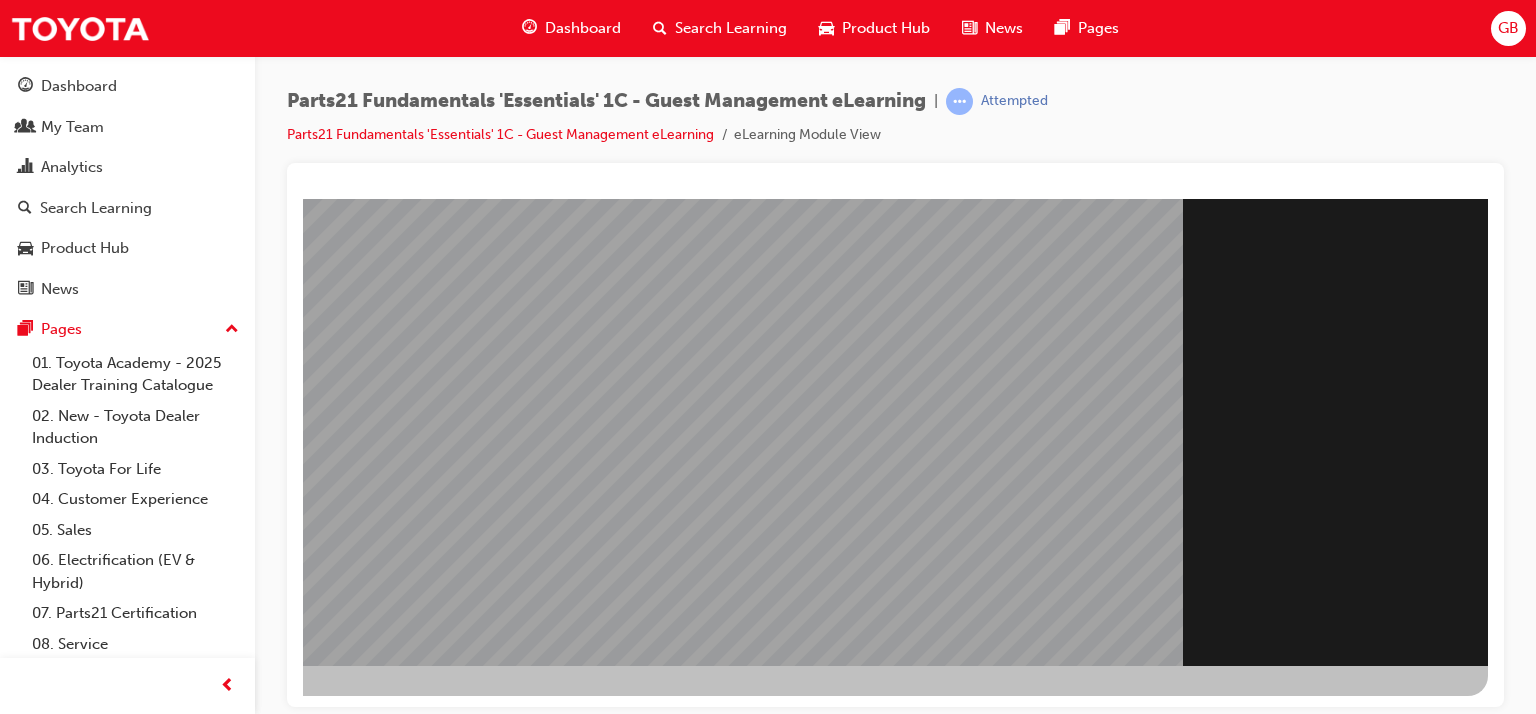 click at bounding box center (191, 1577) 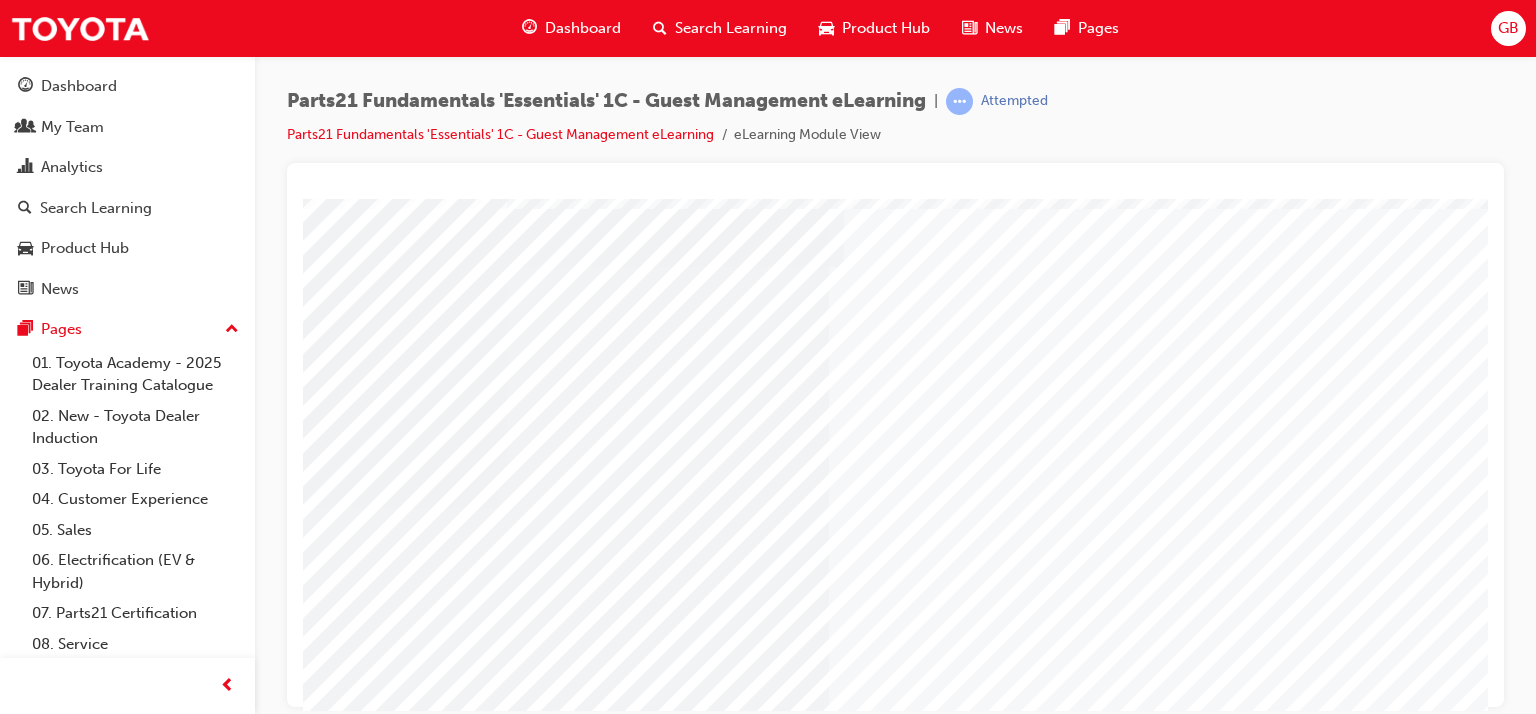 scroll, scrollTop: 253, scrollLeft: 0, axis: vertical 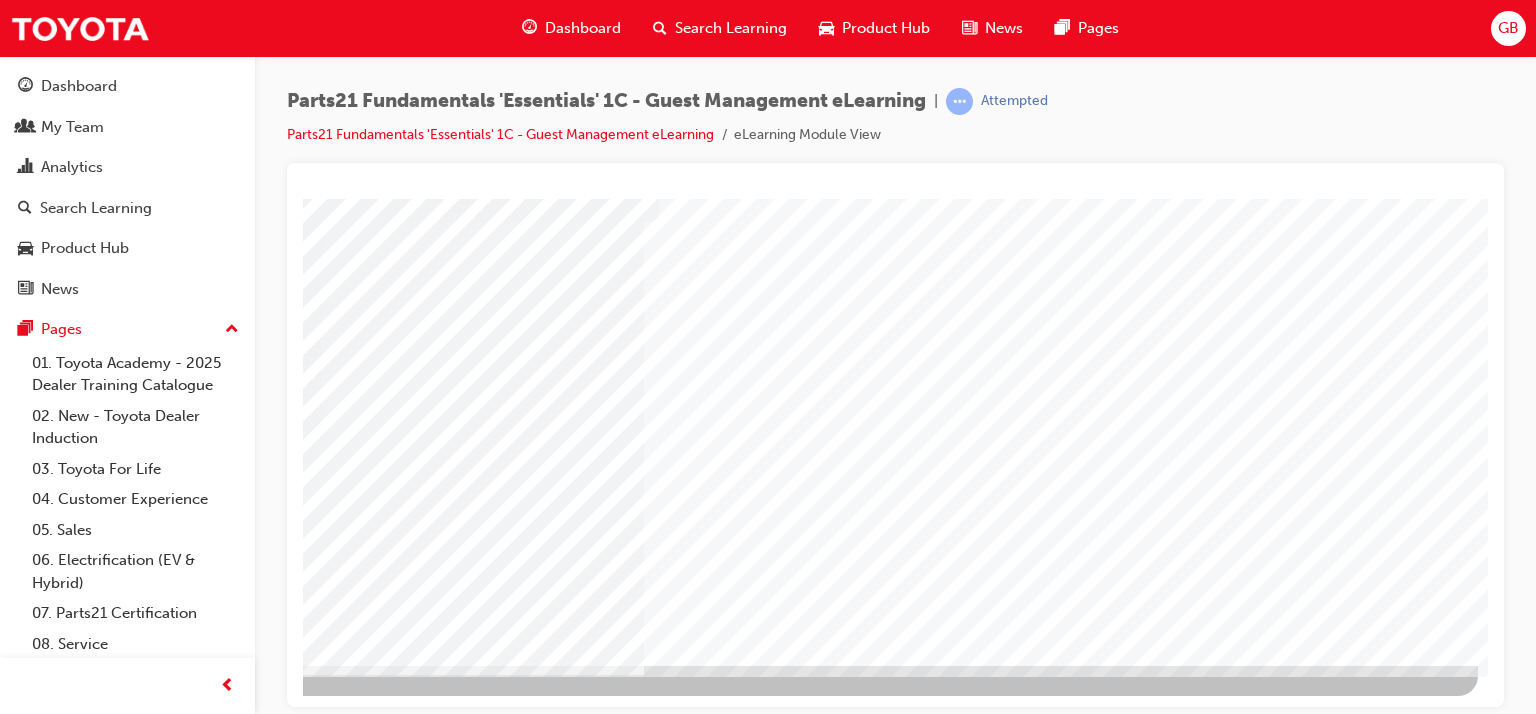 click at bounding box center (181, 4312) 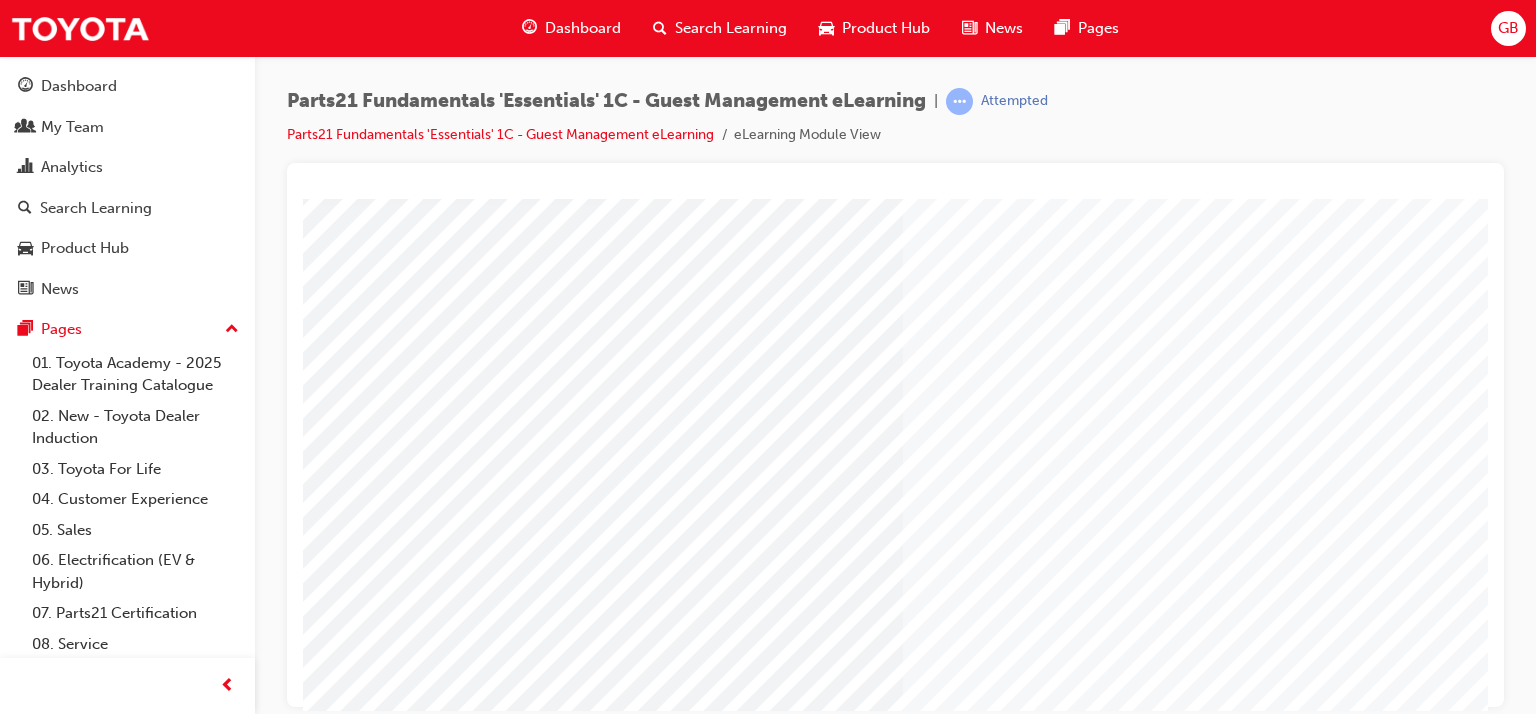 scroll, scrollTop: 0, scrollLeft: 0, axis: both 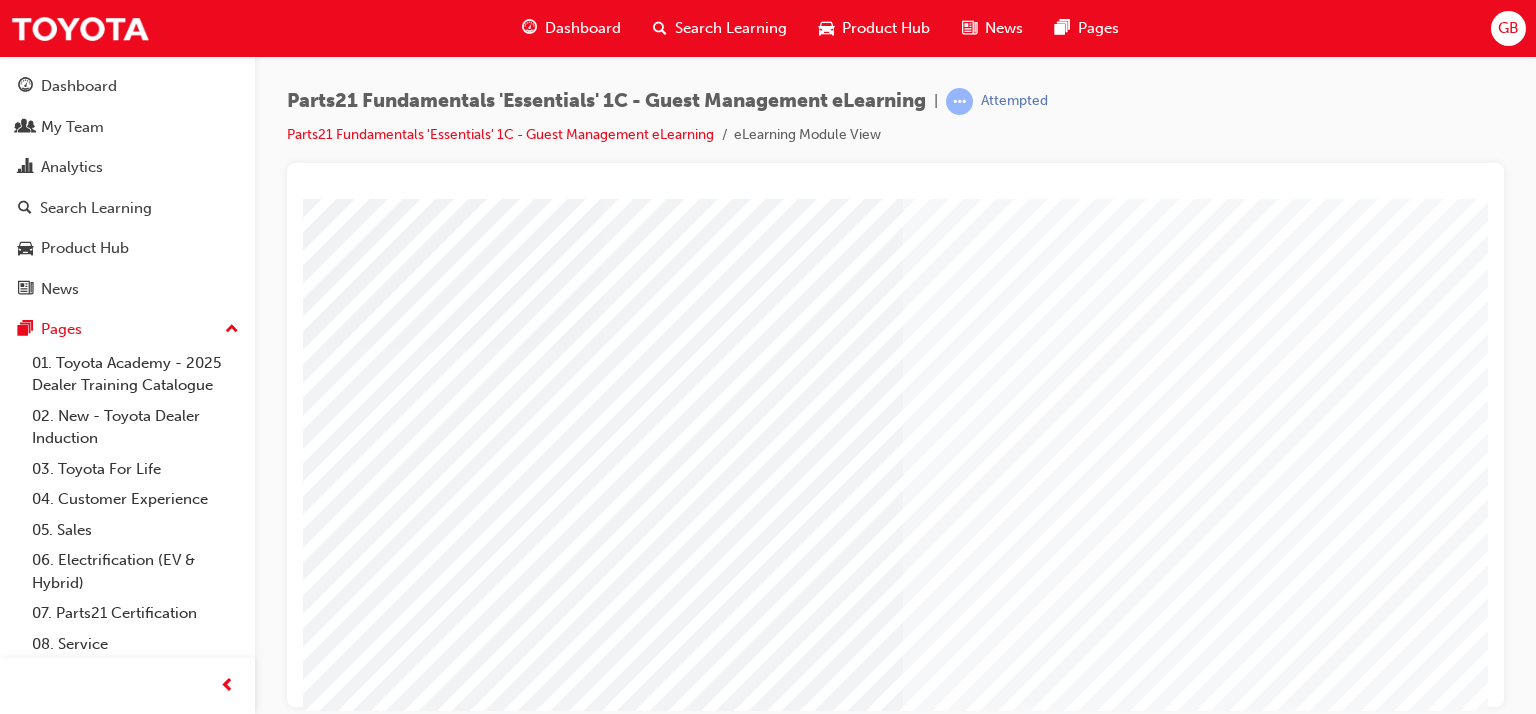 click at bounding box center [344, 1875] 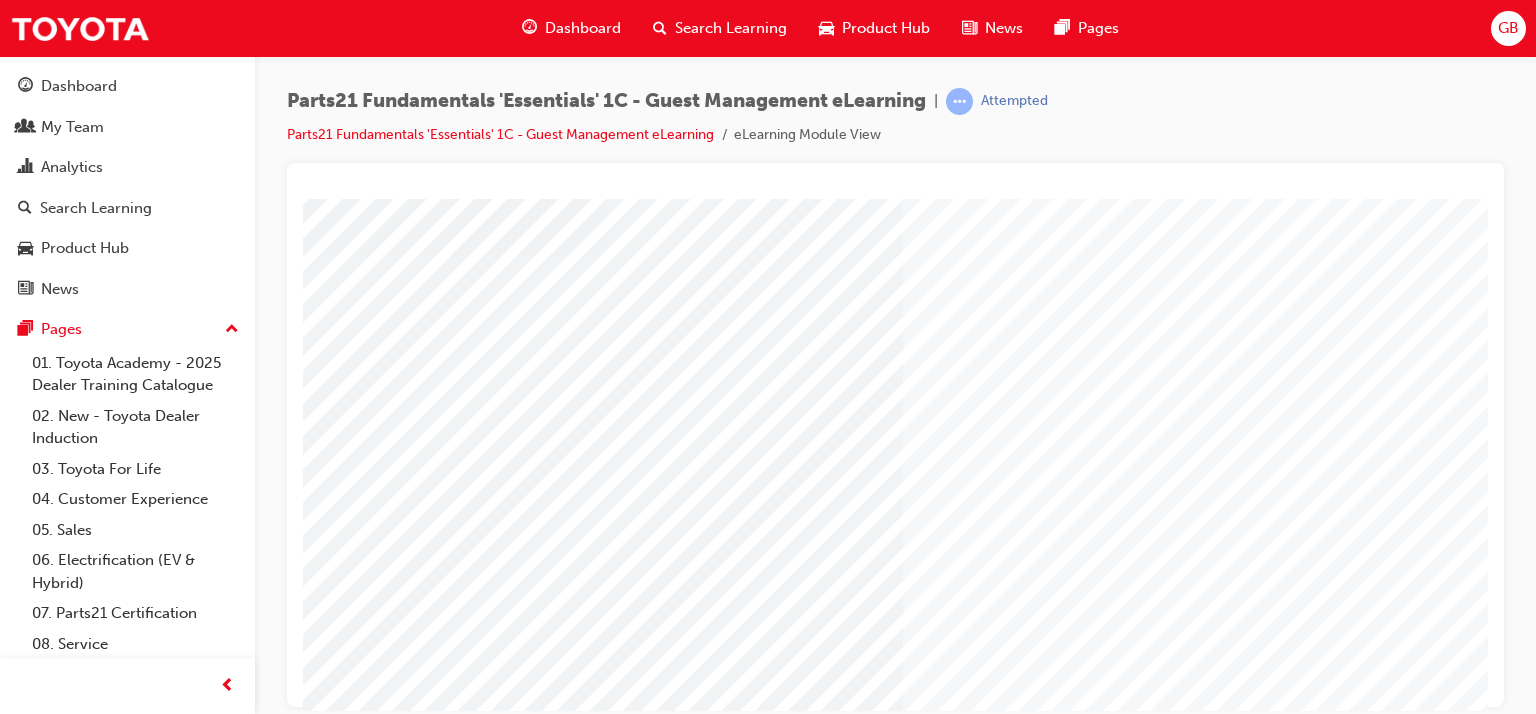 scroll, scrollTop: 253, scrollLeft: 0, axis: vertical 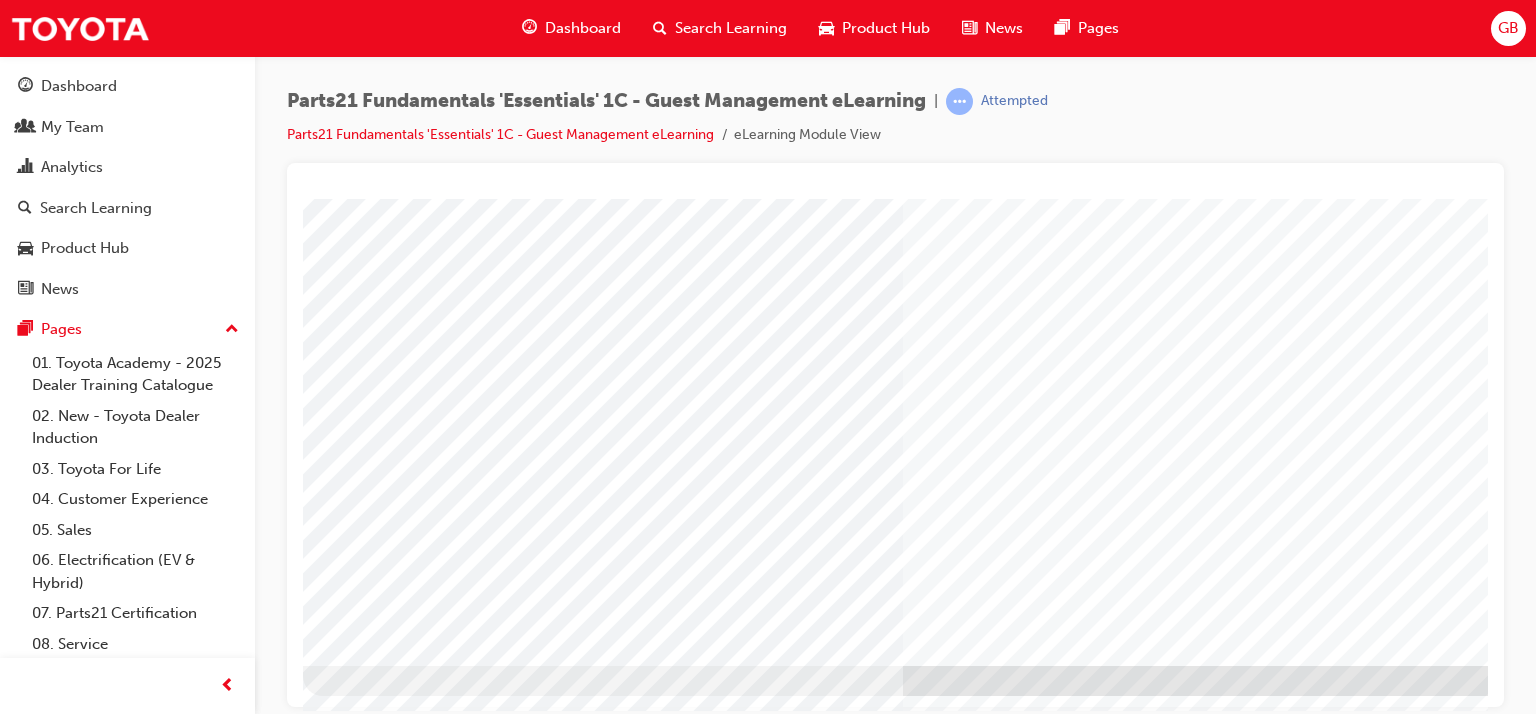 click at bounding box center (987, 1087) 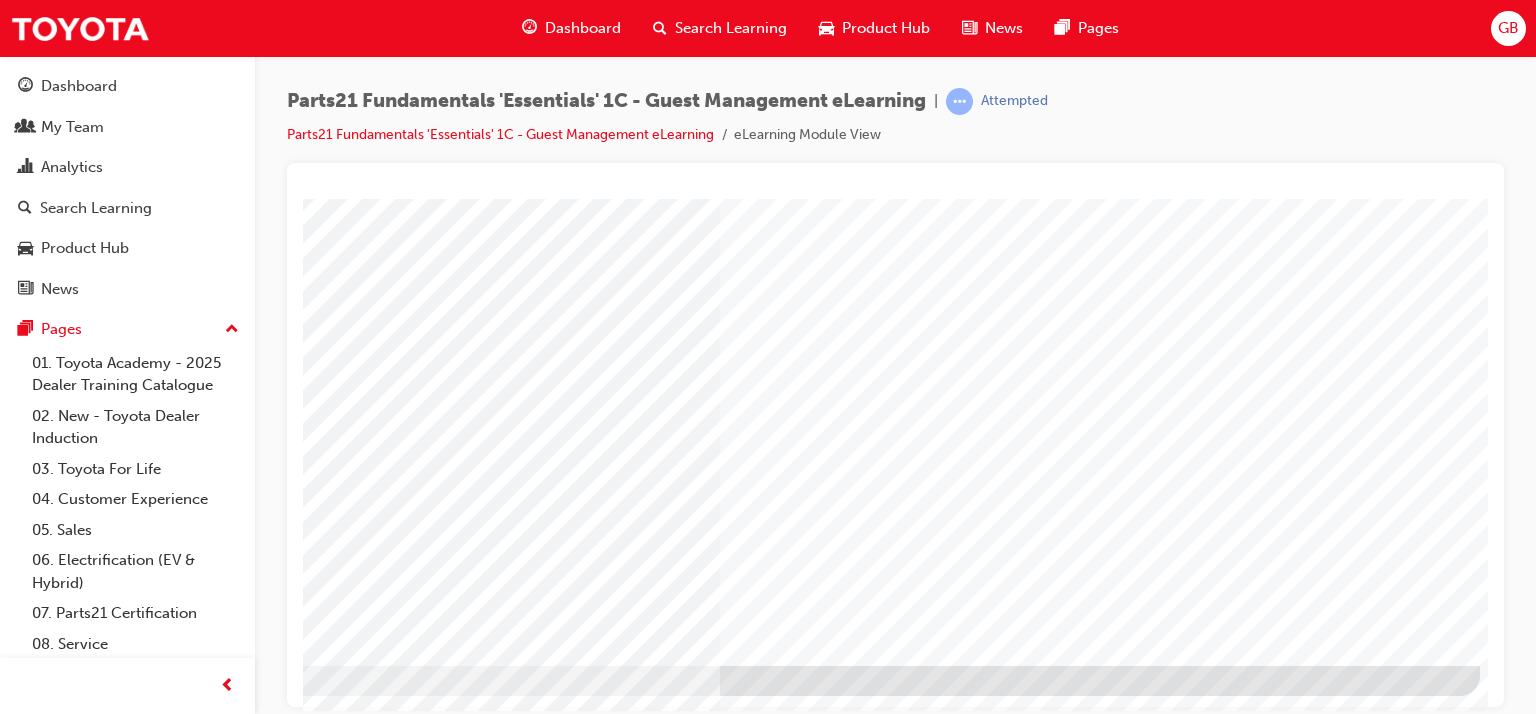 click at bounding box center [183, 1528] 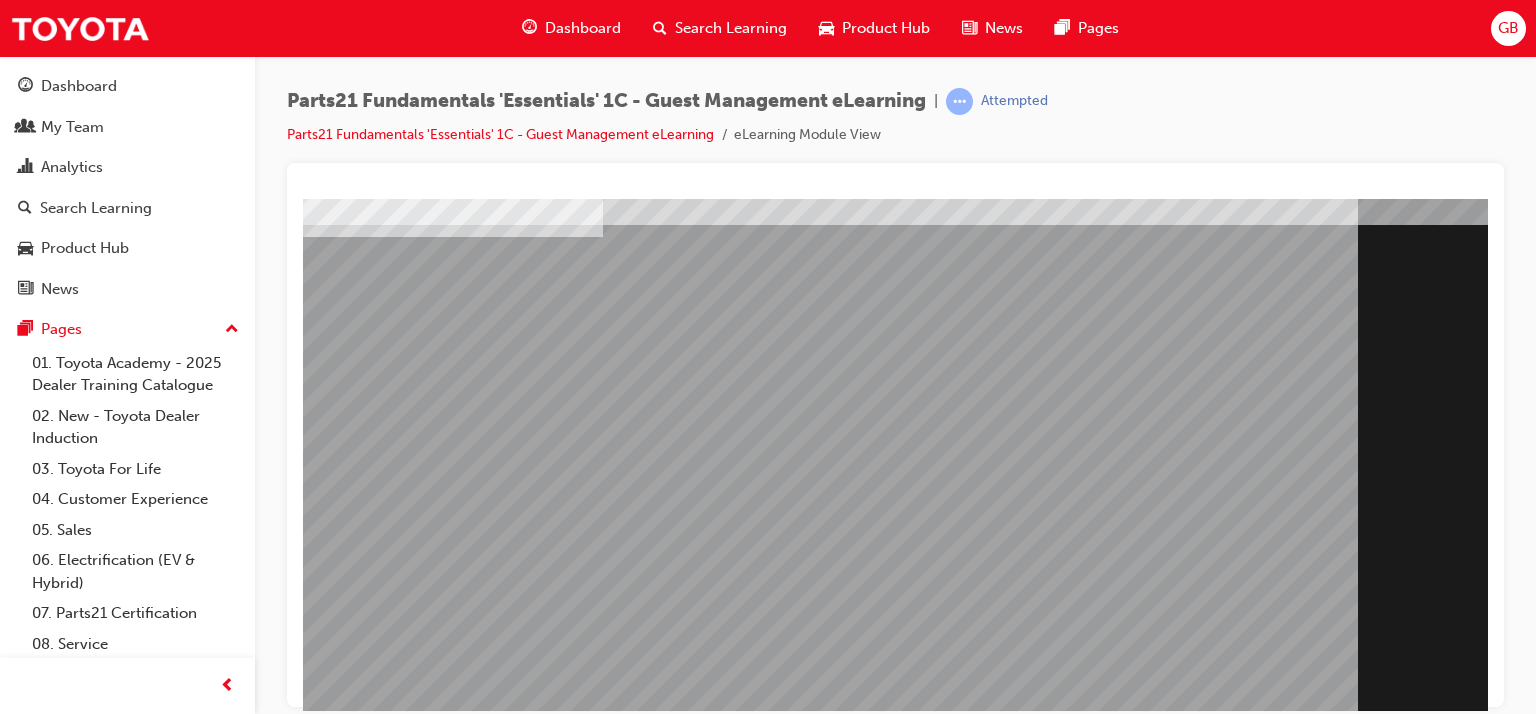 scroll, scrollTop: 253, scrollLeft: 0, axis: vertical 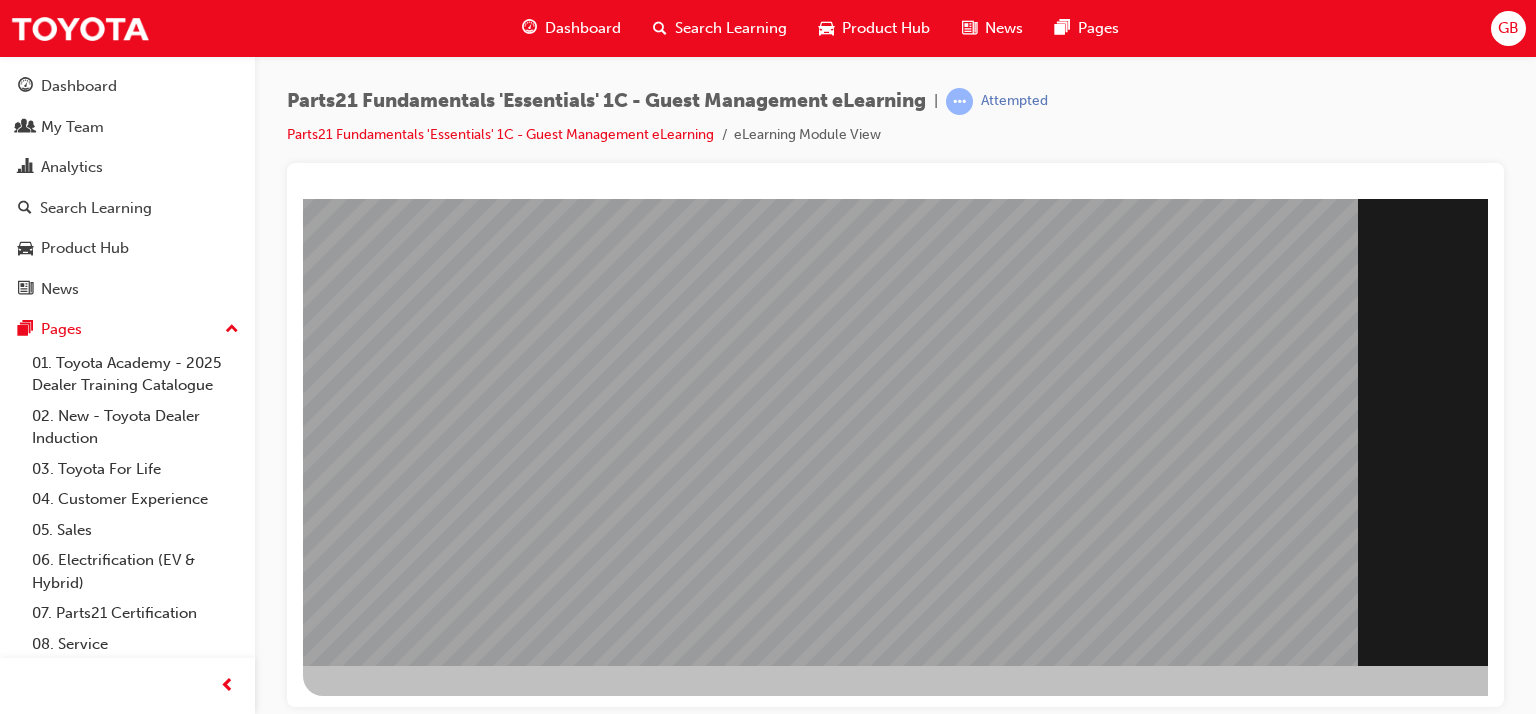 click at bounding box center [983, 320] 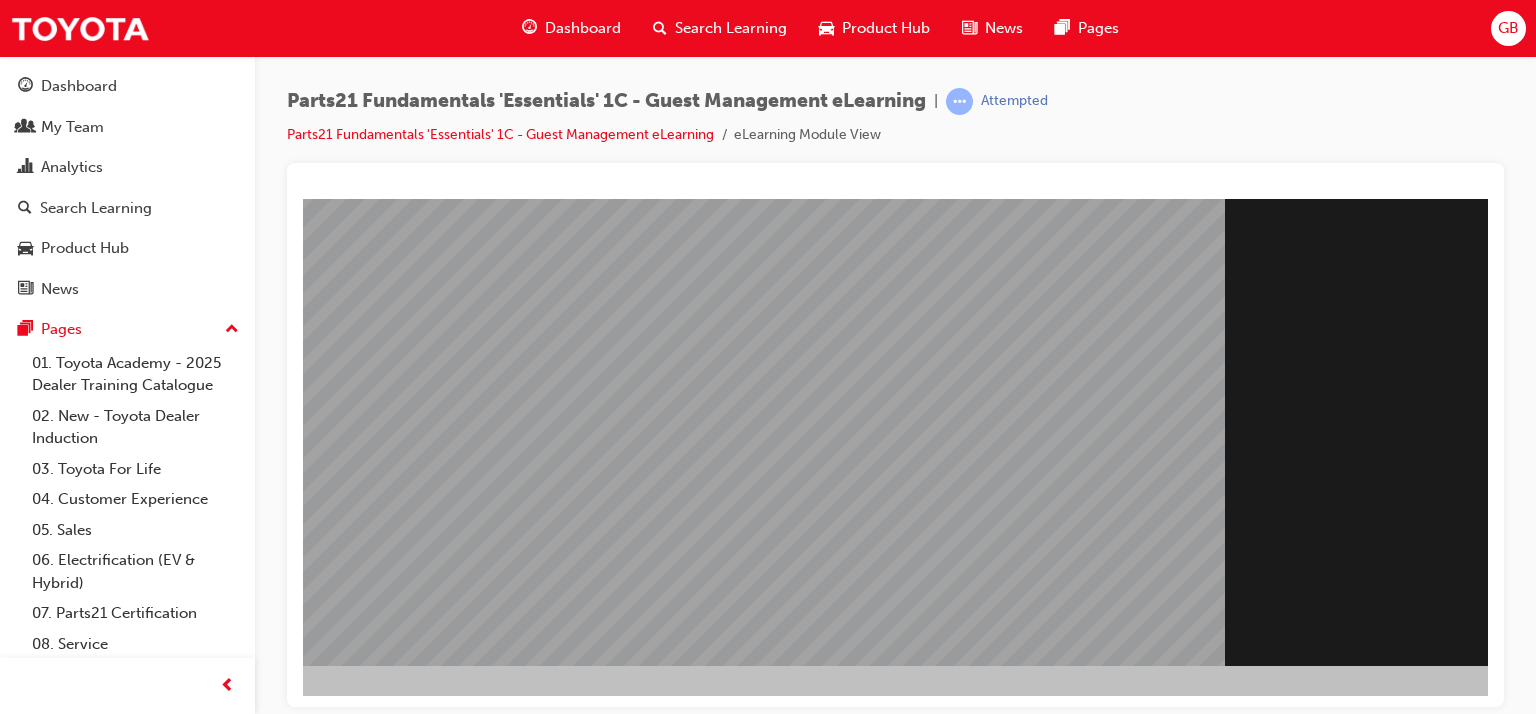 scroll, scrollTop: 253, scrollLeft: 190, axis: both 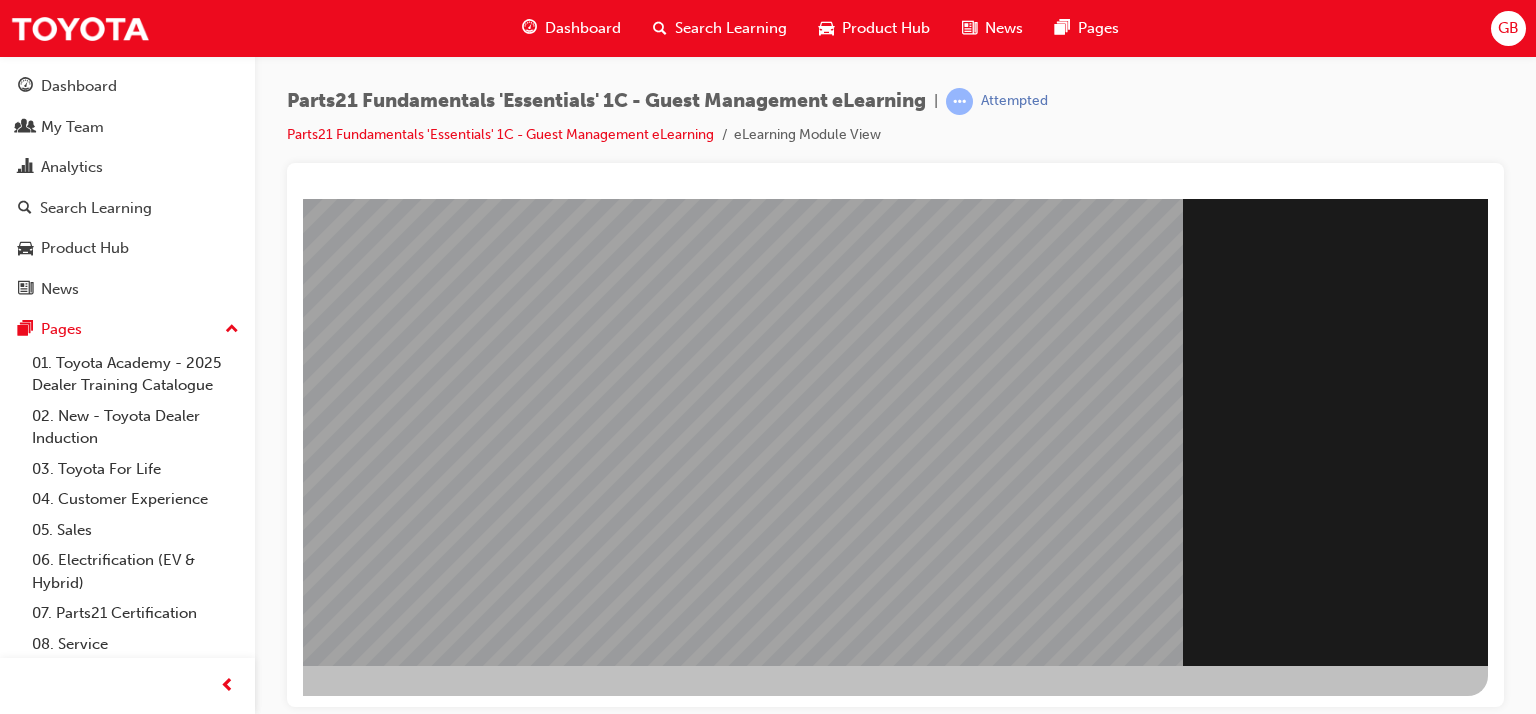 click on "Section Title Page" at bounding box center (808, 305) 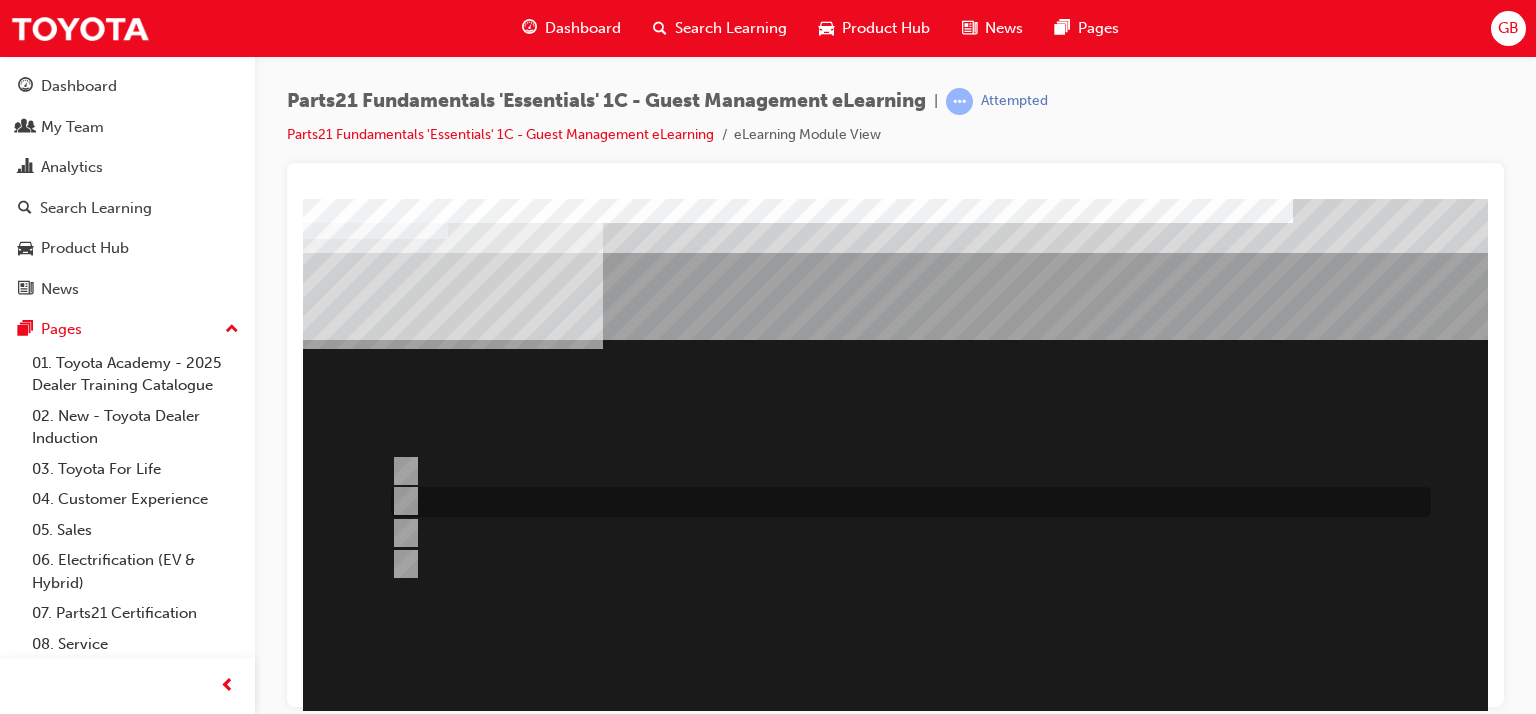 click at bounding box center (402, 501) 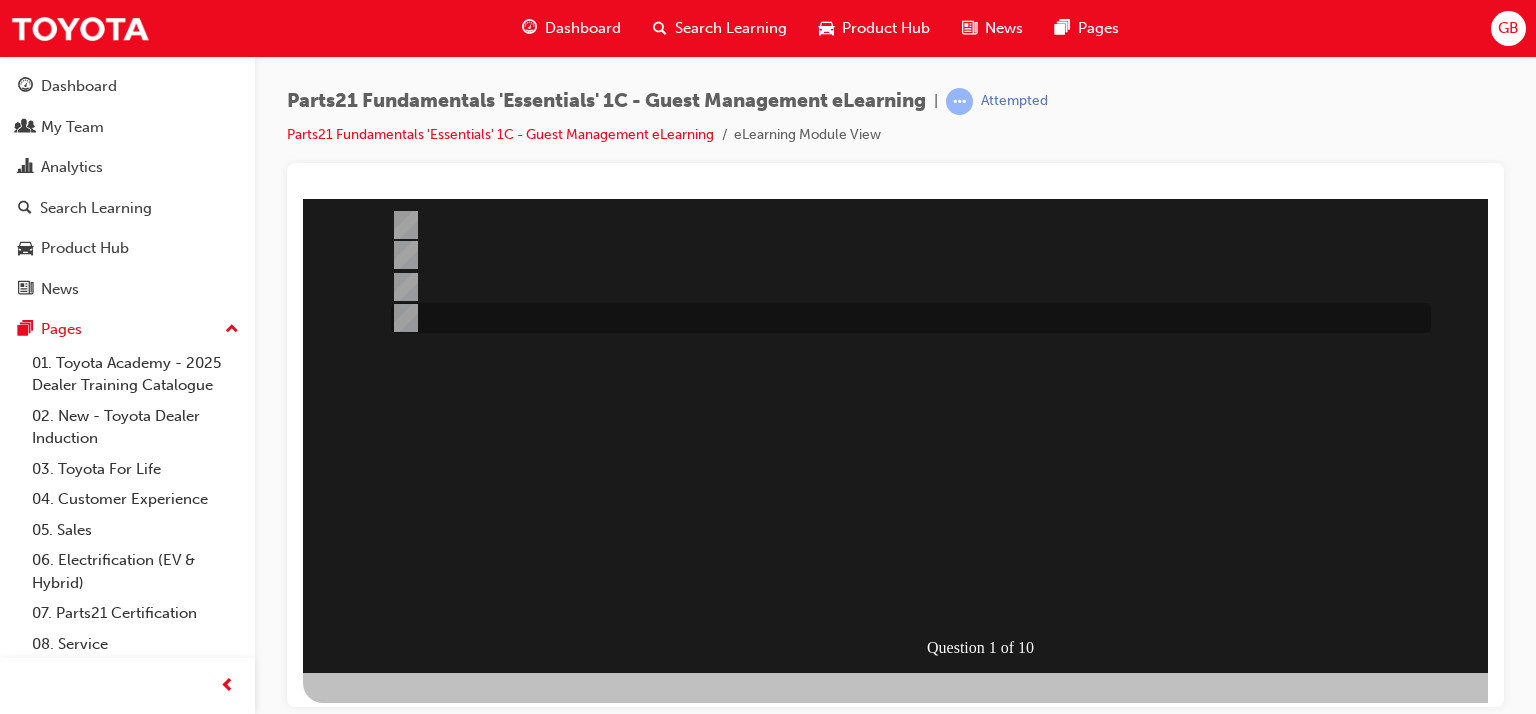 scroll, scrollTop: 253, scrollLeft: 0, axis: vertical 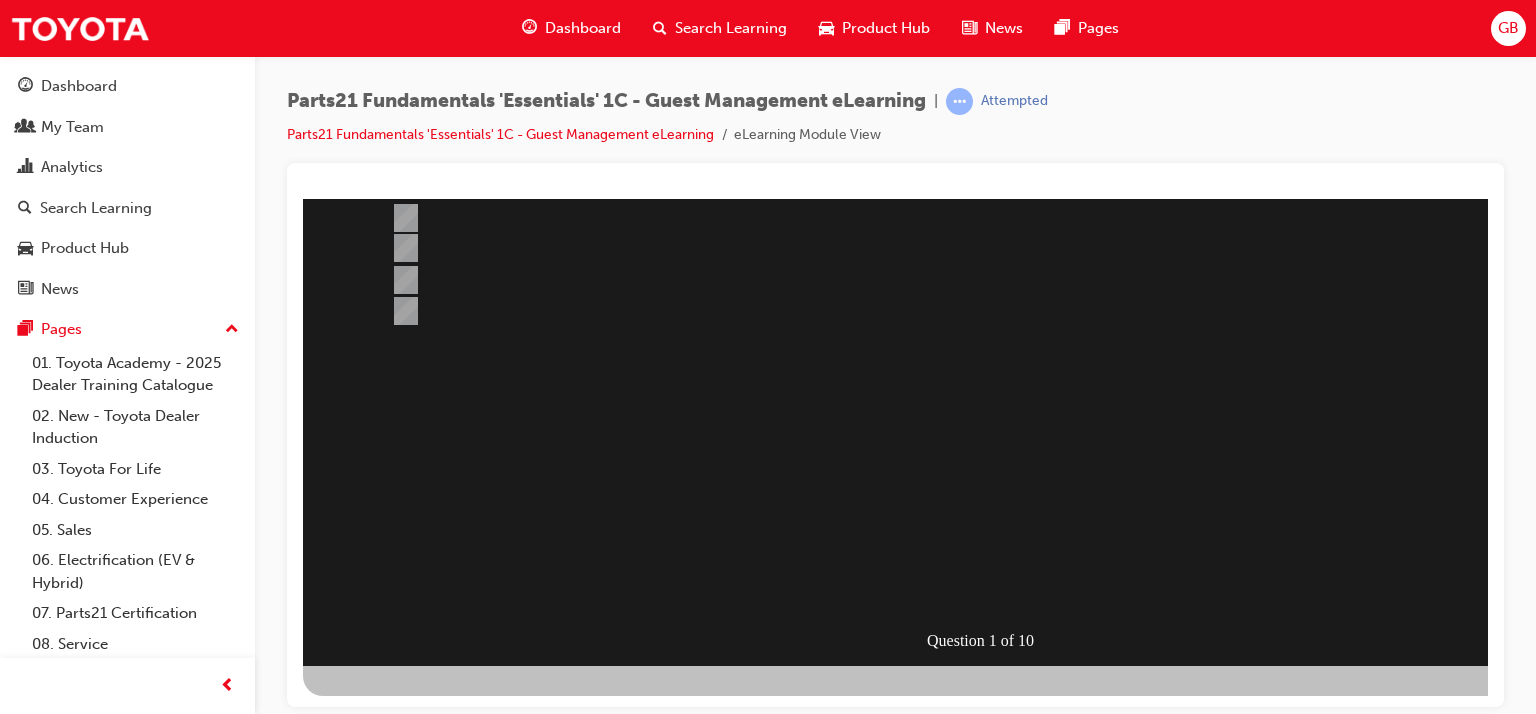 click at bounding box center (375, 966) 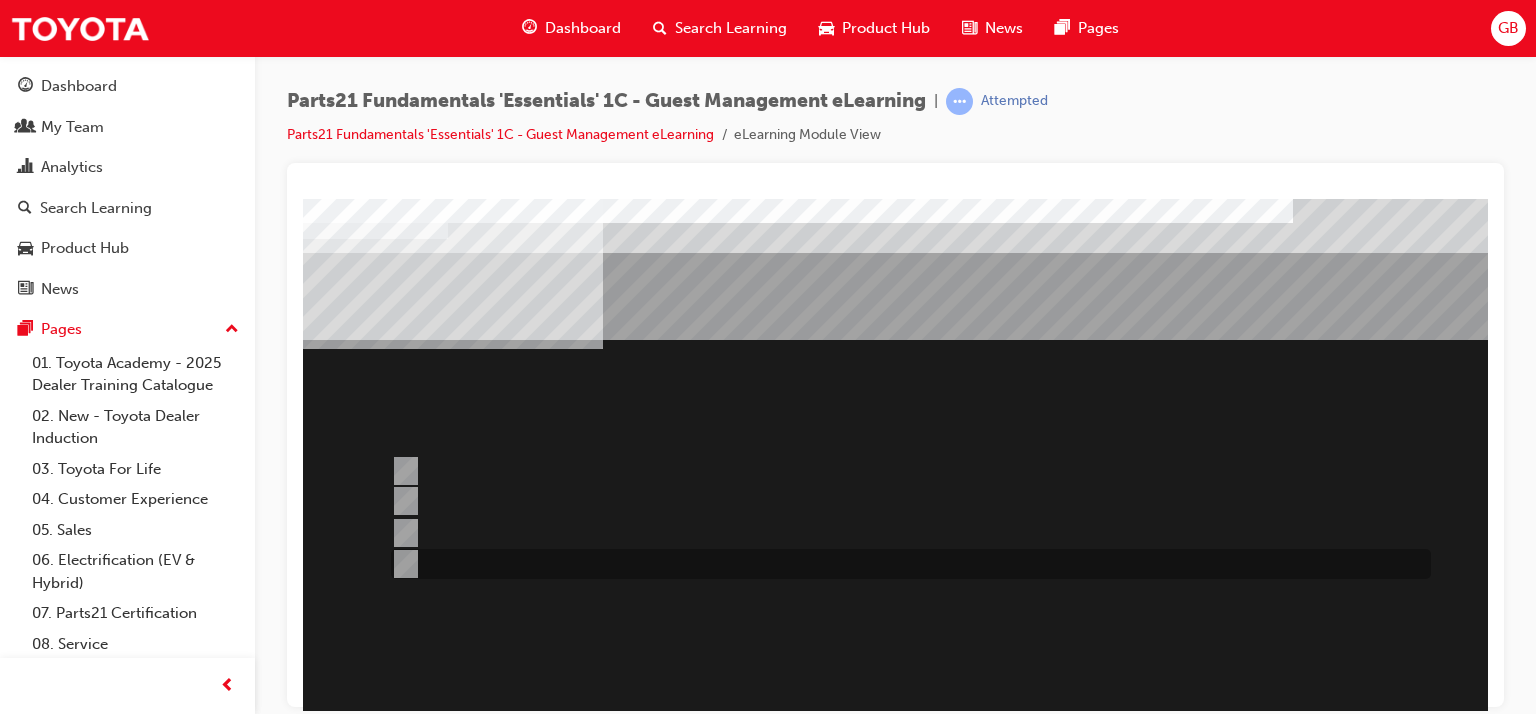 click at bounding box center [402, 564] 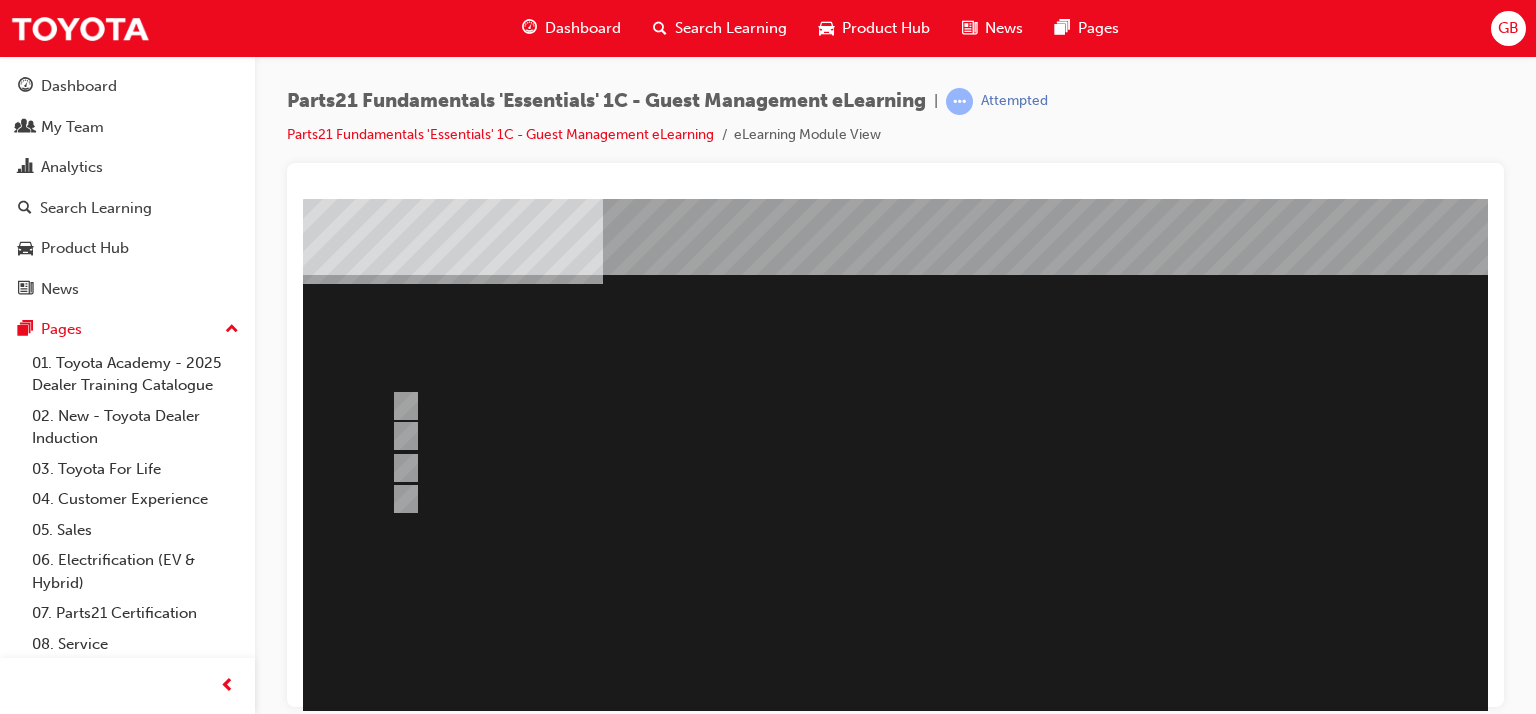 scroll, scrollTop: 200, scrollLeft: 0, axis: vertical 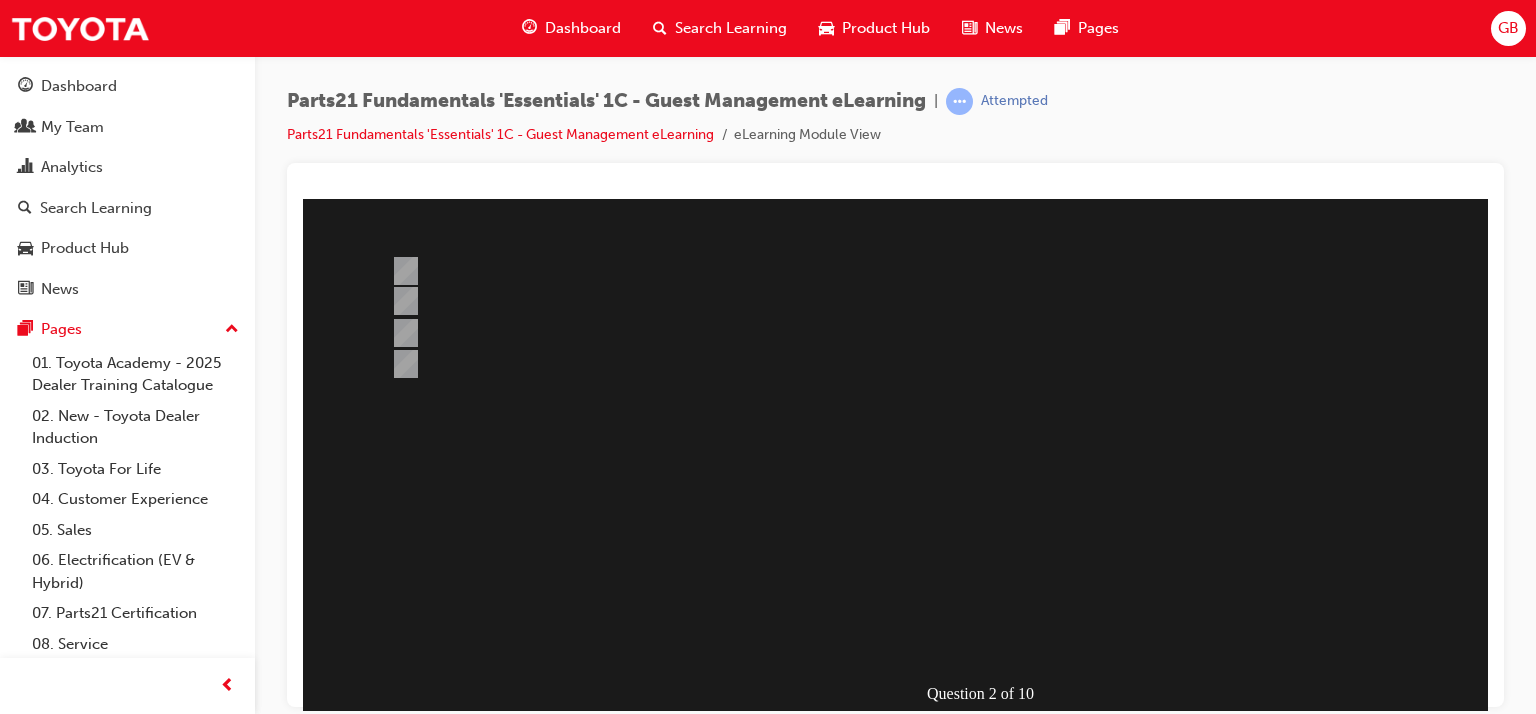 click at bounding box center [375, 1019] 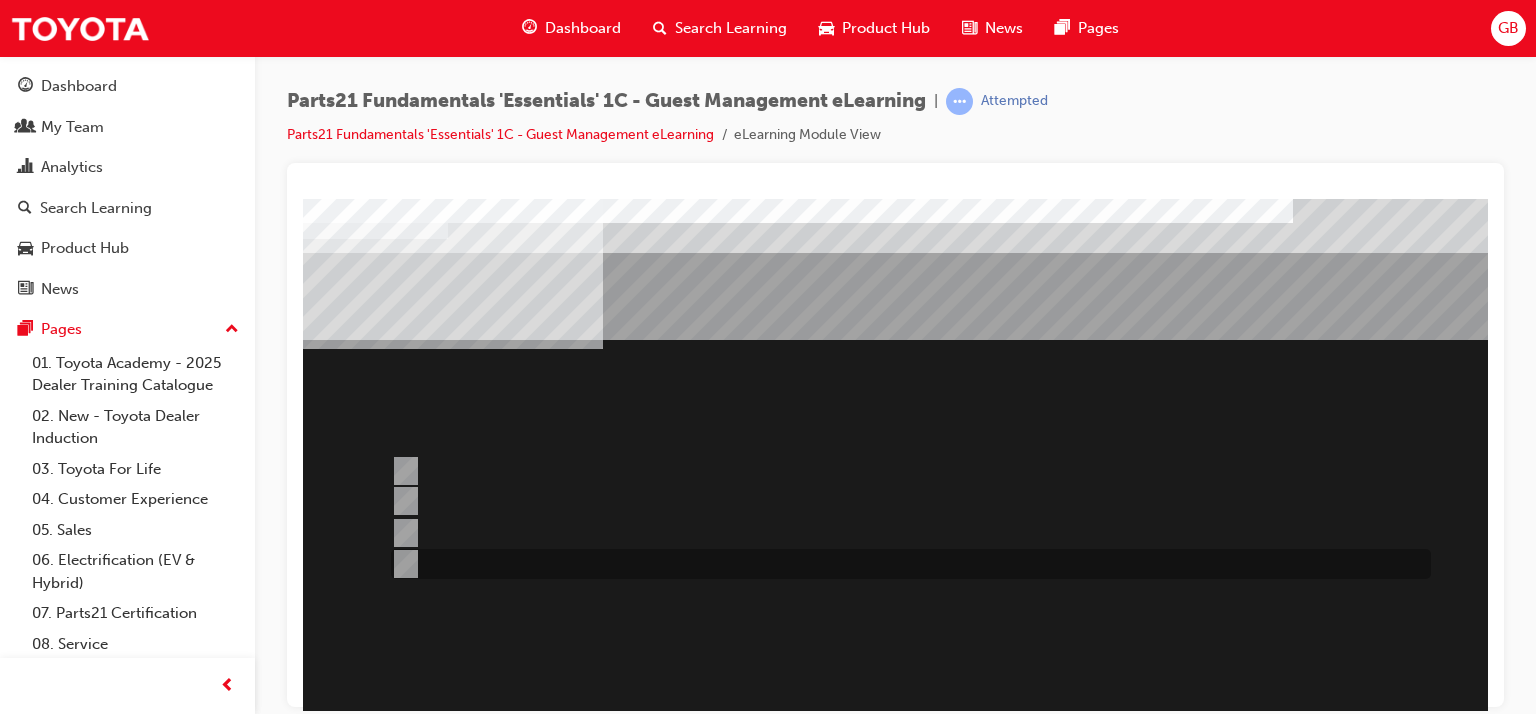 click at bounding box center [402, 564] 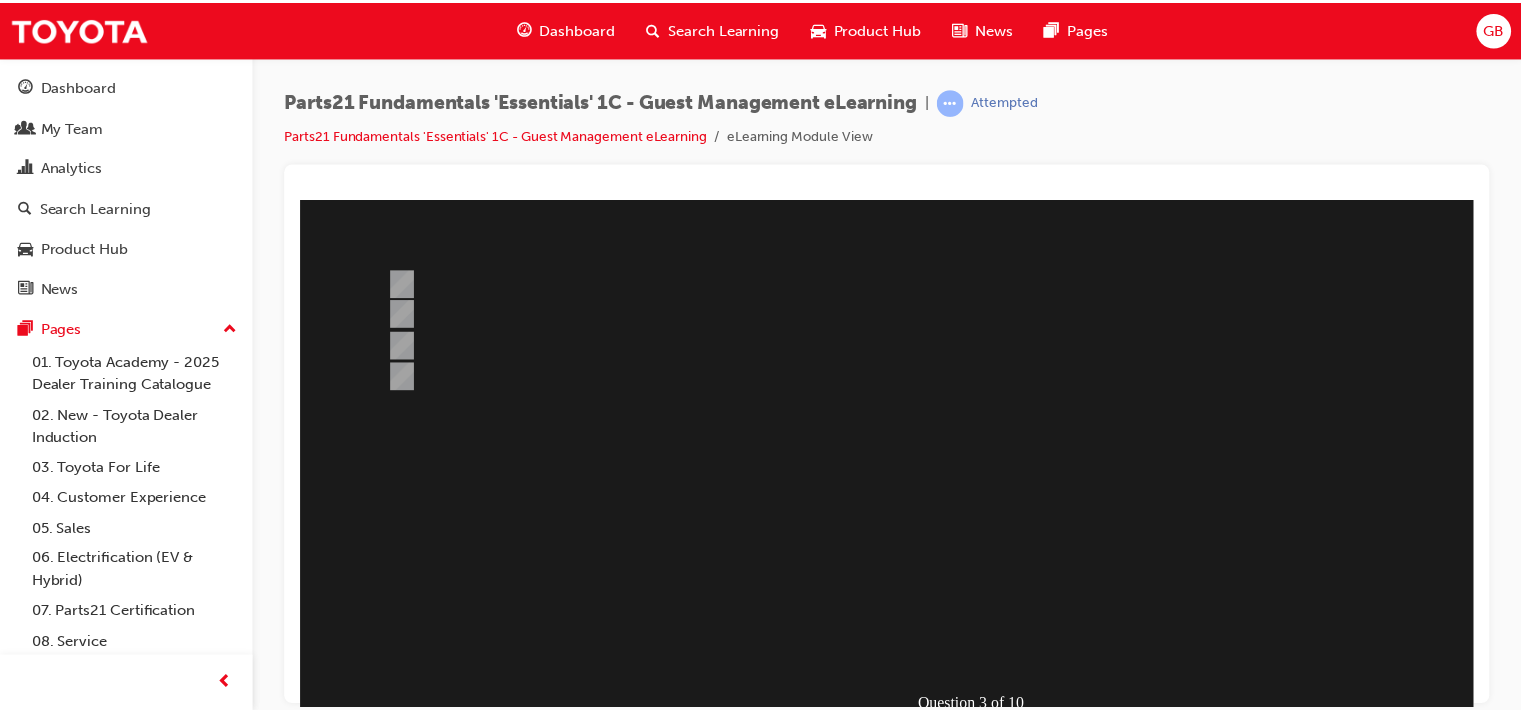 scroll, scrollTop: 200, scrollLeft: 0, axis: vertical 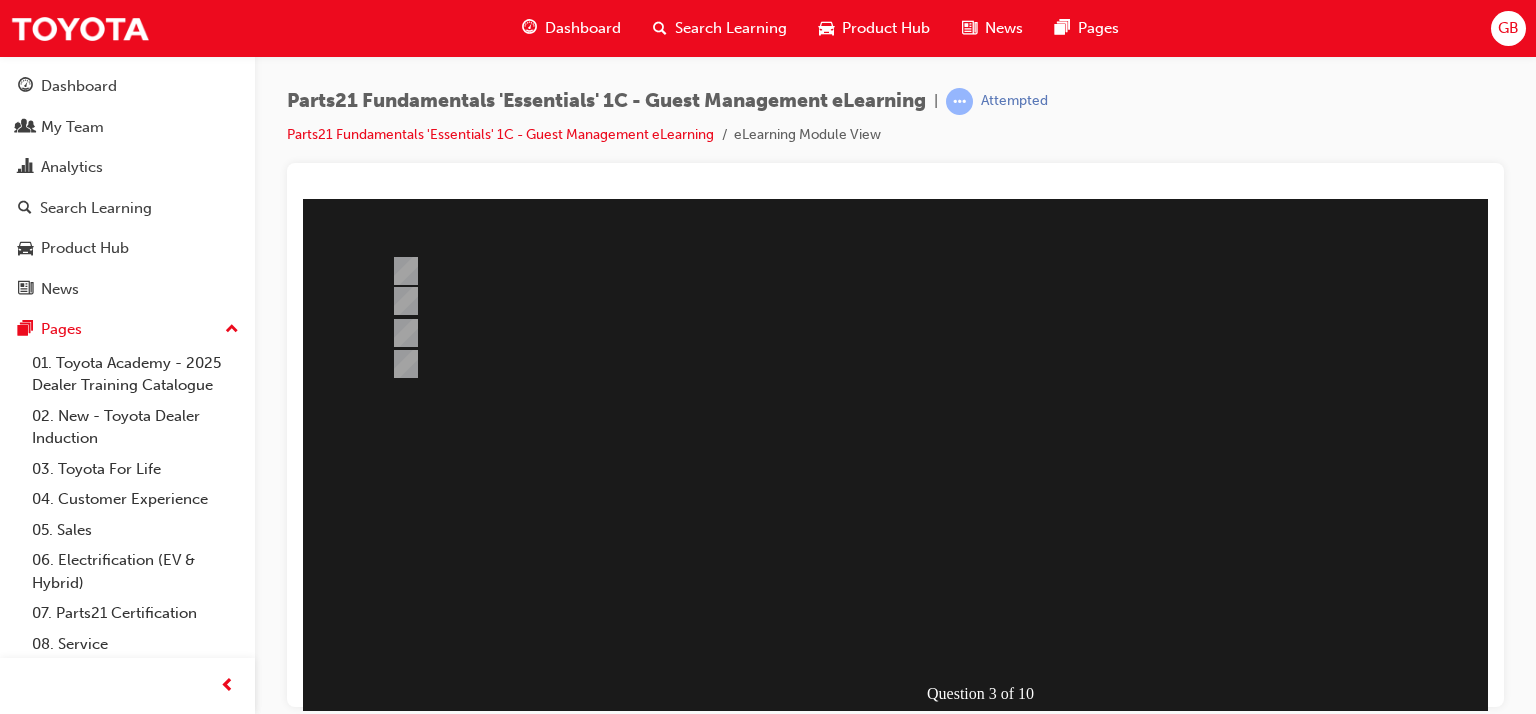 click at bounding box center (375, 1019) 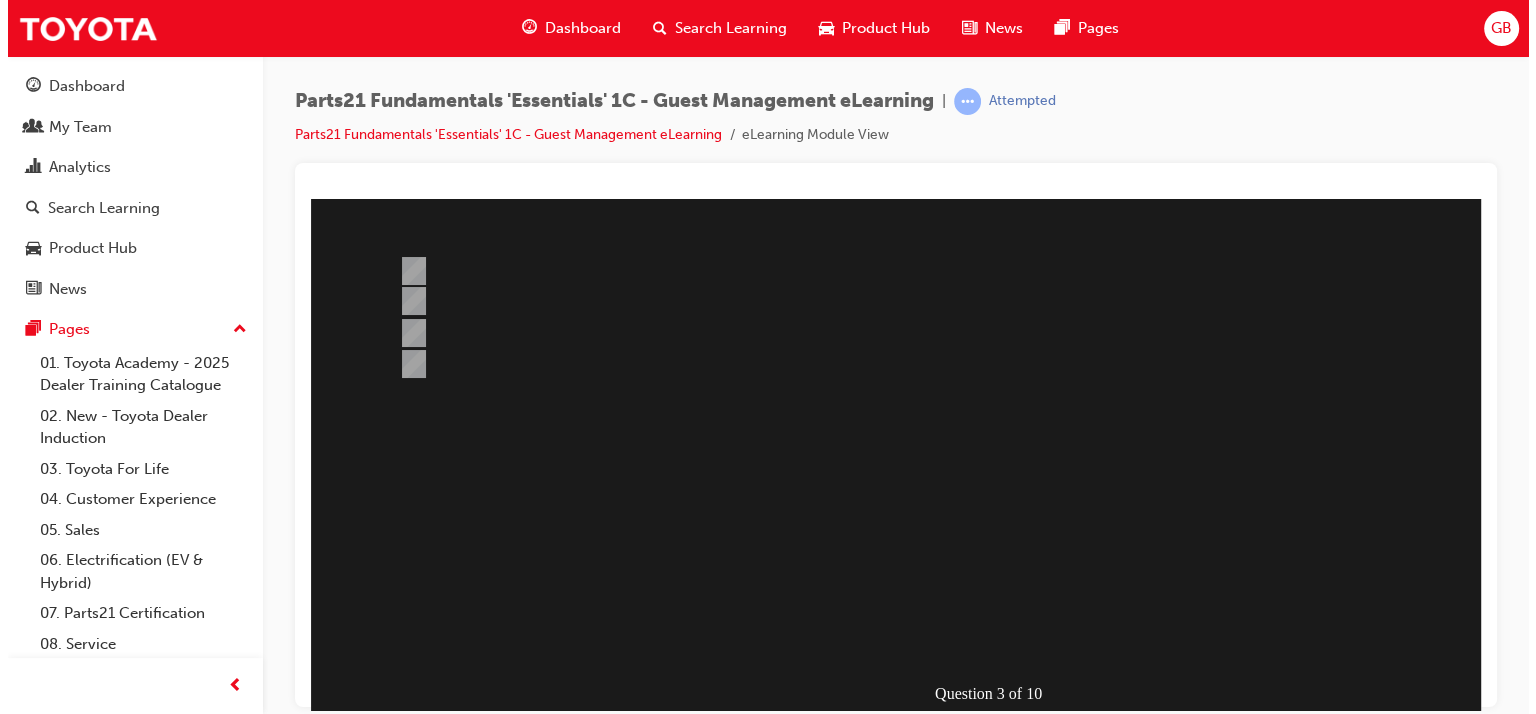 scroll, scrollTop: 0, scrollLeft: 0, axis: both 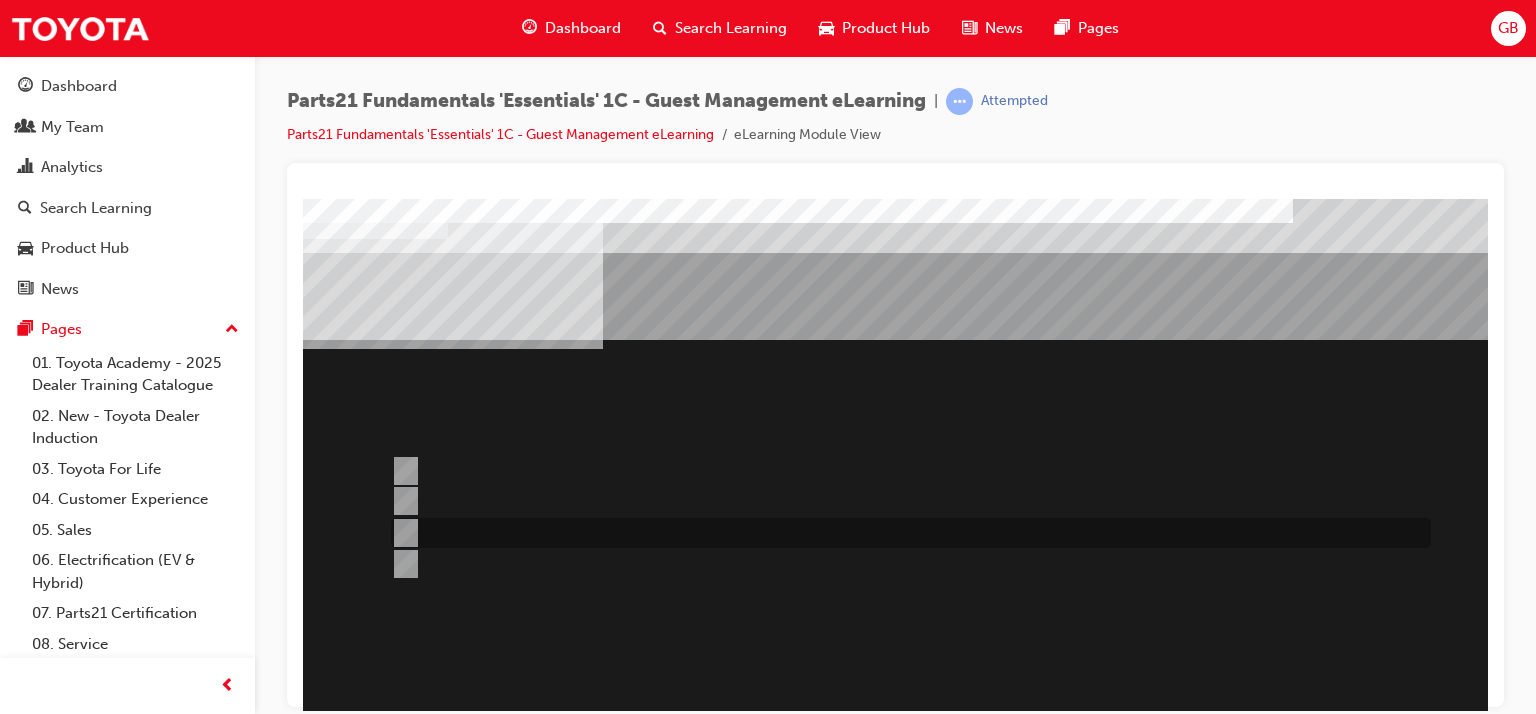 click at bounding box center (402, 533) 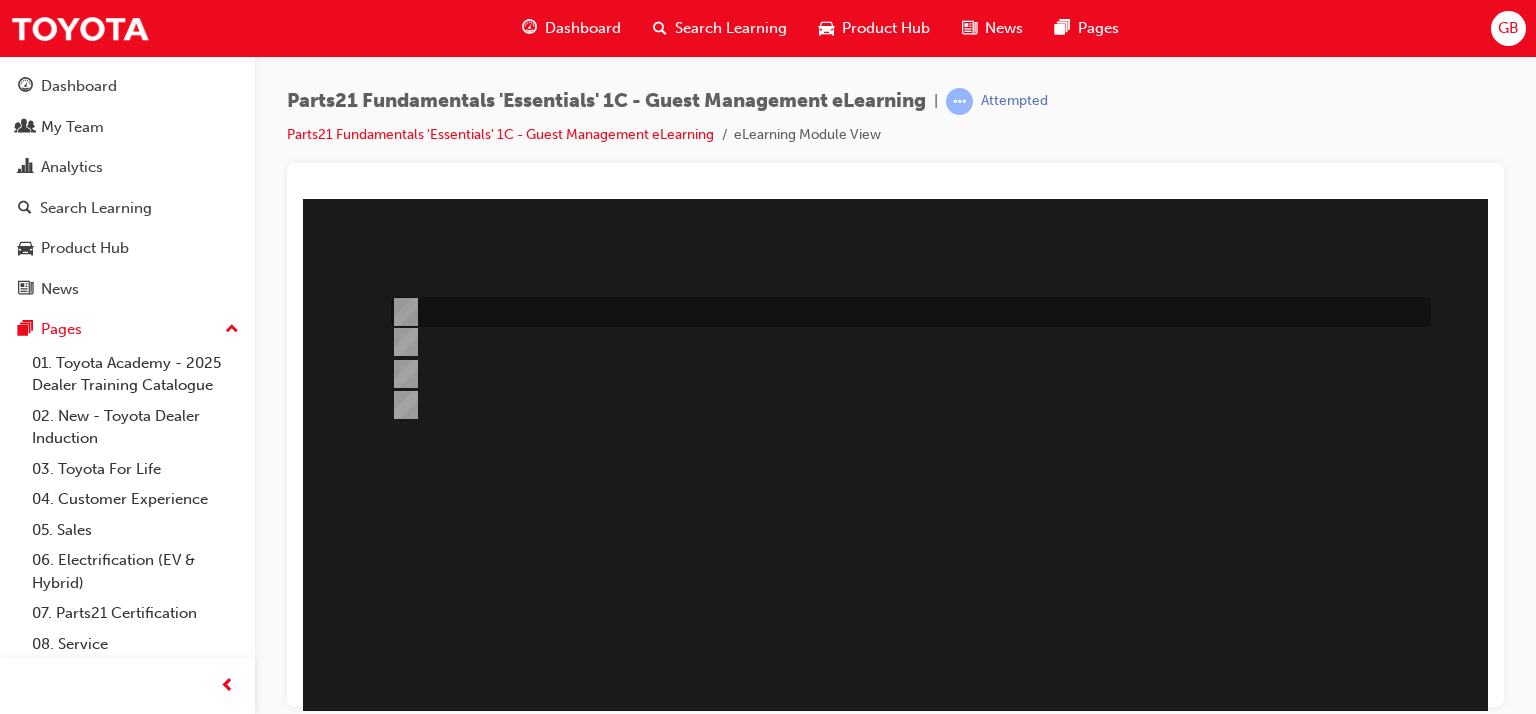 scroll, scrollTop: 200, scrollLeft: 0, axis: vertical 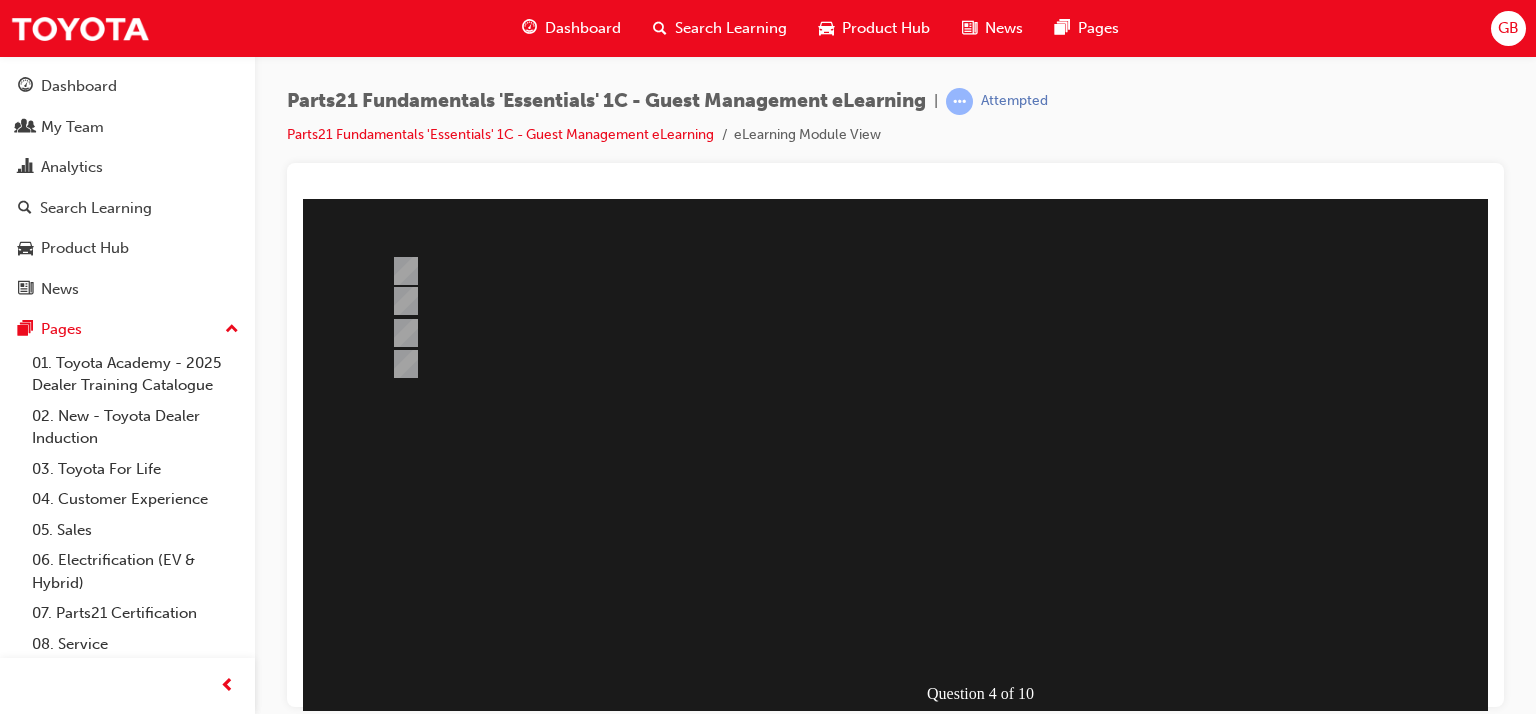 click at bounding box center [375, 1019] 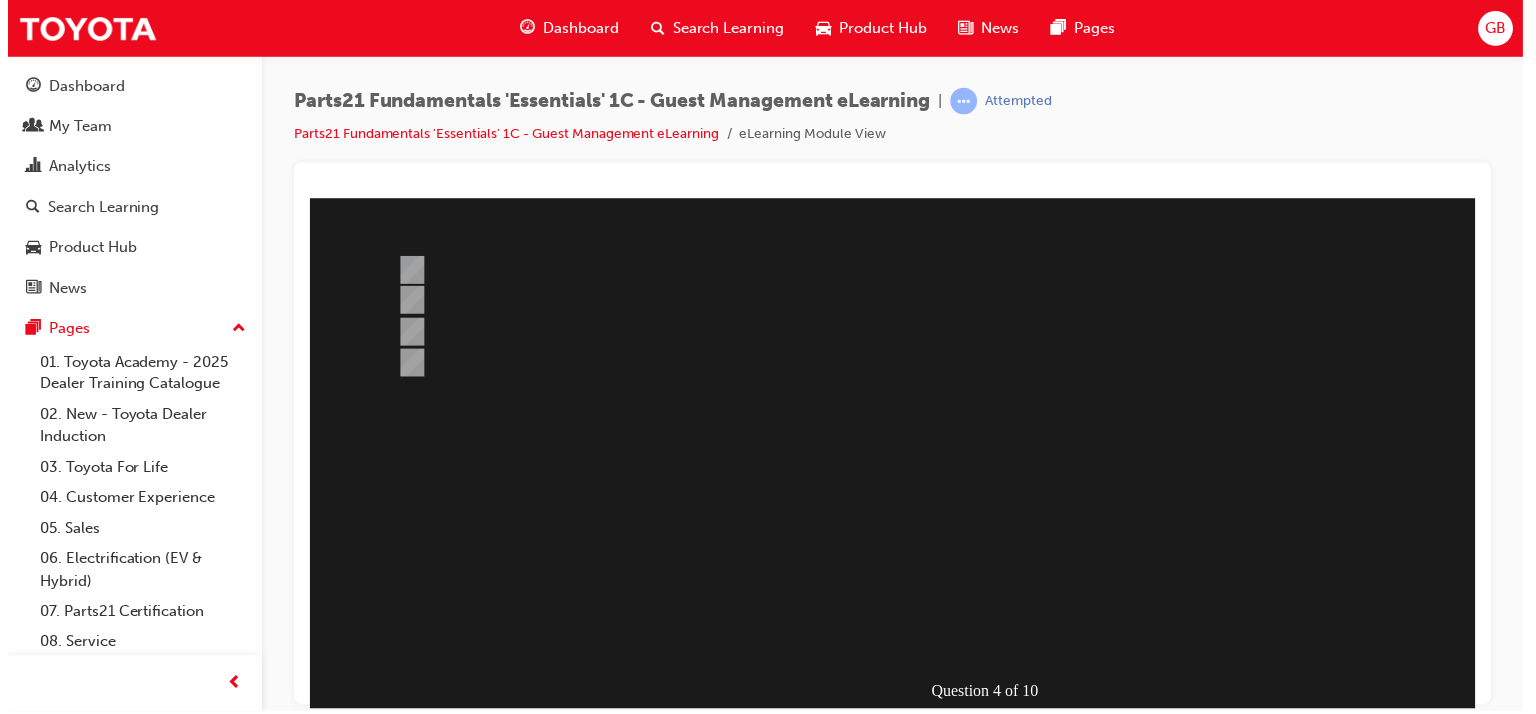 scroll, scrollTop: 0, scrollLeft: 0, axis: both 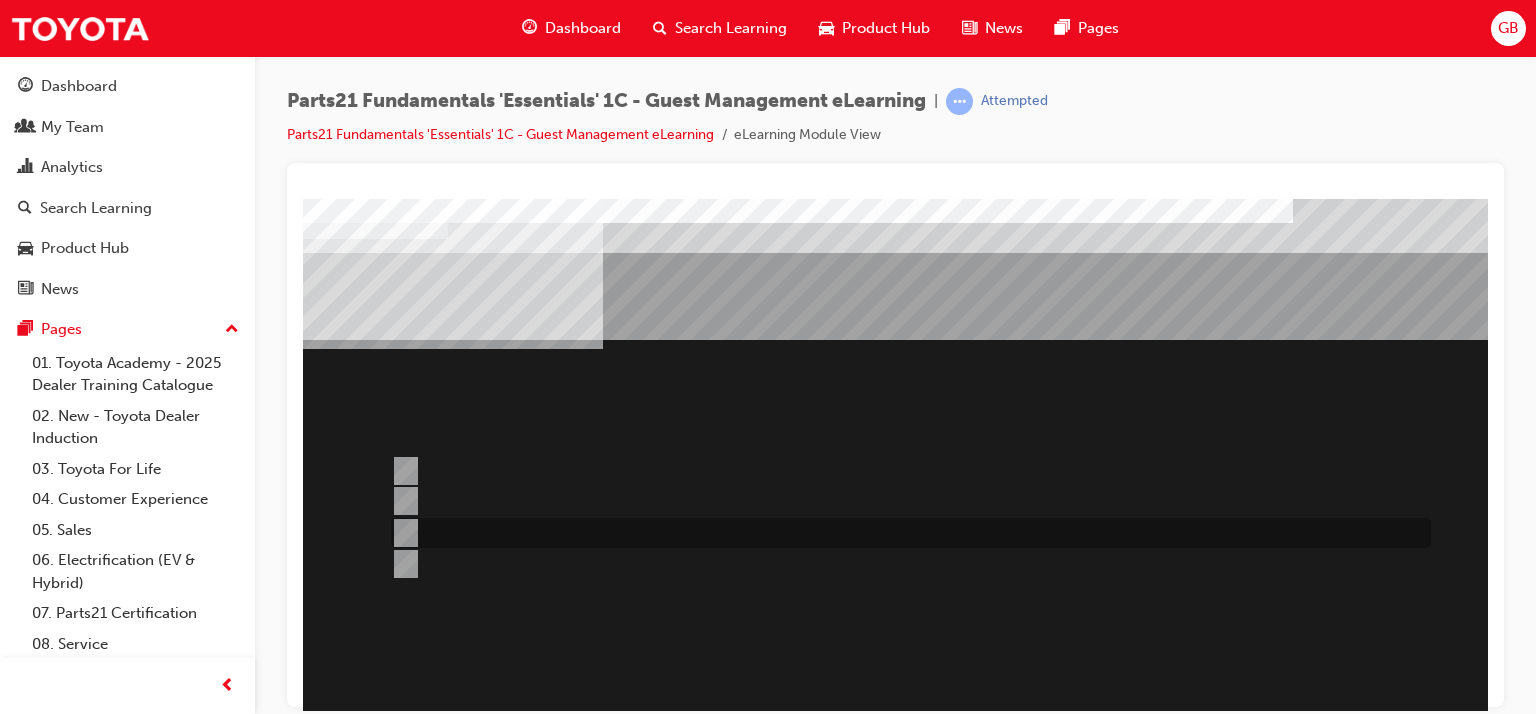 click at bounding box center (402, 533) 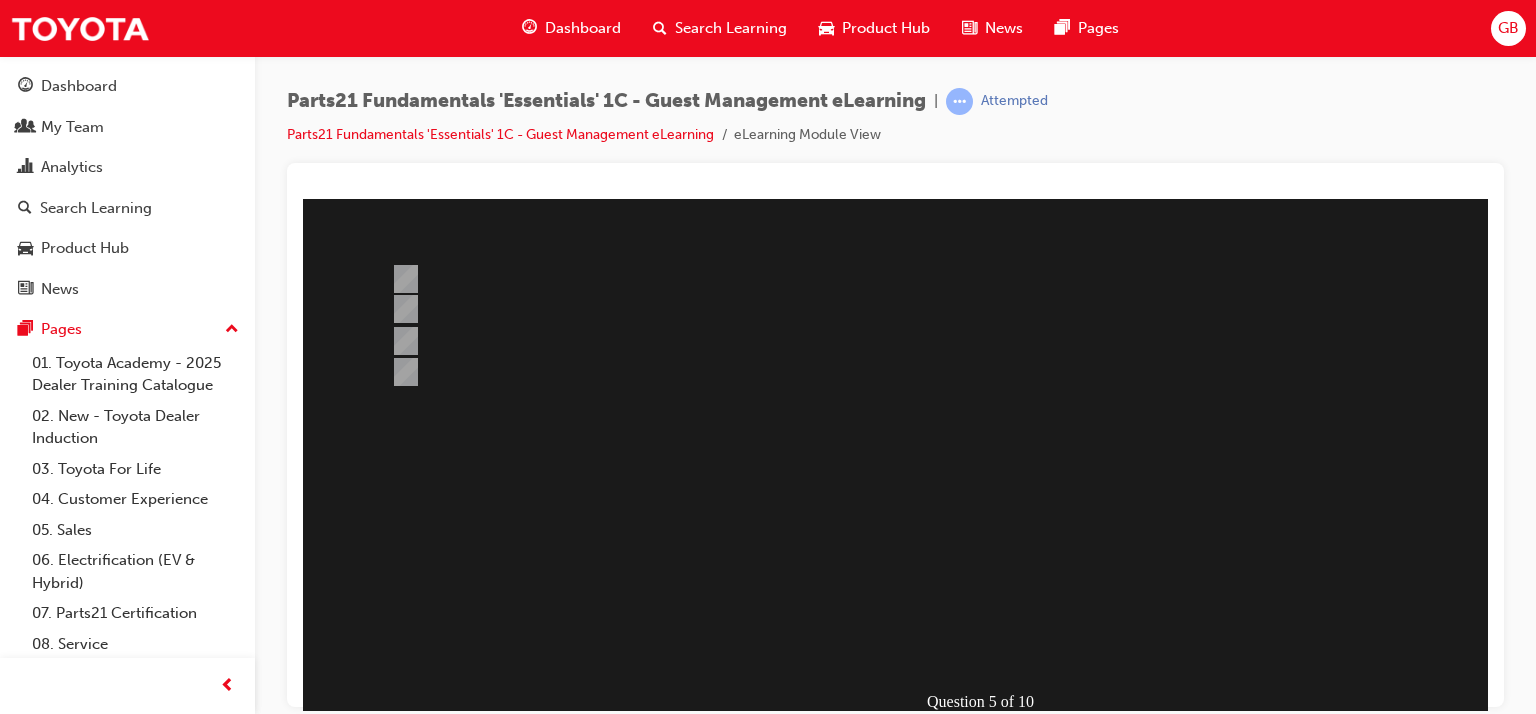 scroll, scrollTop: 200, scrollLeft: 0, axis: vertical 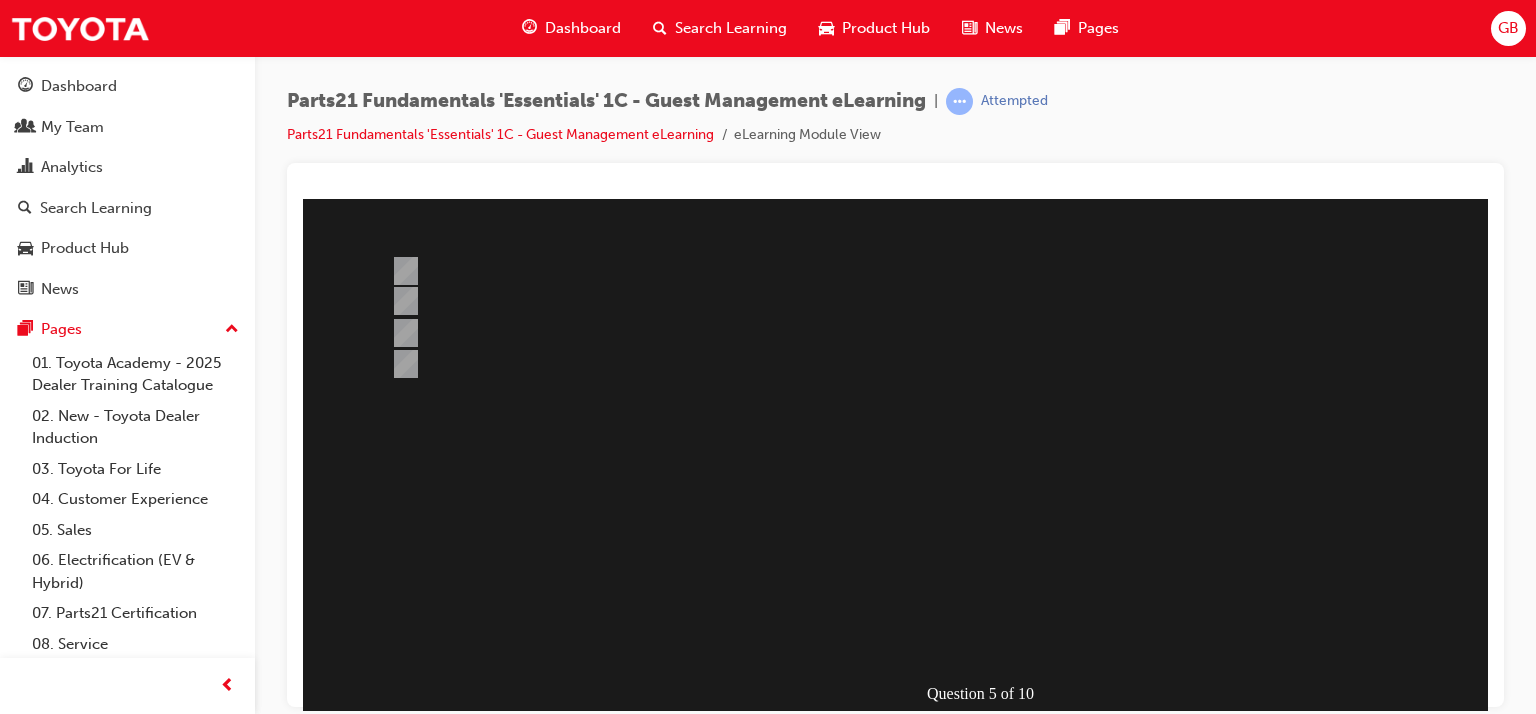 click at bounding box center (375, 1019) 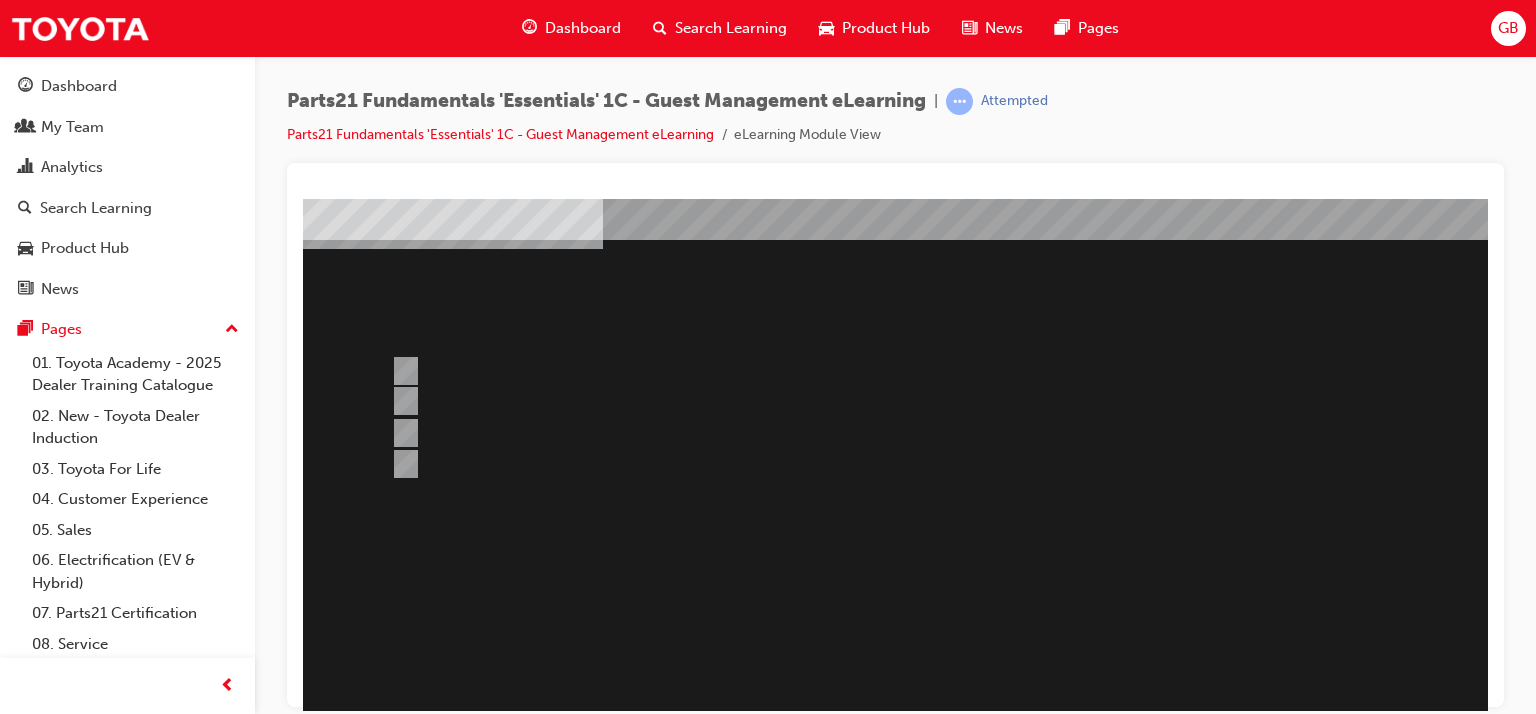 click at bounding box center [983, 458] 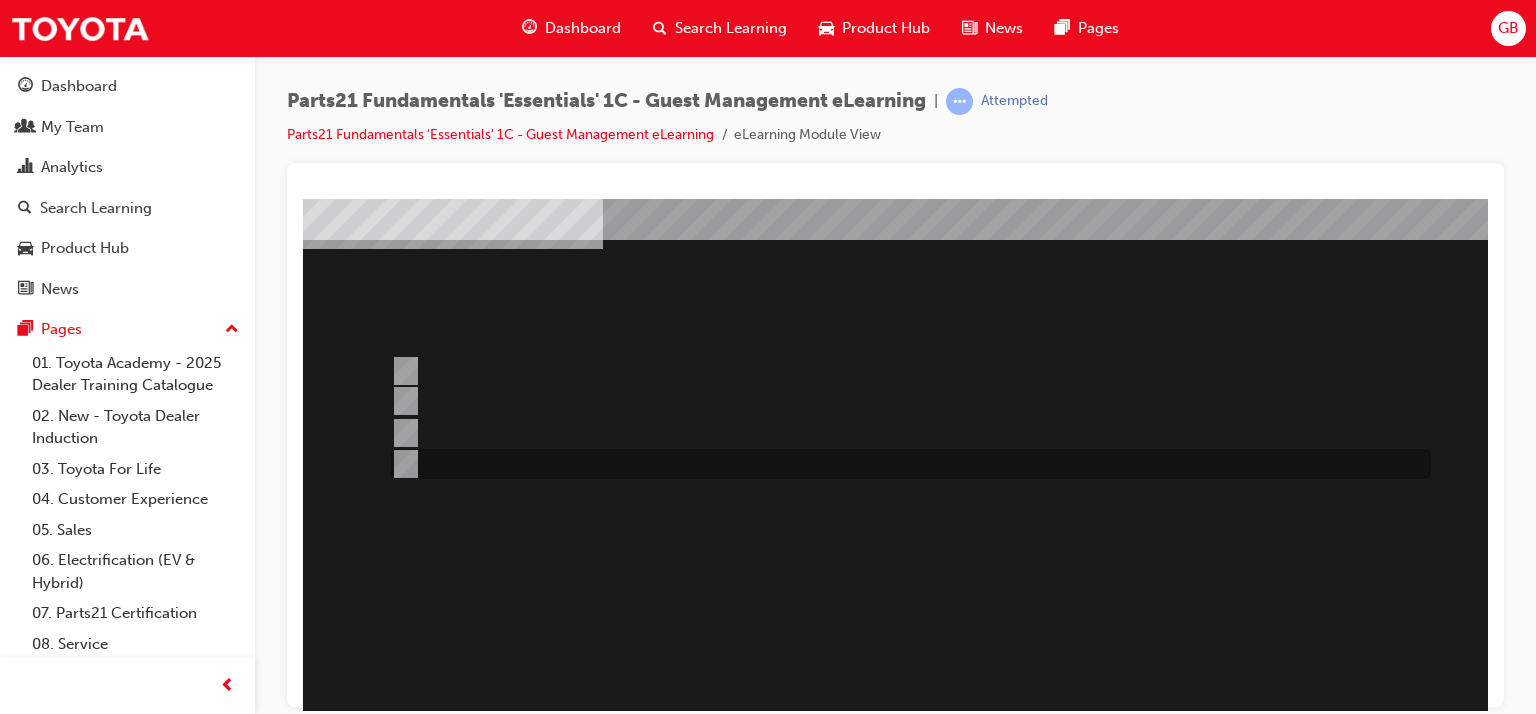 click at bounding box center [402, 464] 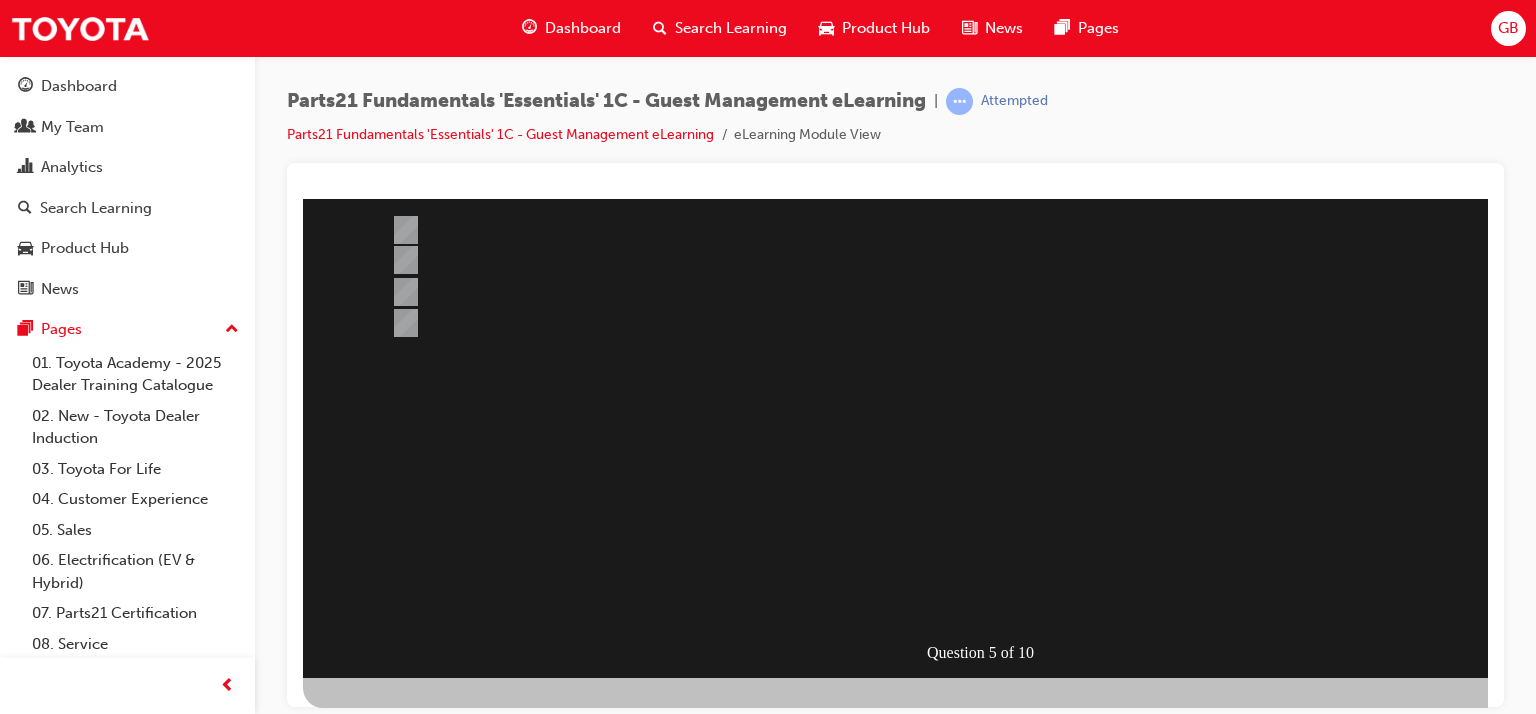 scroll, scrollTop: 253, scrollLeft: 0, axis: vertical 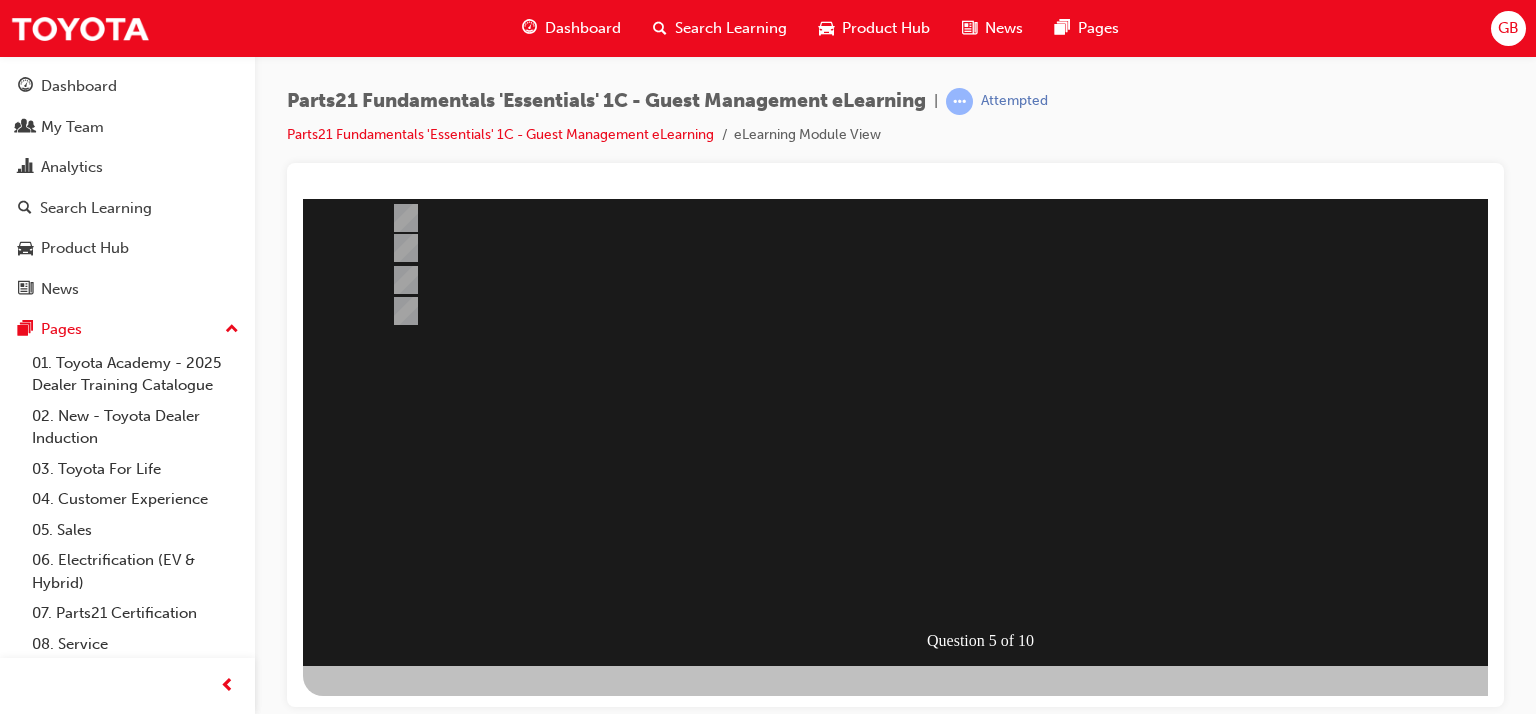 click at bounding box center (375, 966) 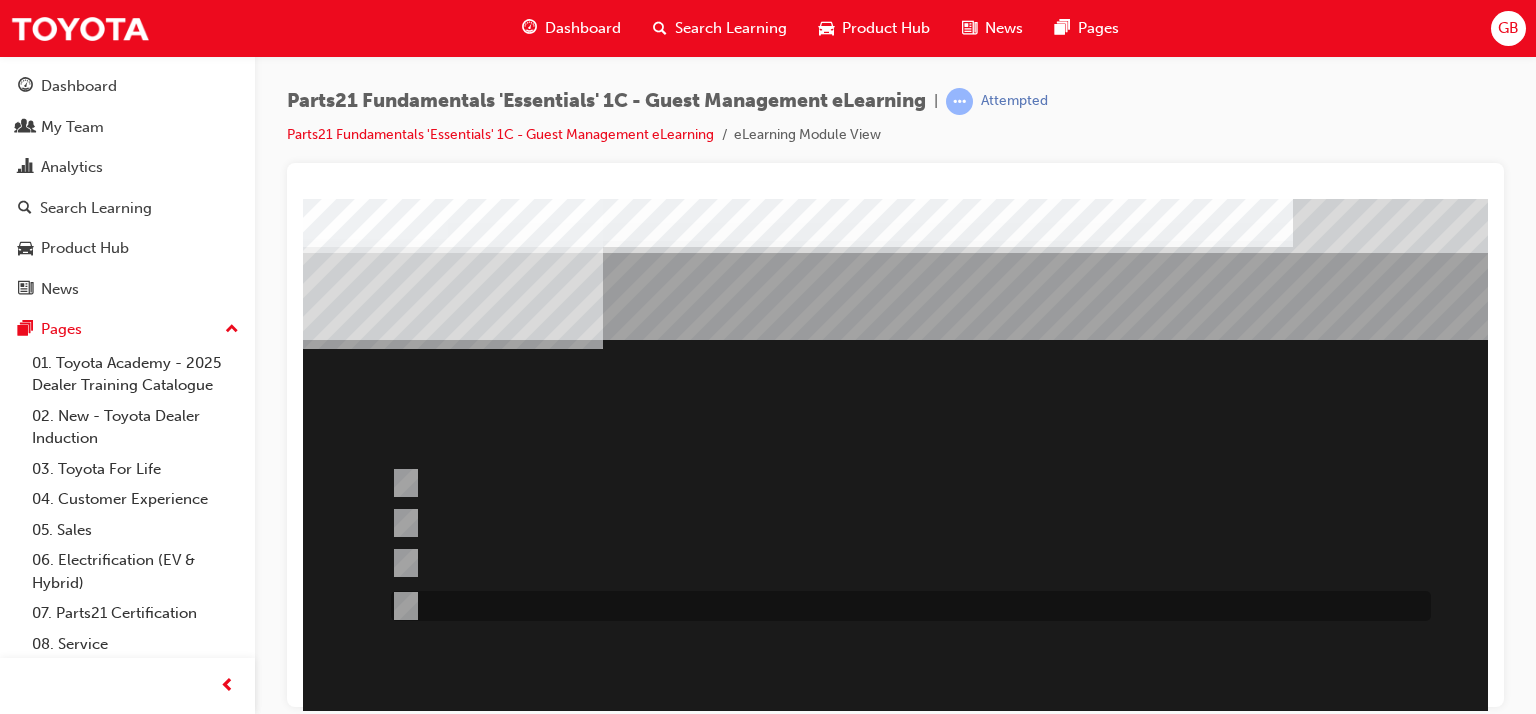 click at bounding box center (402, 606) 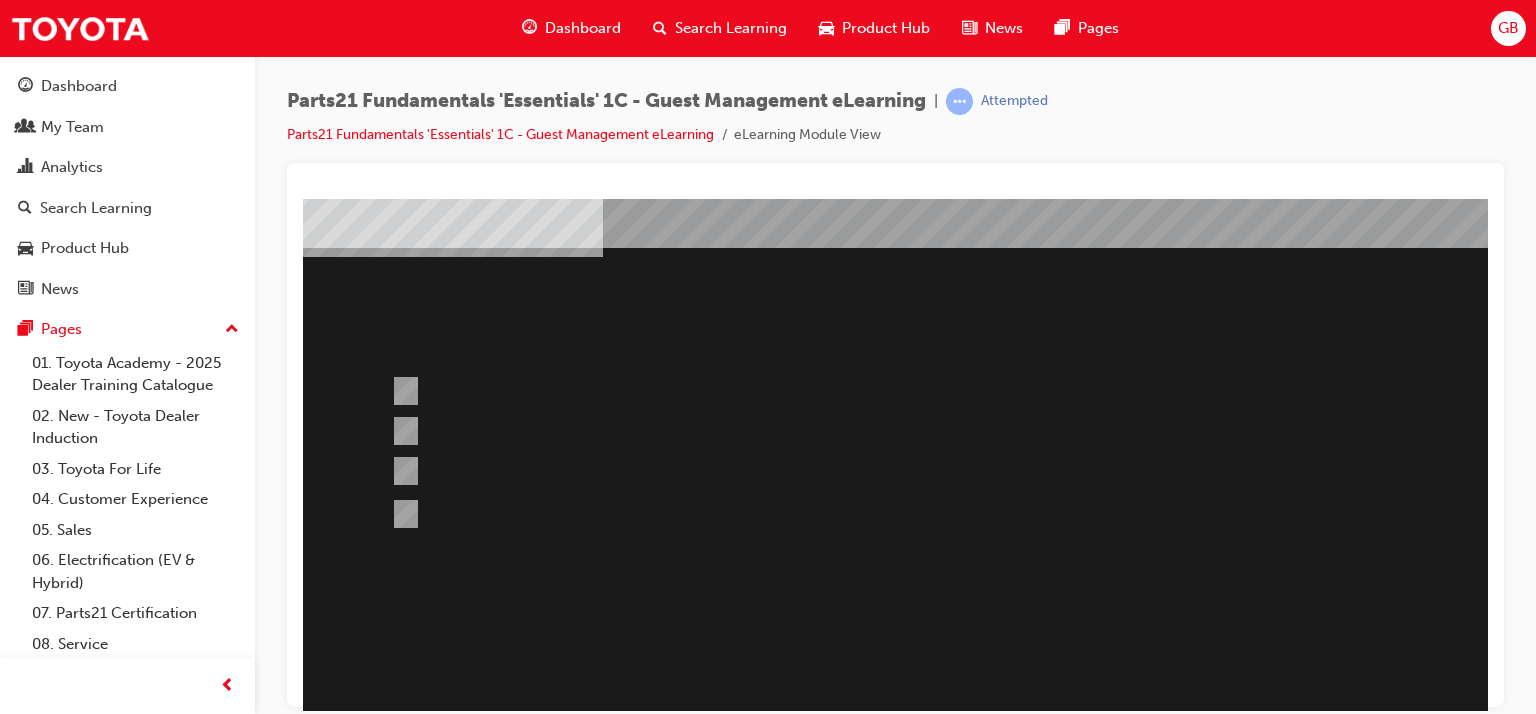 scroll, scrollTop: 200, scrollLeft: 0, axis: vertical 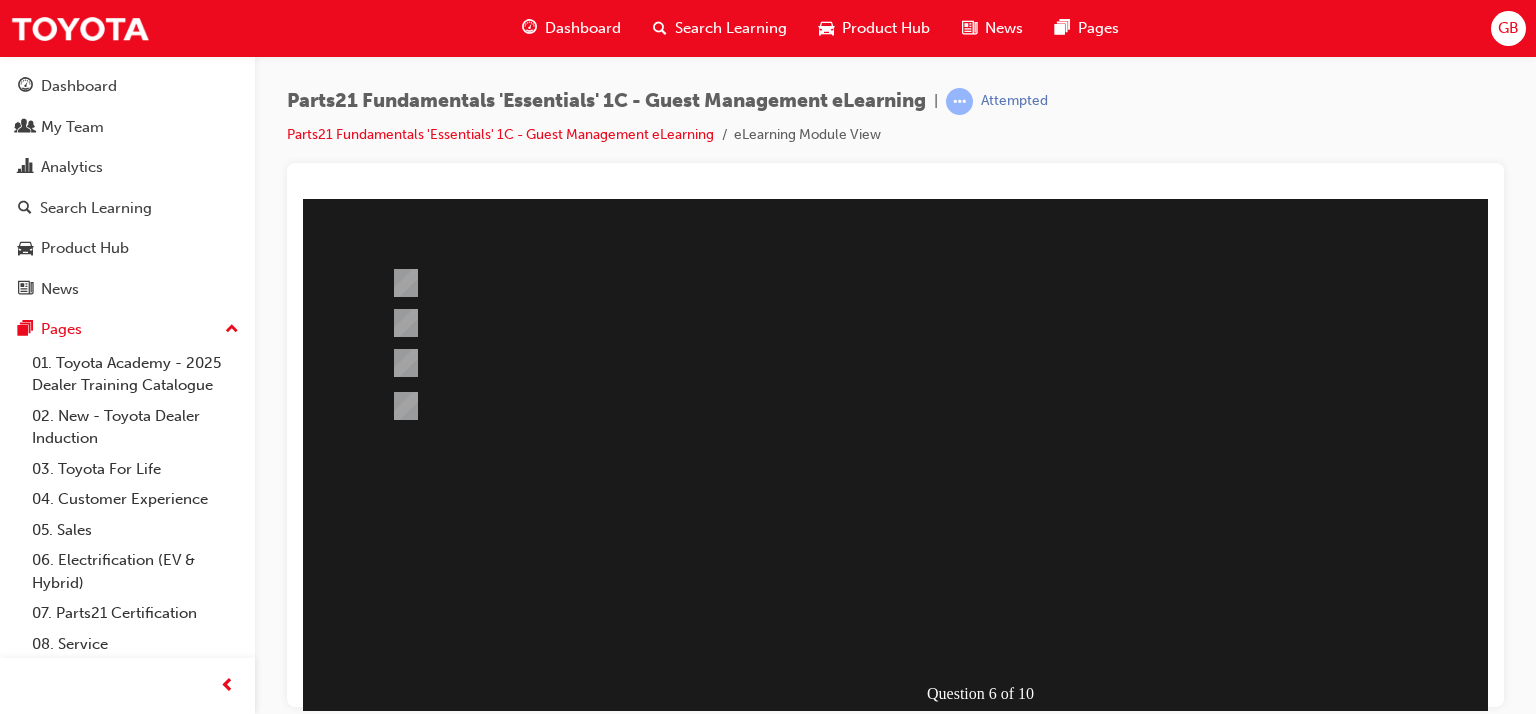 click at bounding box center (375, 1019) 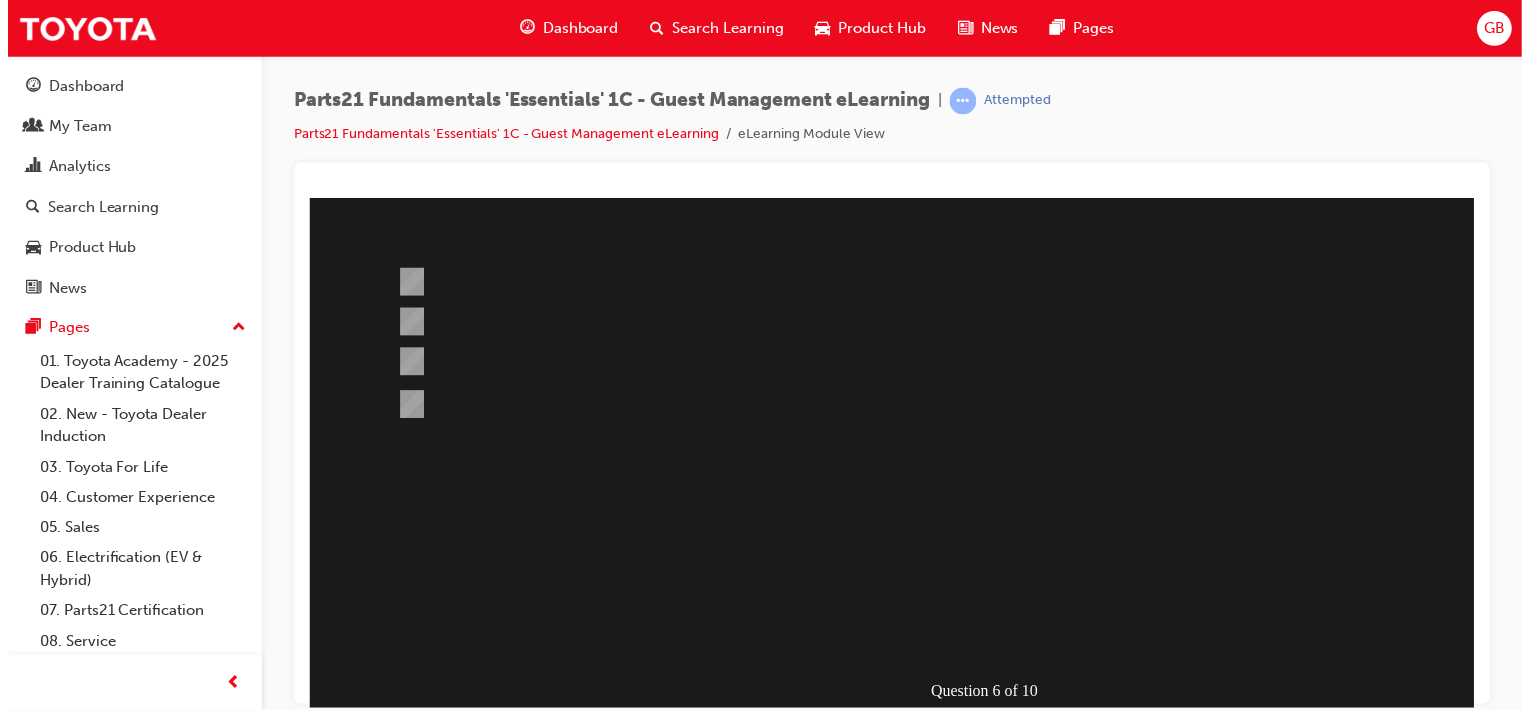scroll, scrollTop: 0, scrollLeft: 0, axis: both 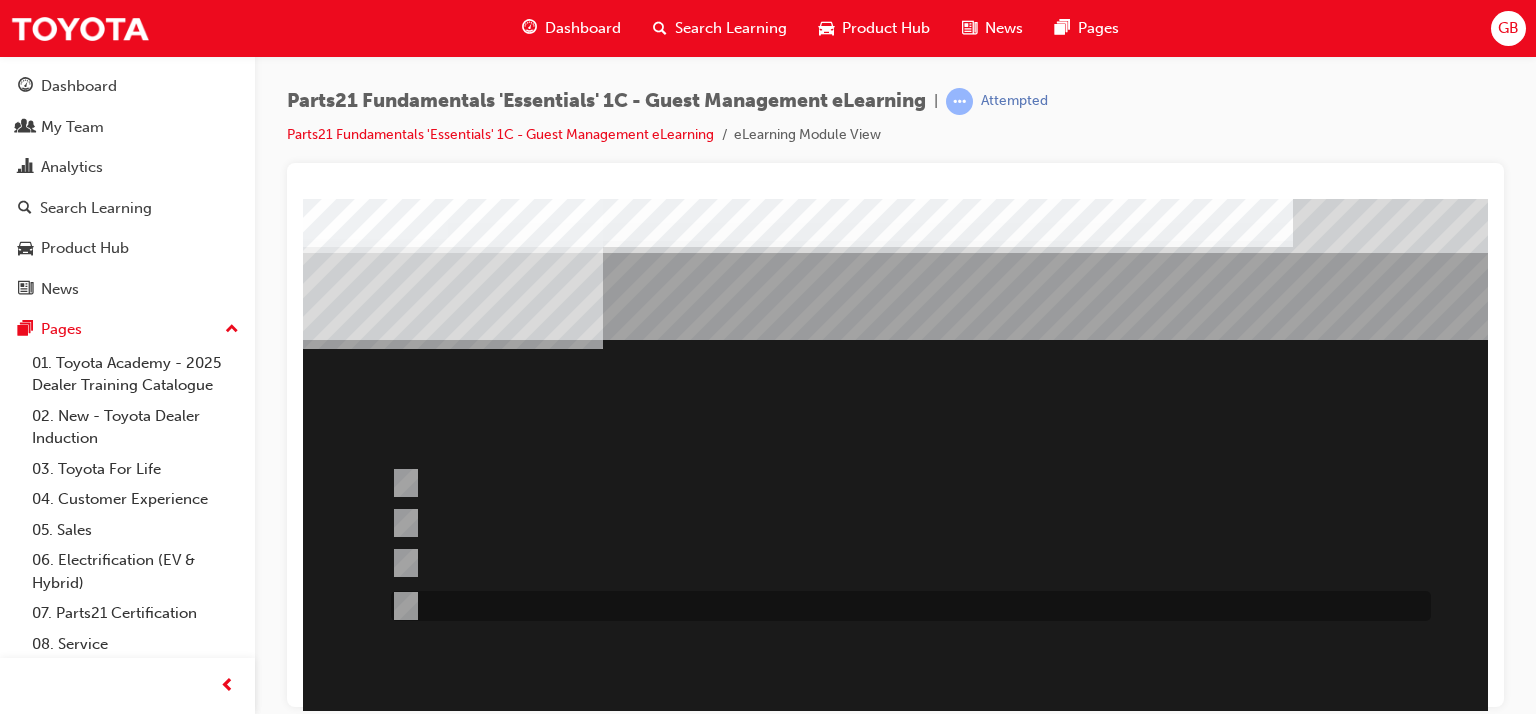 drag, startPoint x: 407, startPoint y: 603, endPoint x: 423, endPoint y: 604, distance: 16.03122 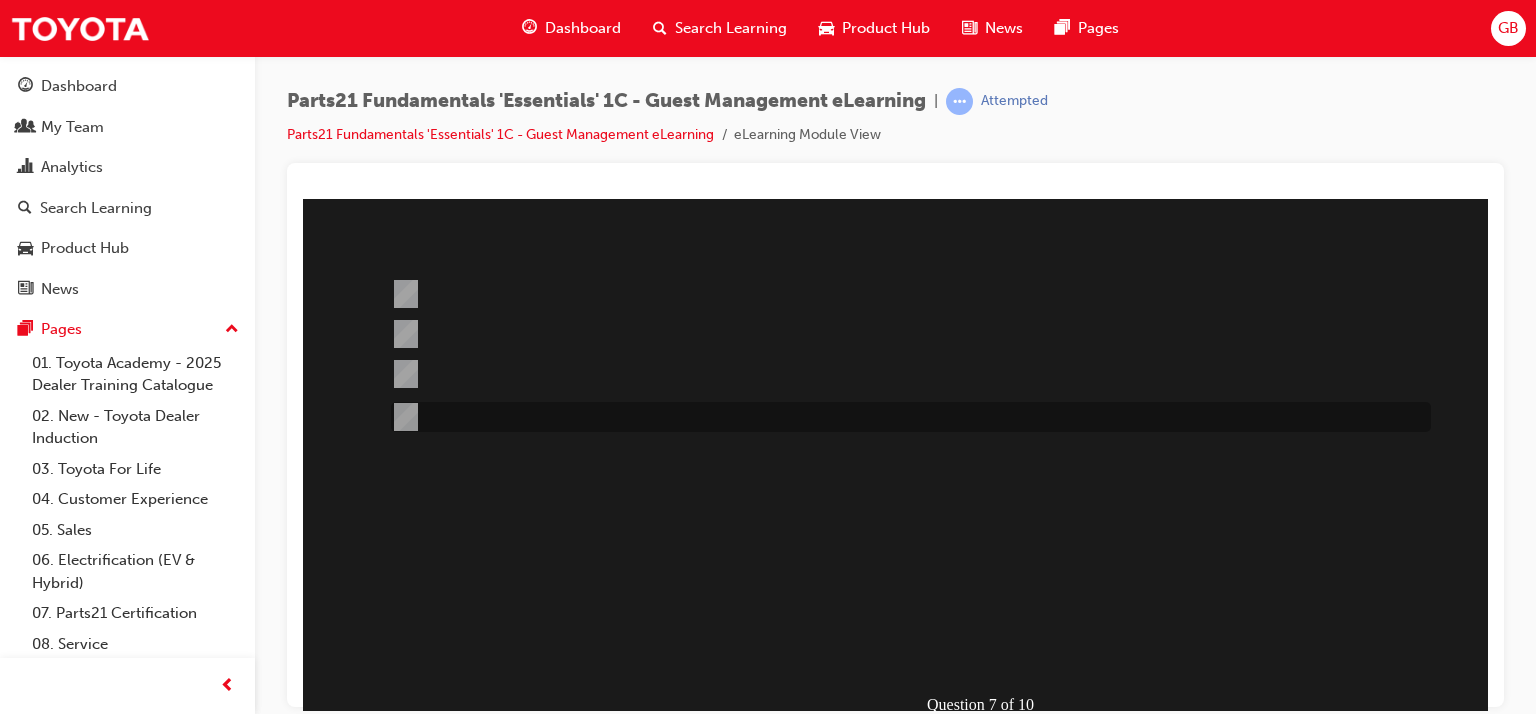 scroll, scrollTop: 200, scrollLeft: 0, axis: vertical 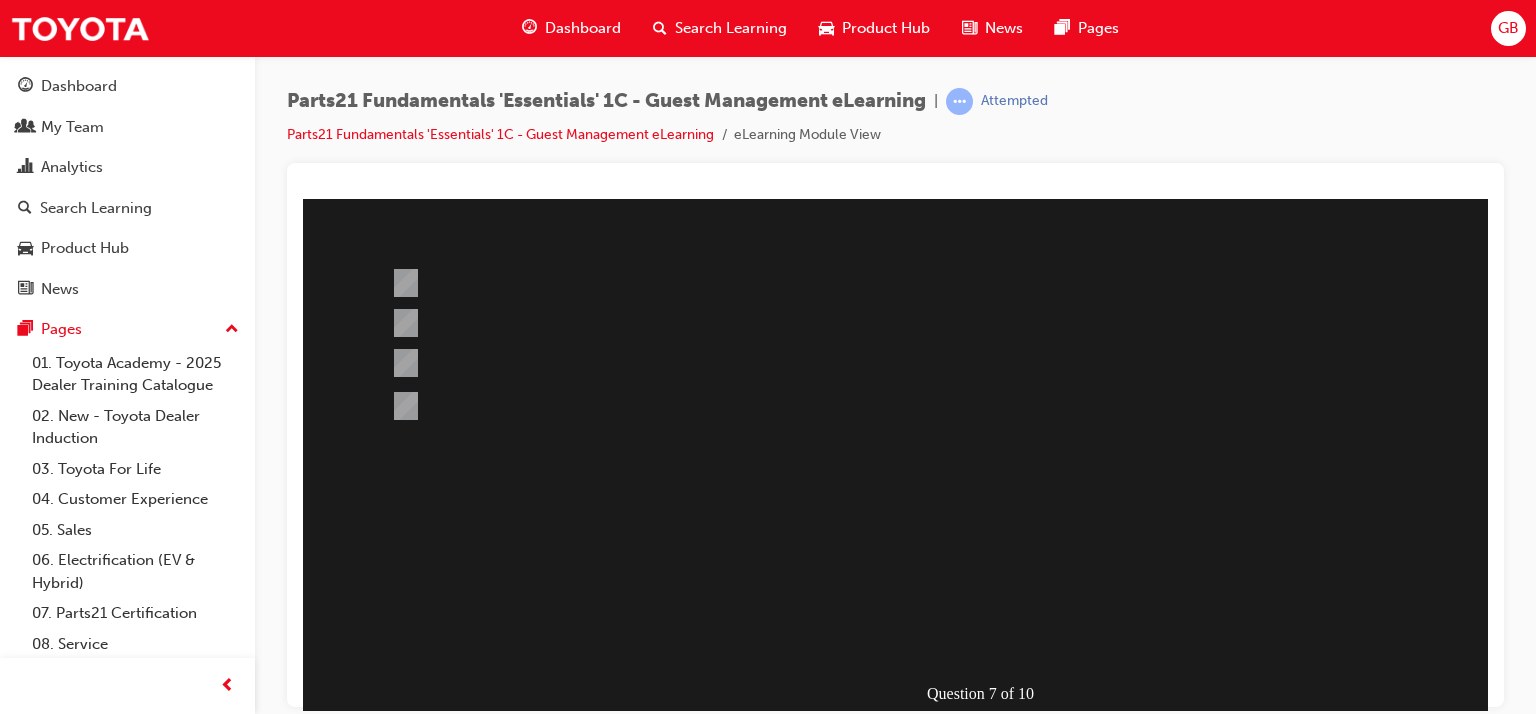 click at bounding box center (375, 1019) 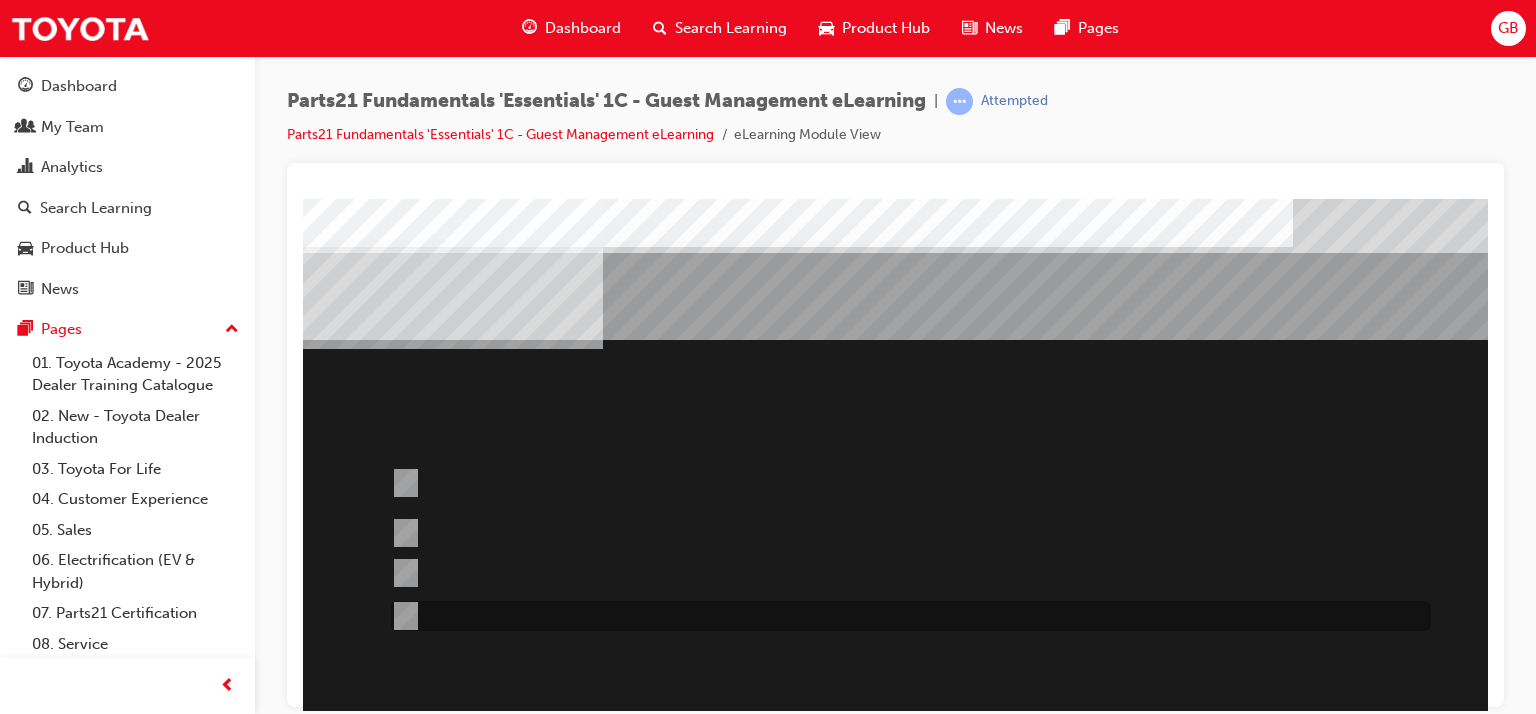 click at bounding box center [402, 616] 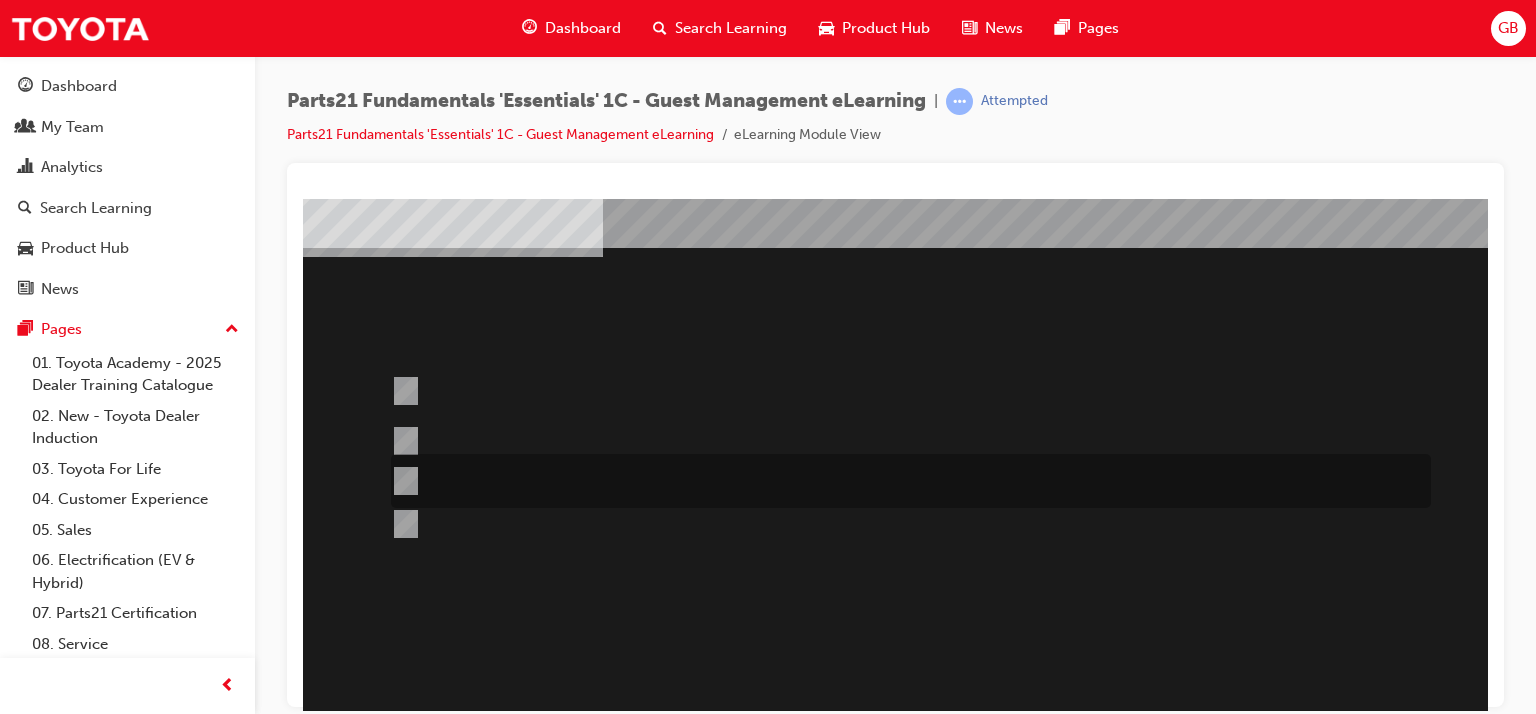 scroll, scrollTop: 200, scrollLeft: 0, axis: vertical 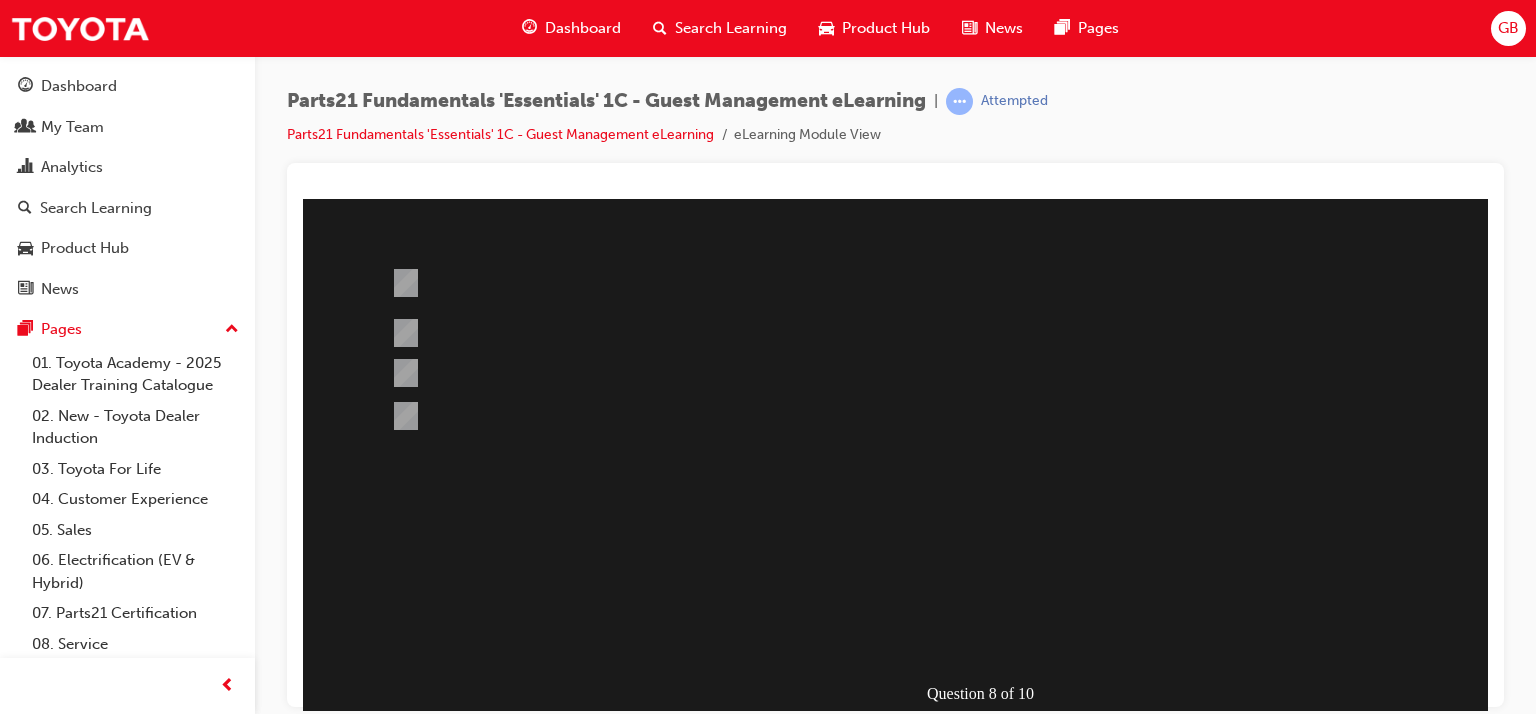 click at bounding box center [375, 1019] 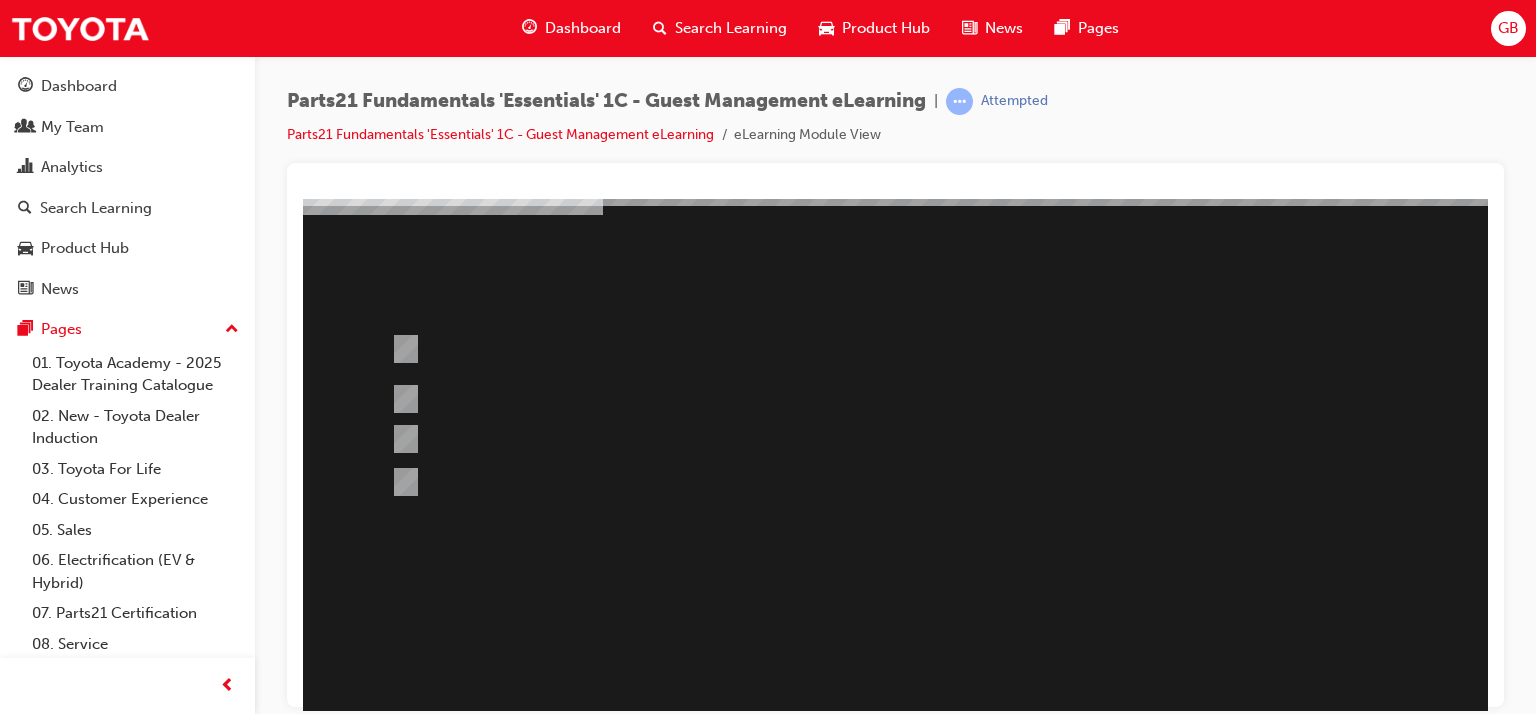 scroll, scrollTop: 100, scrollLeft: 0, axis: vertical 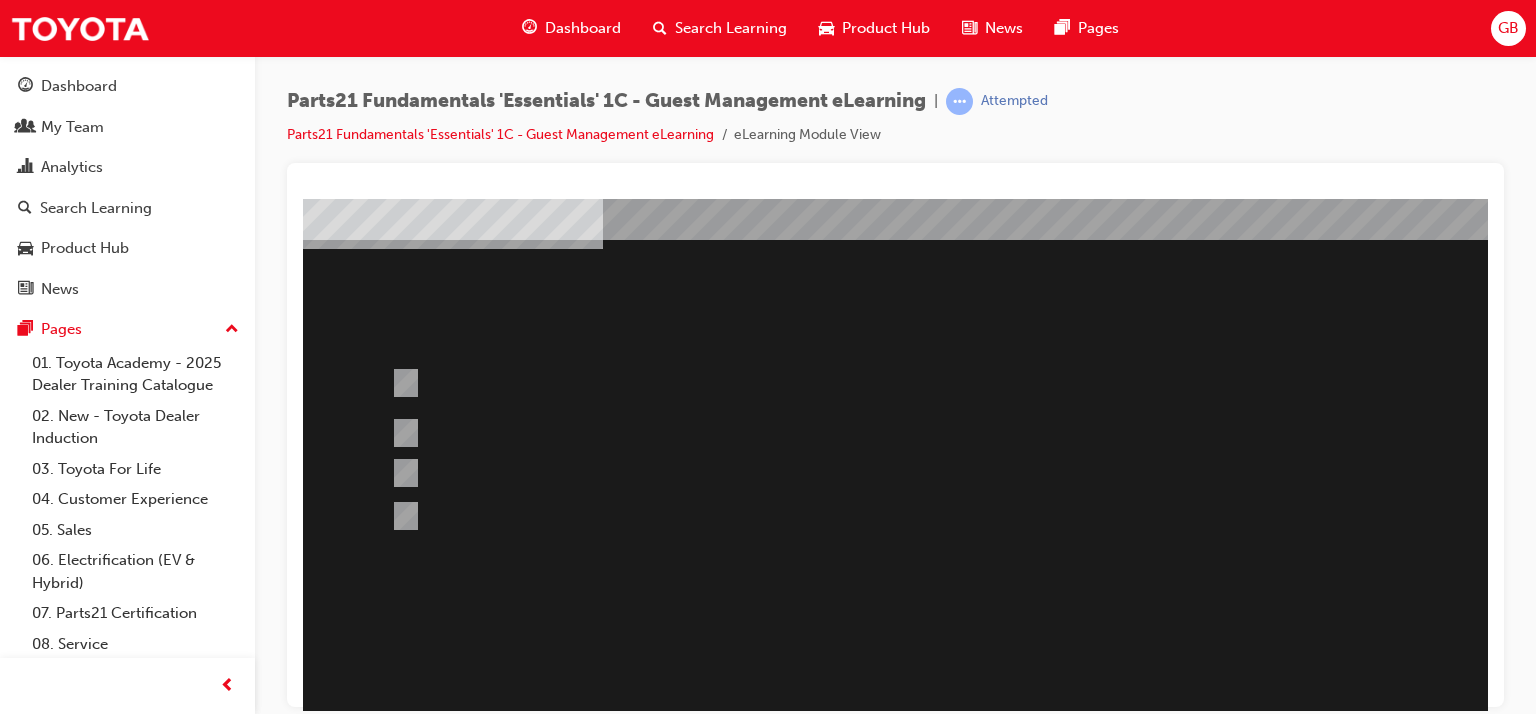 click at bounding box center (983, 458) 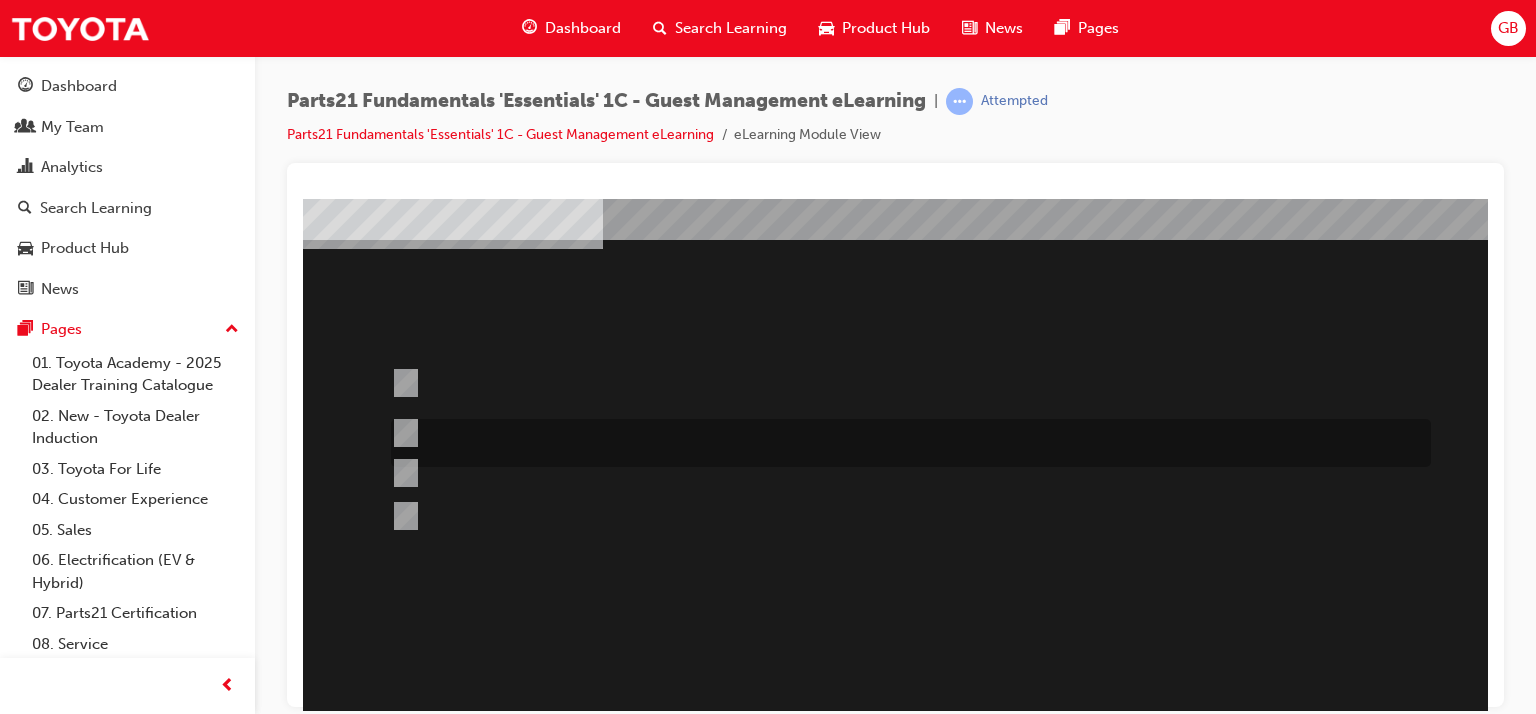 click at bounding box center [402, 433] 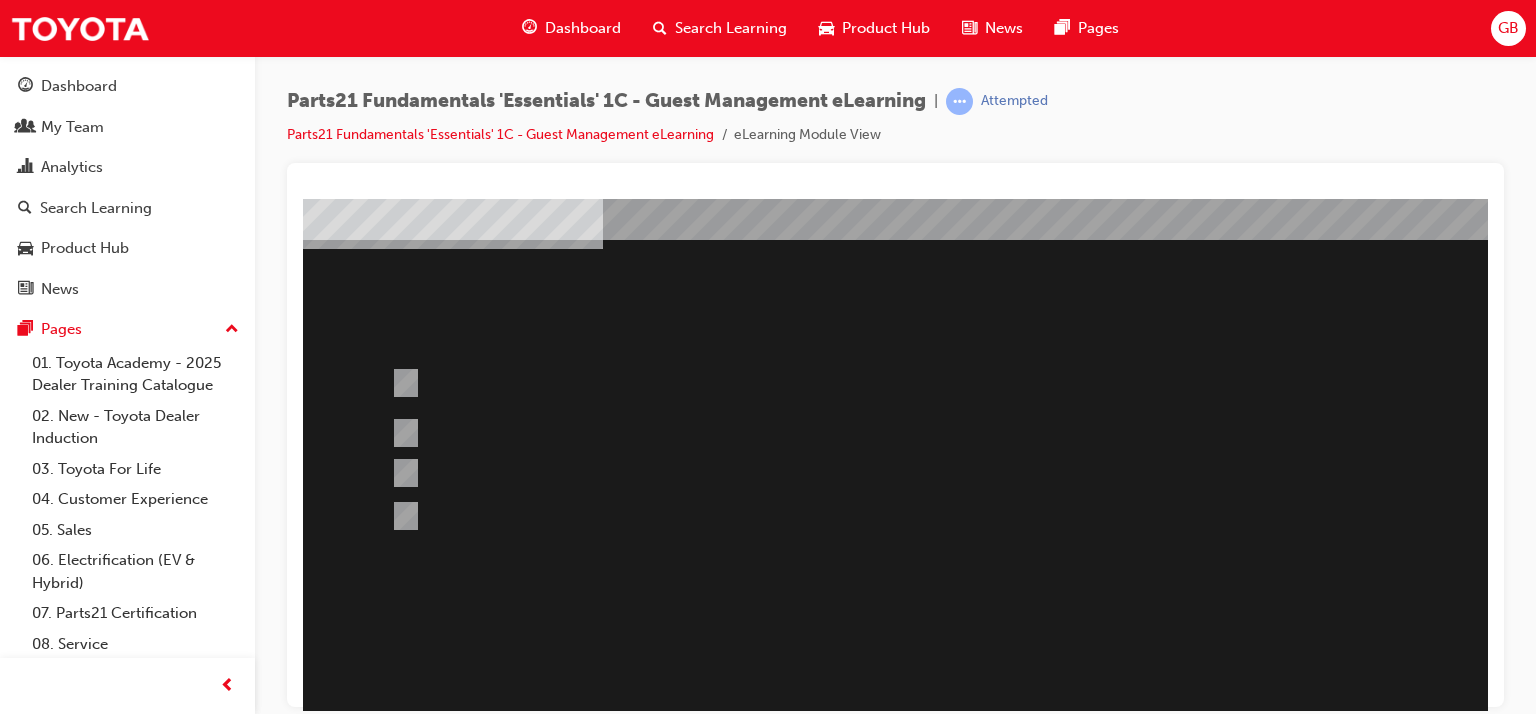 click on "Question 8 of 10" at bounding box center [983, 458] 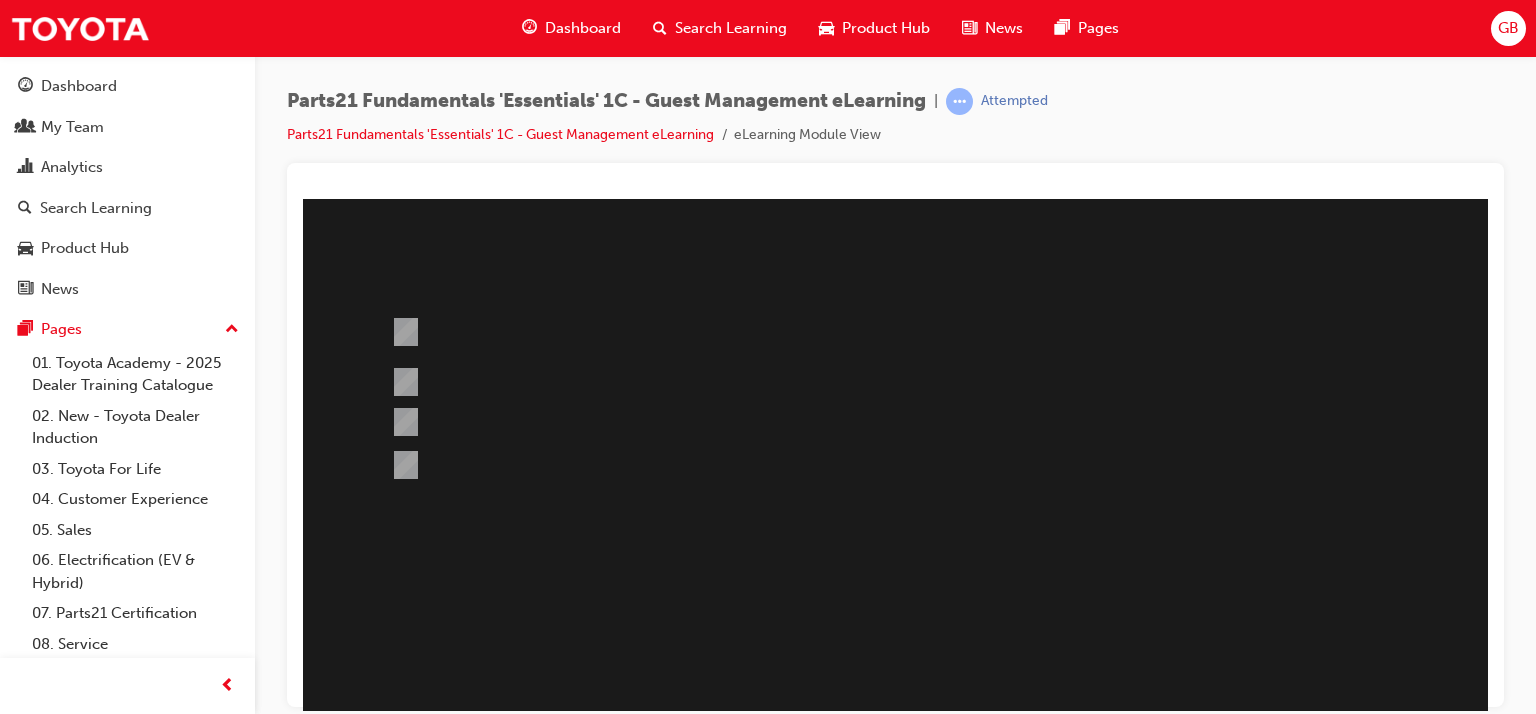 scroll, scrollTop: 200, scrollLeft: 0, axis: vertical 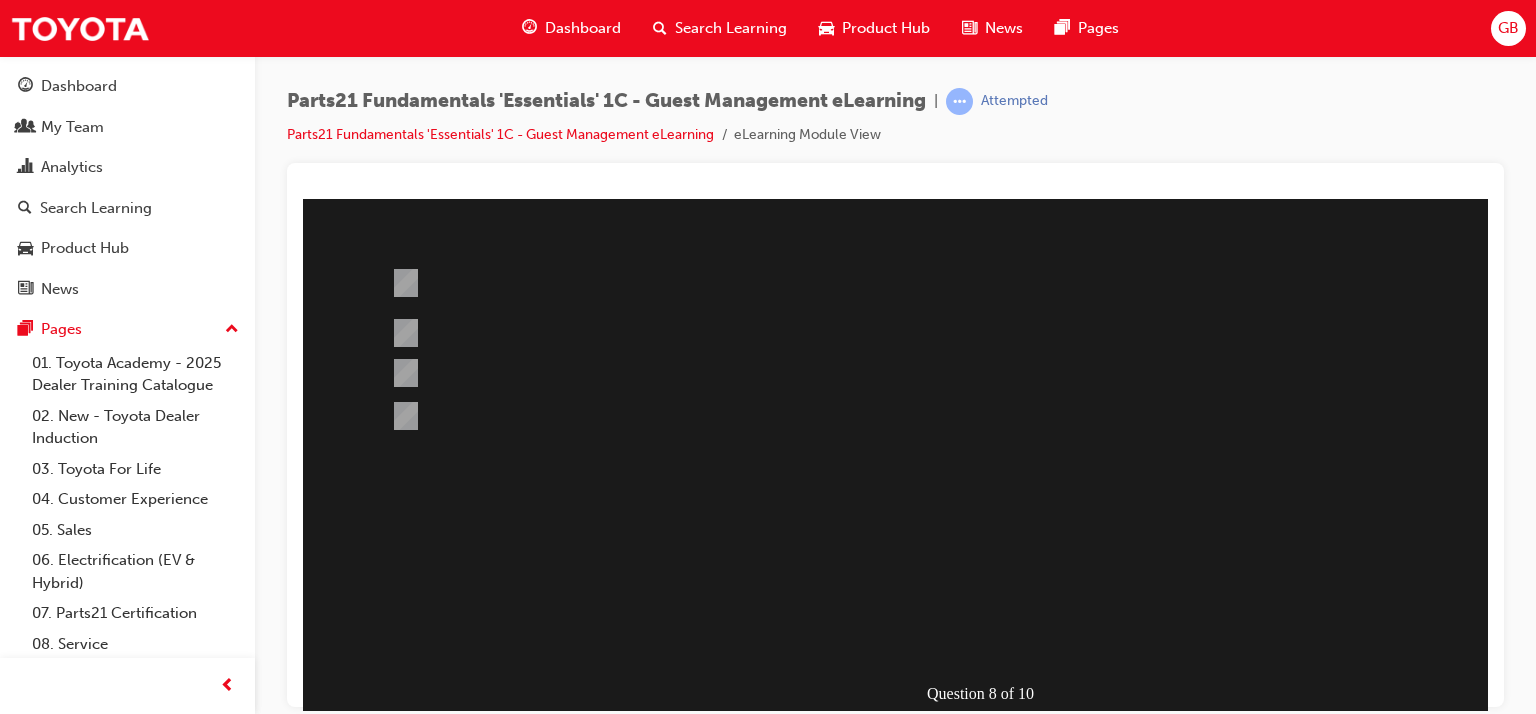 click at bounding box center (375, 1019) 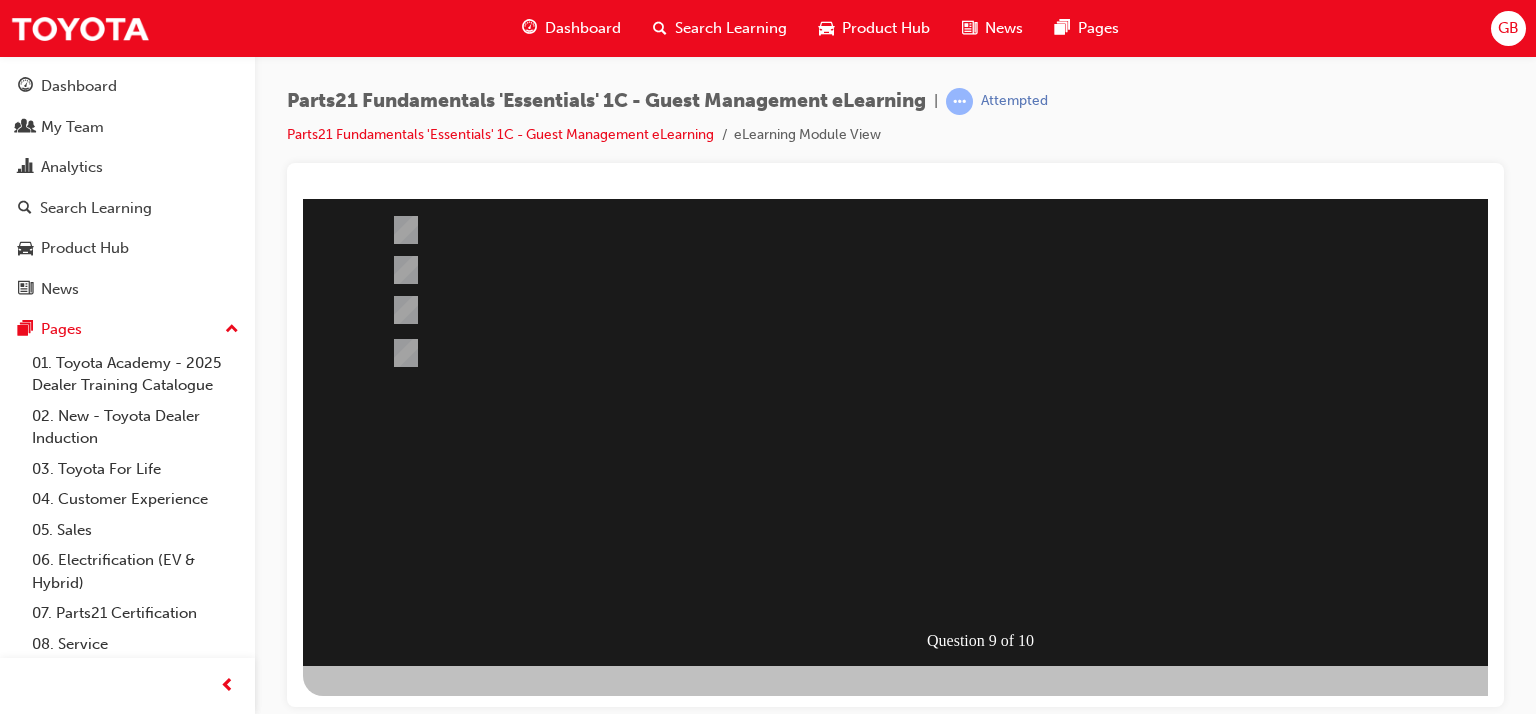 scroll, scrollTop: 0, scrollLeft: 0, axis: both 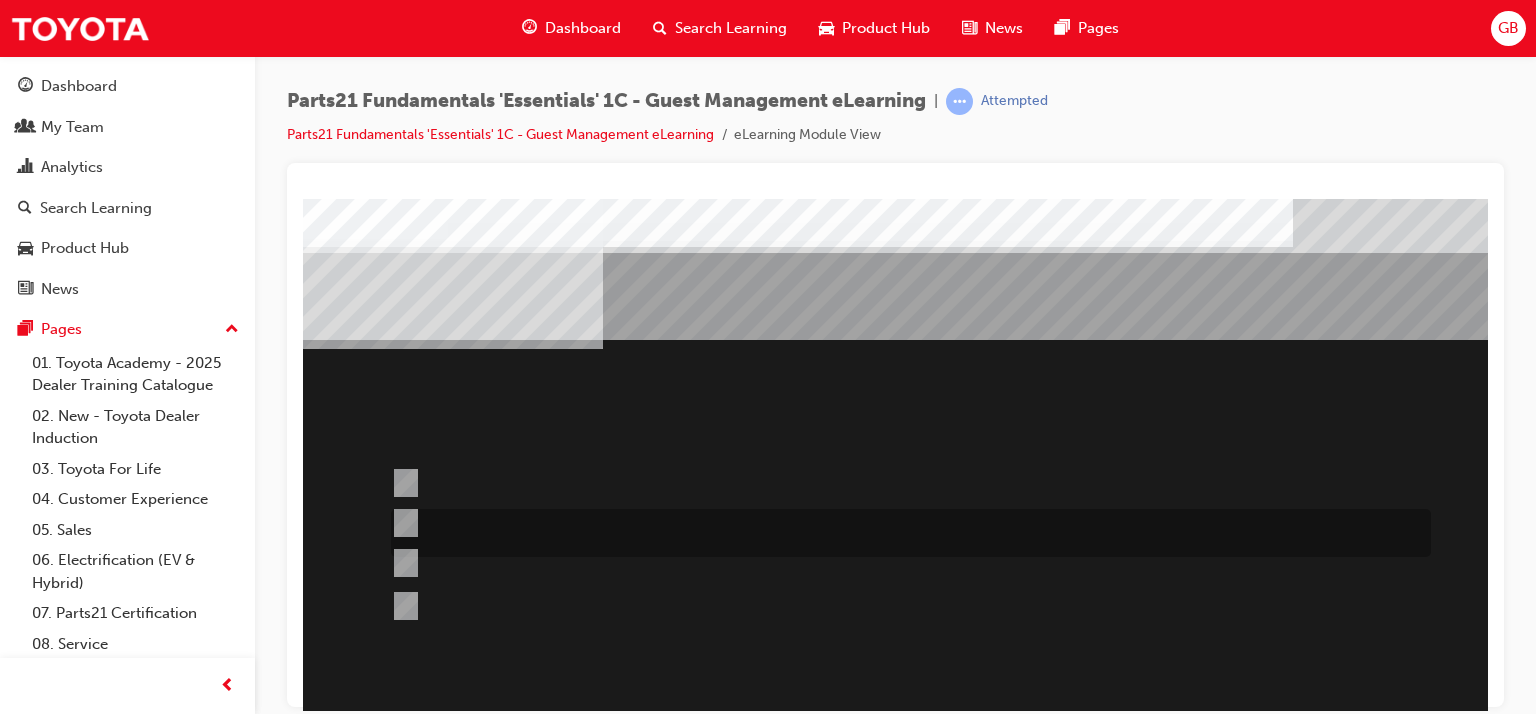 click at bounding box center [906, 533] 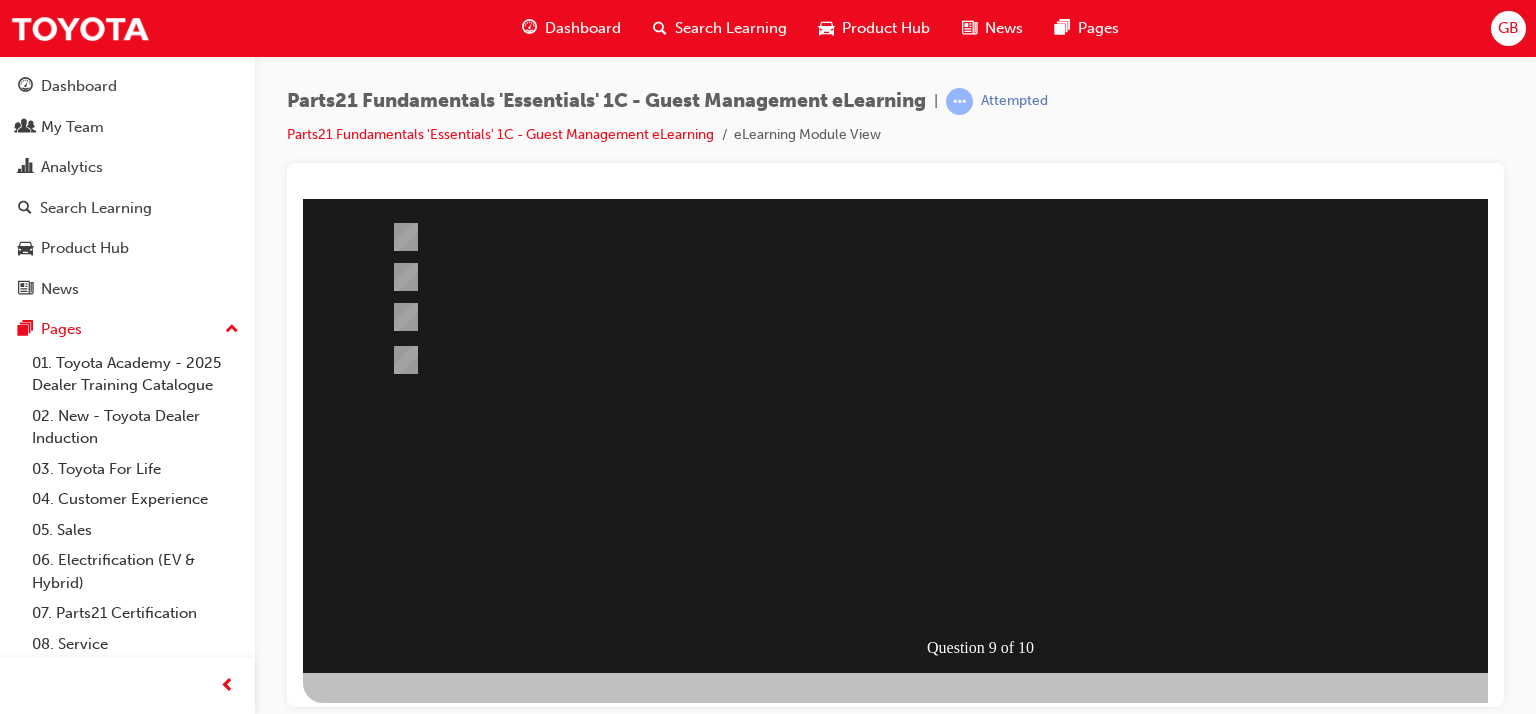 scroll, scrollTop: 253, scrollLeft: 0, axis: vertical 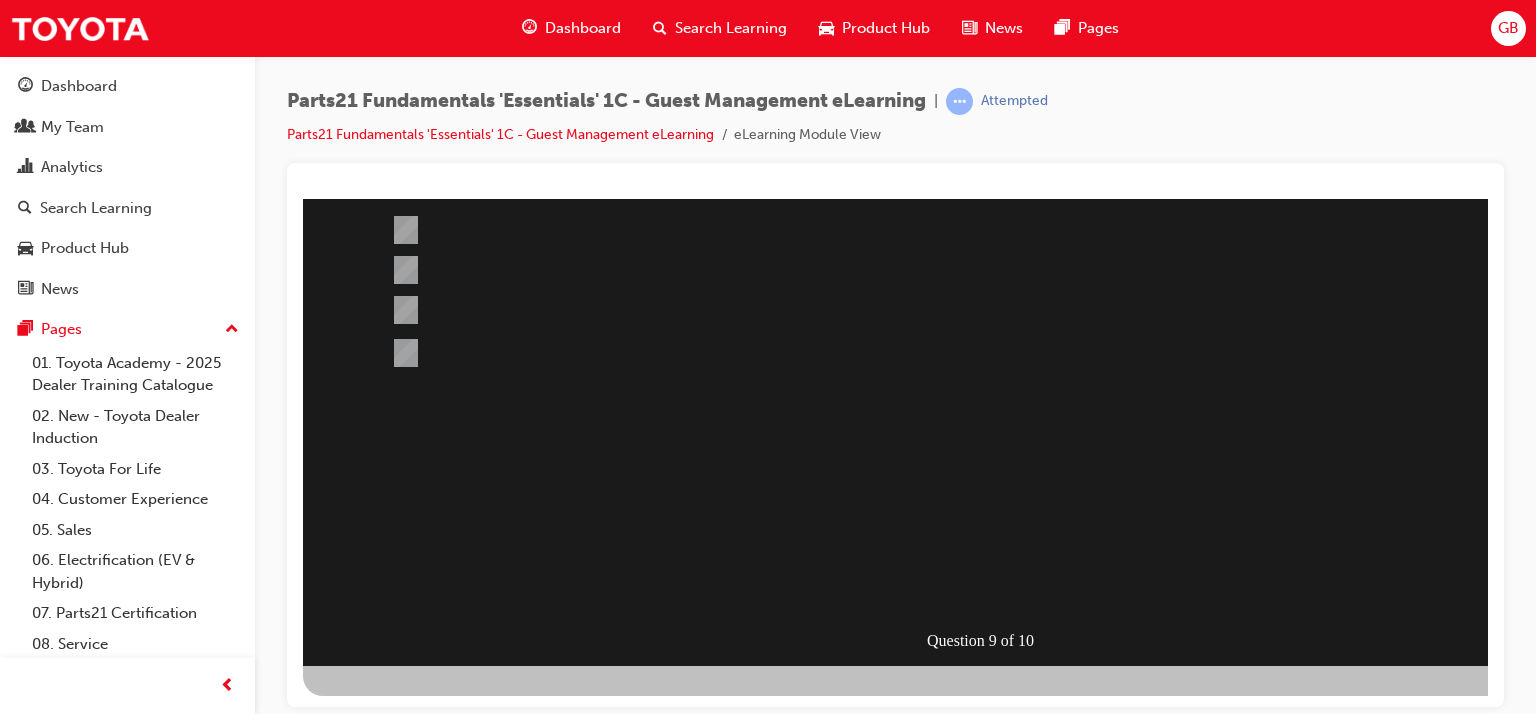click at bounding box center (375, 966) 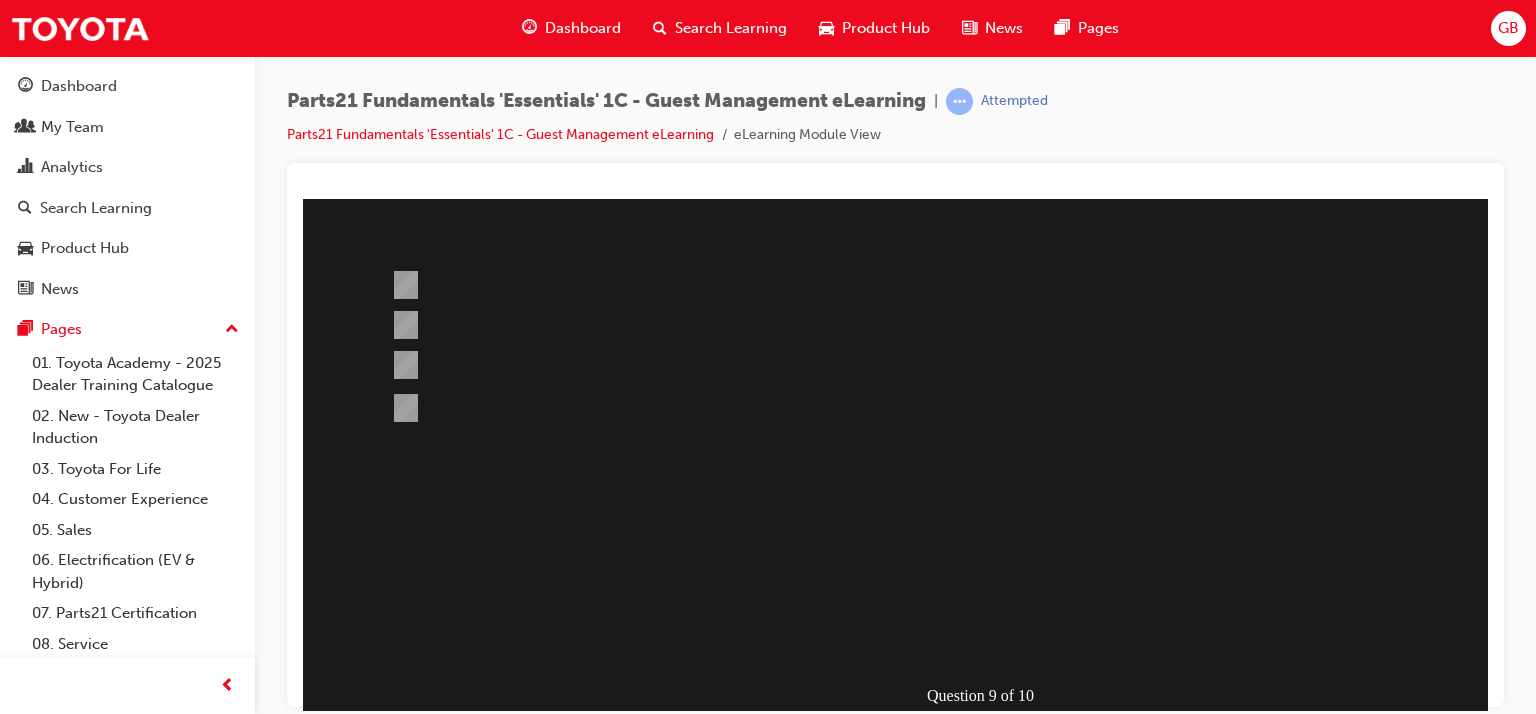 scroll, scrollTop: 153, scrollLeft: 0, axis: vertical 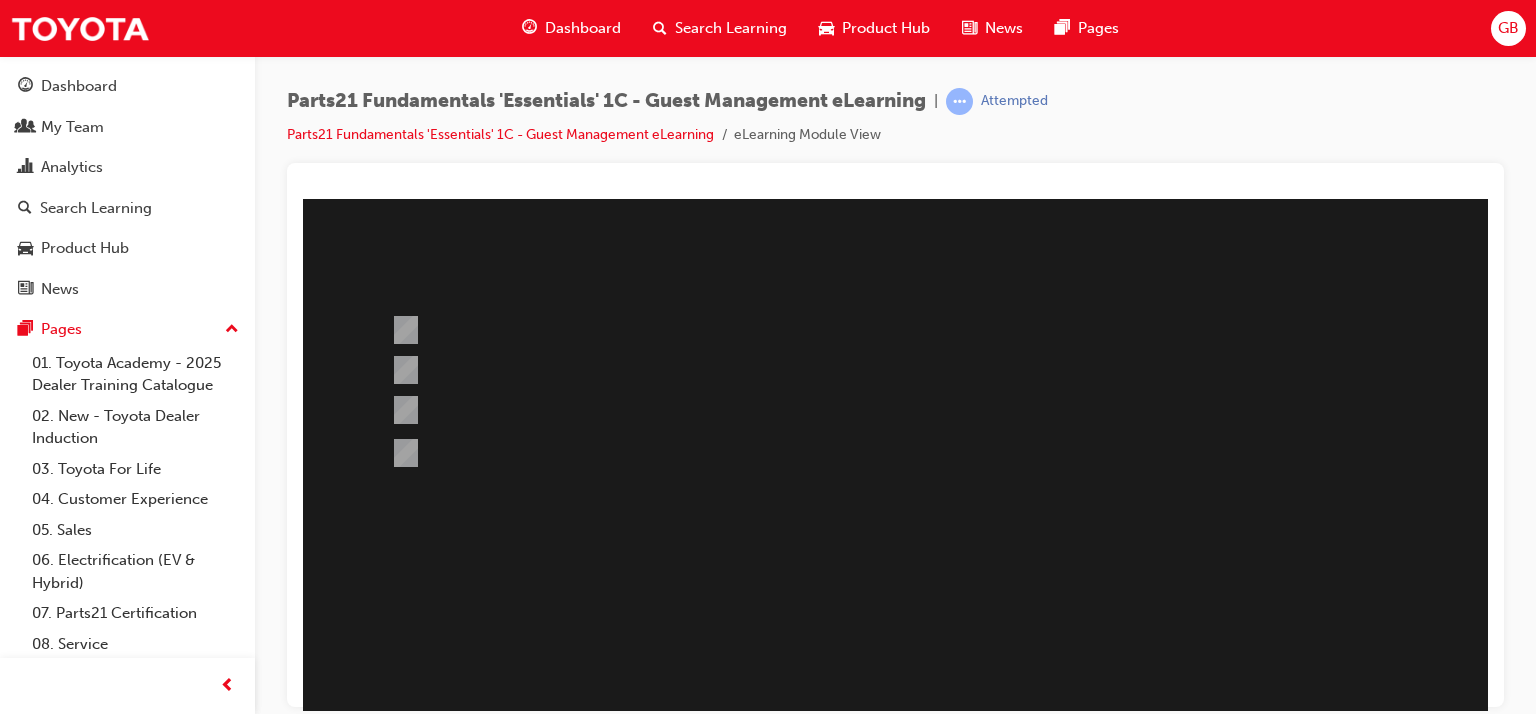 click at bounding box center [983, 405] 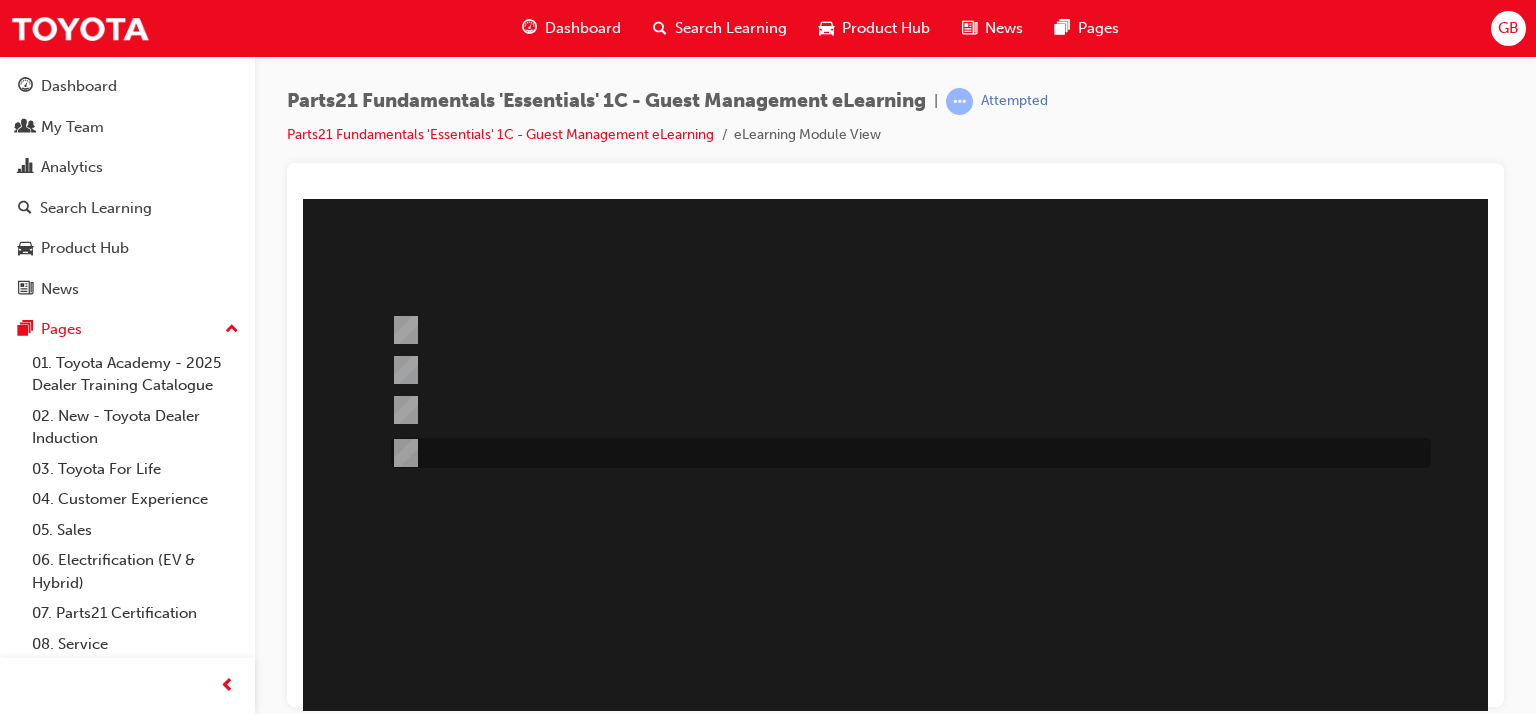 click at bounding box center [402, 453] 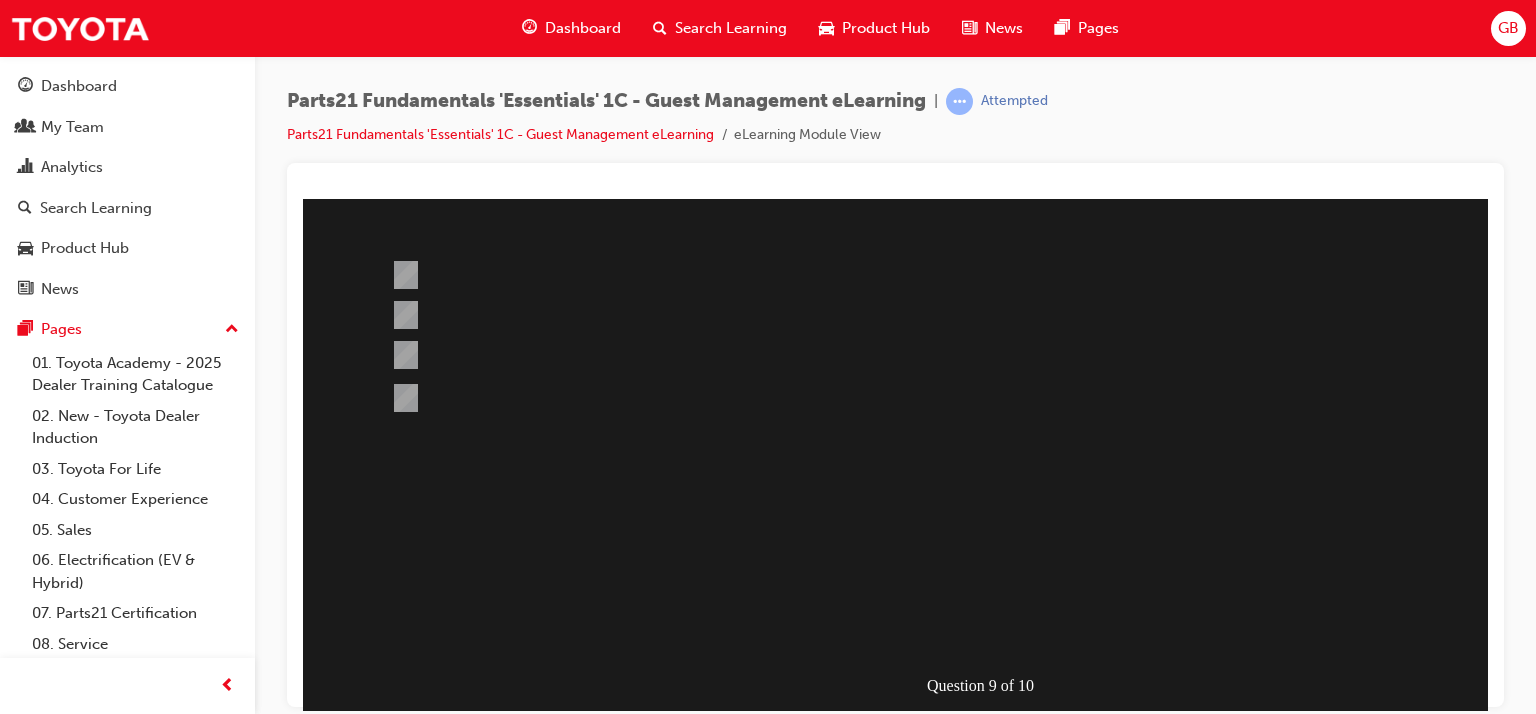 scroll, scrollTop: 253, scrollLeft: 0, axis: vertical 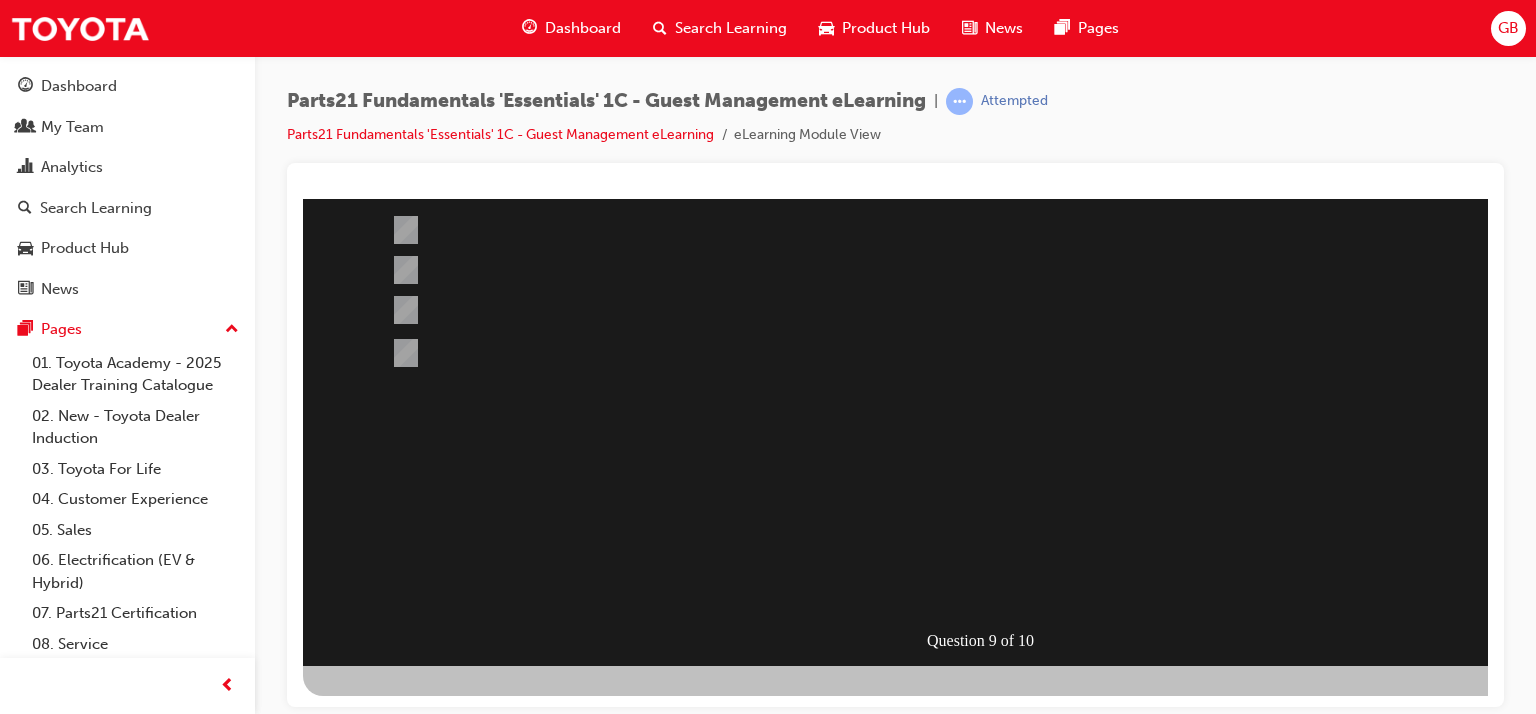 click at bounding box center (375, 966) 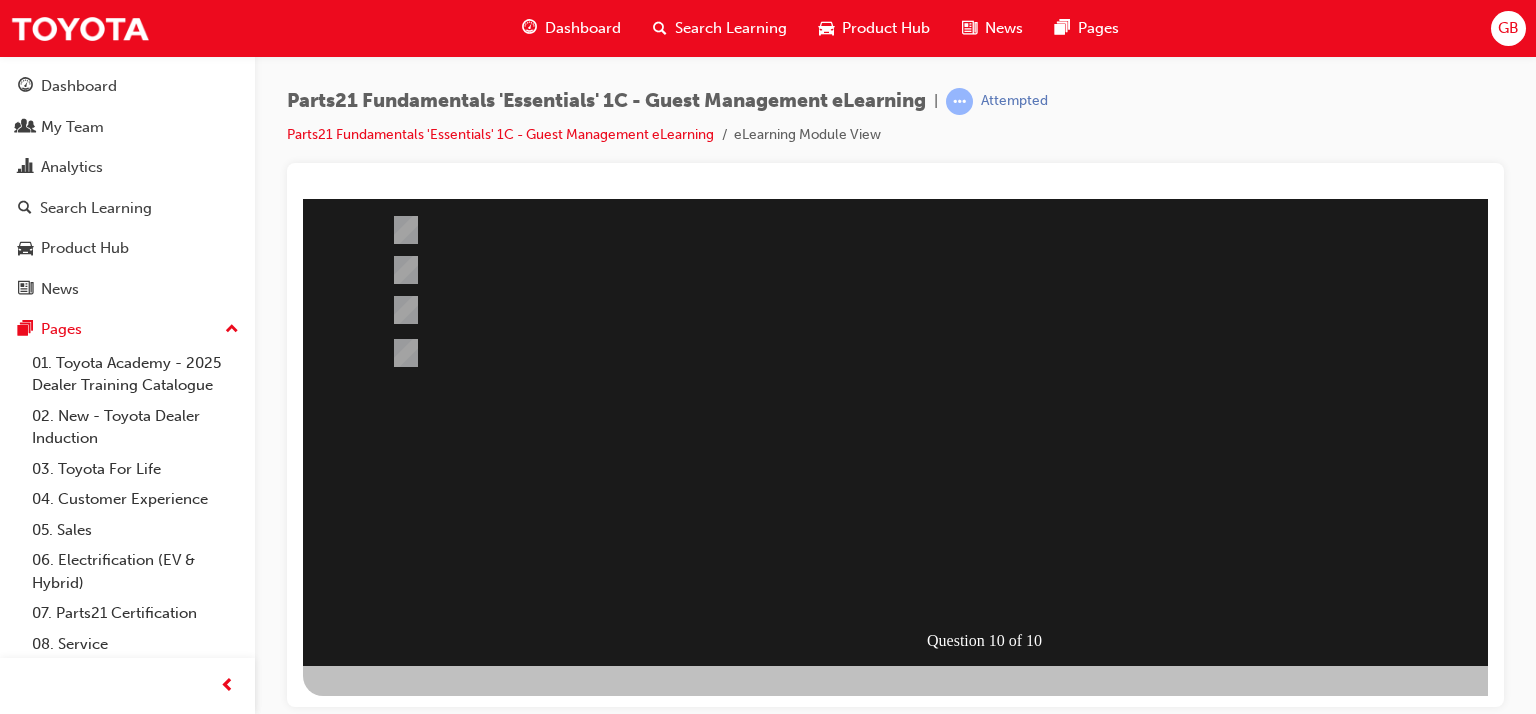 scroll, scrollTop: 0, scrollLeft: 0, axis: both 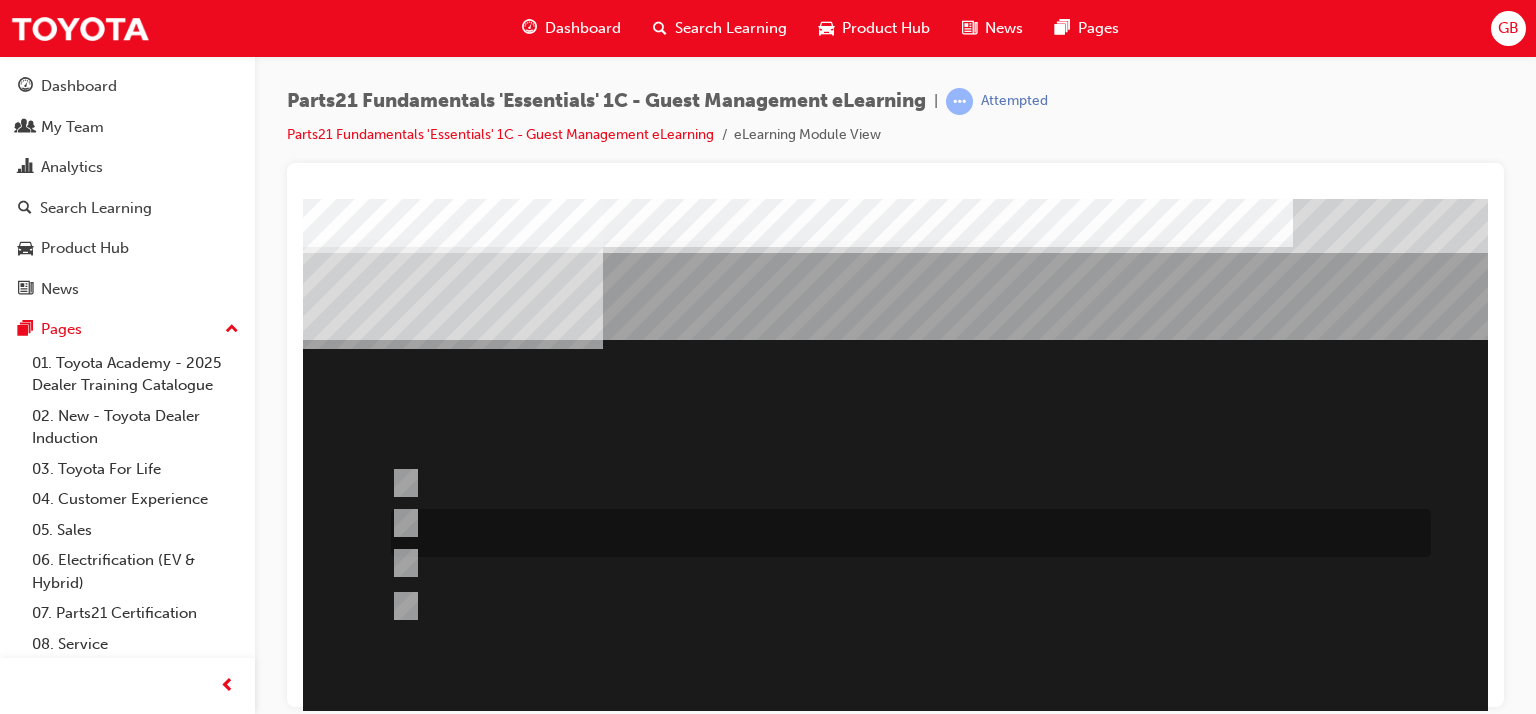 click at bounding box center (402, 523) 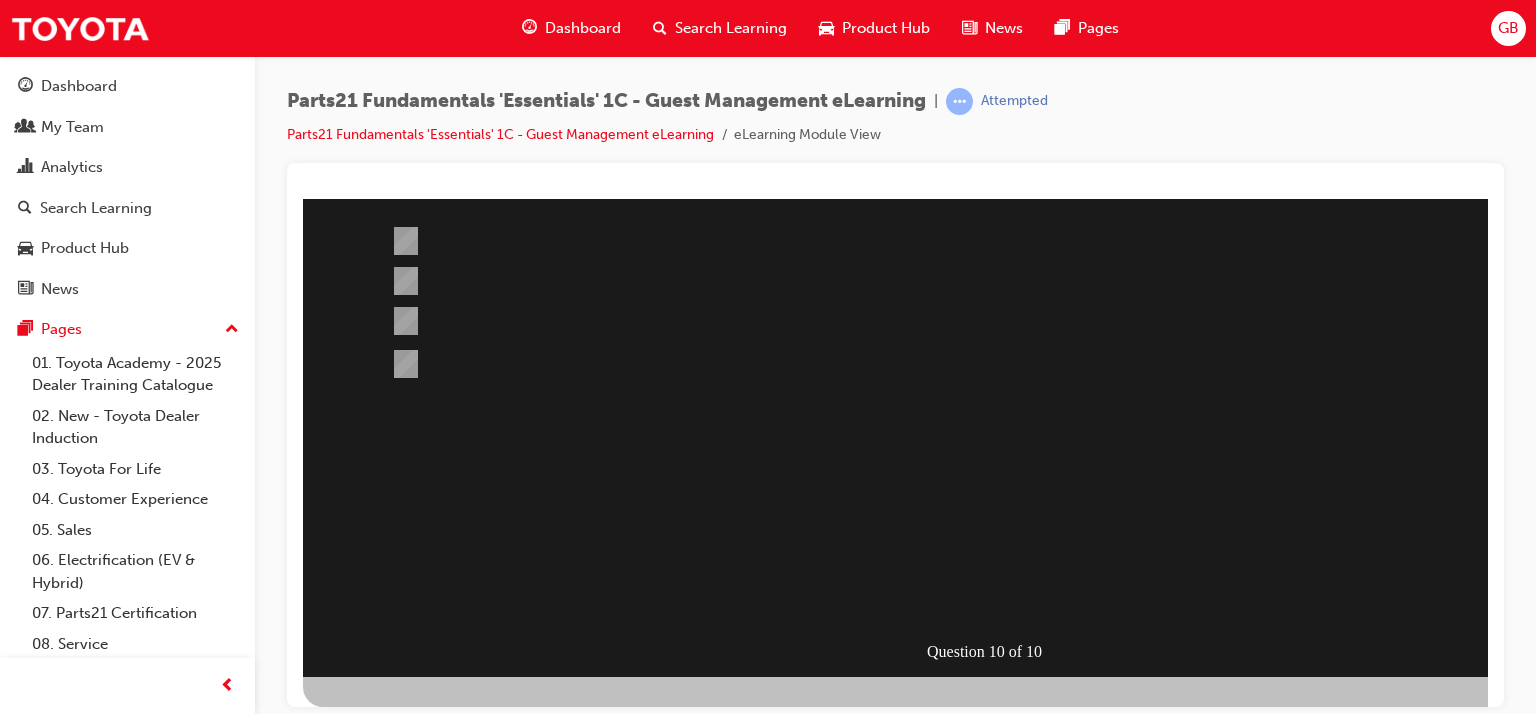 scroll, scrollTop: 253, scrollLeft: 0, axis: vertical 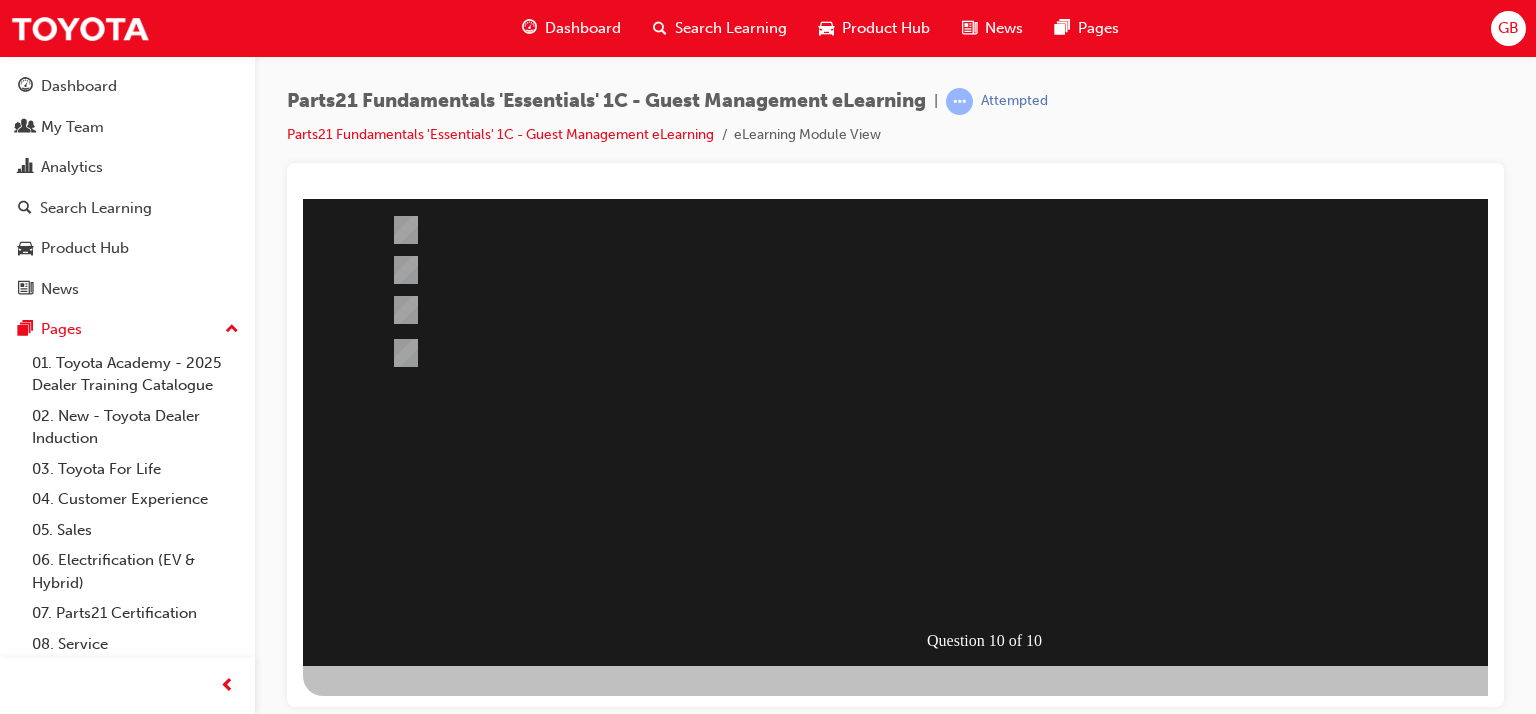 click at bounding box center [375, 966] 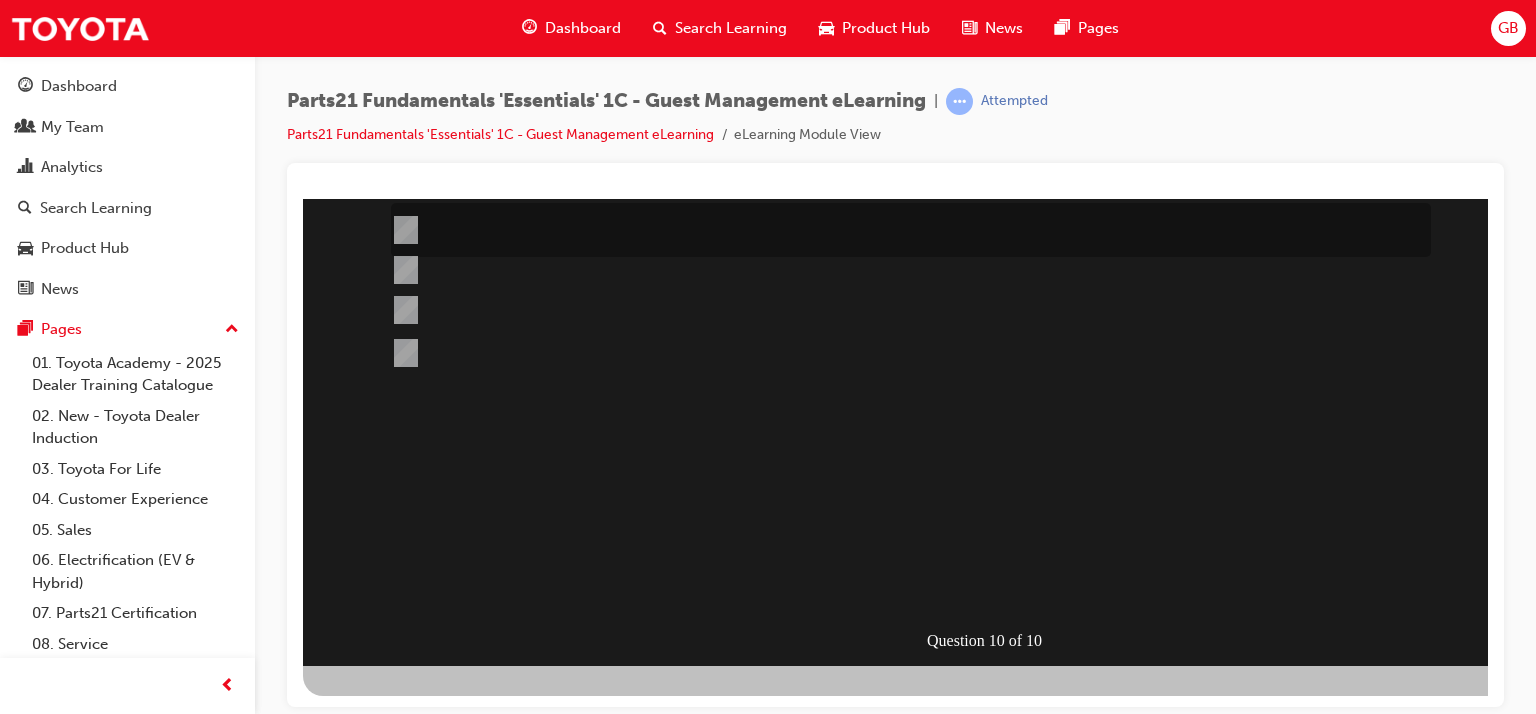 click at bounding box center [402, 230] 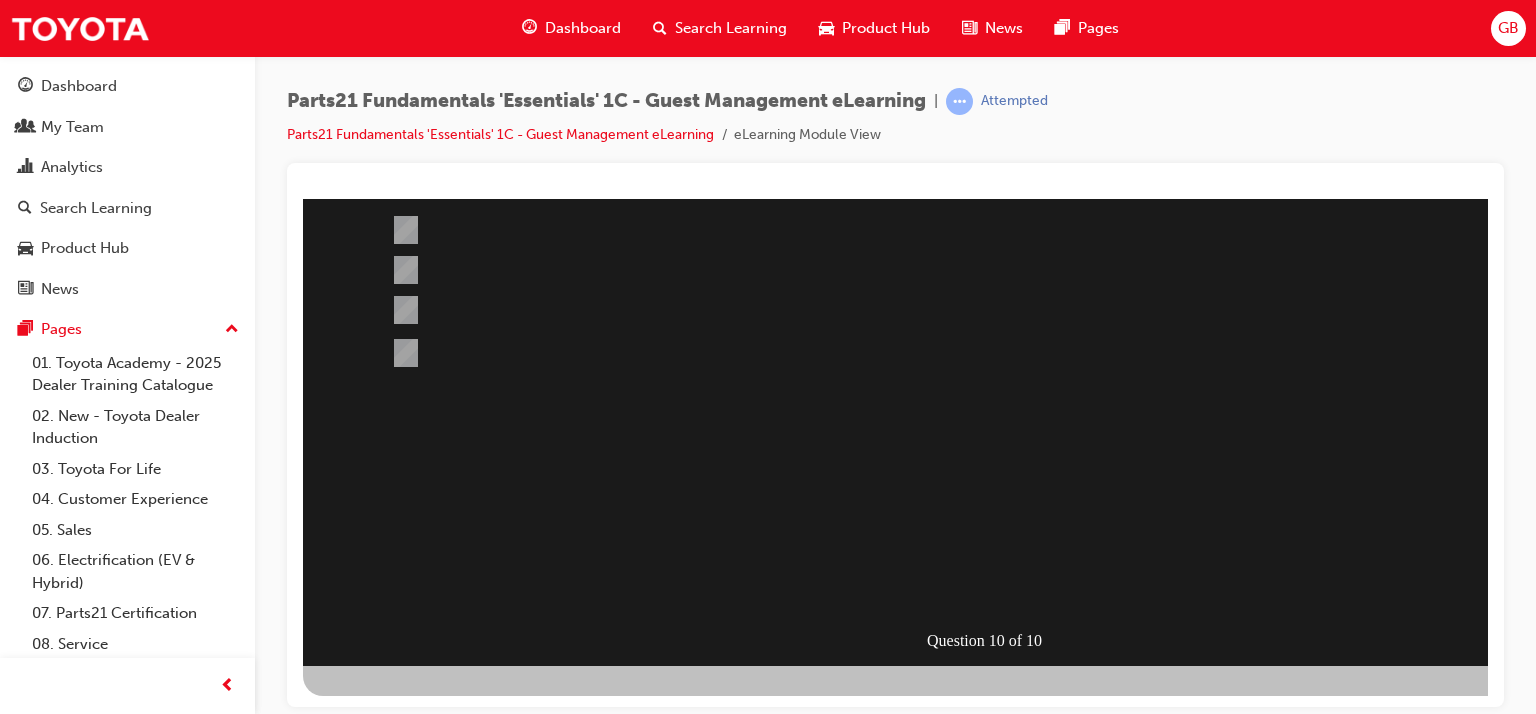 click at bounding box center [375, 966] 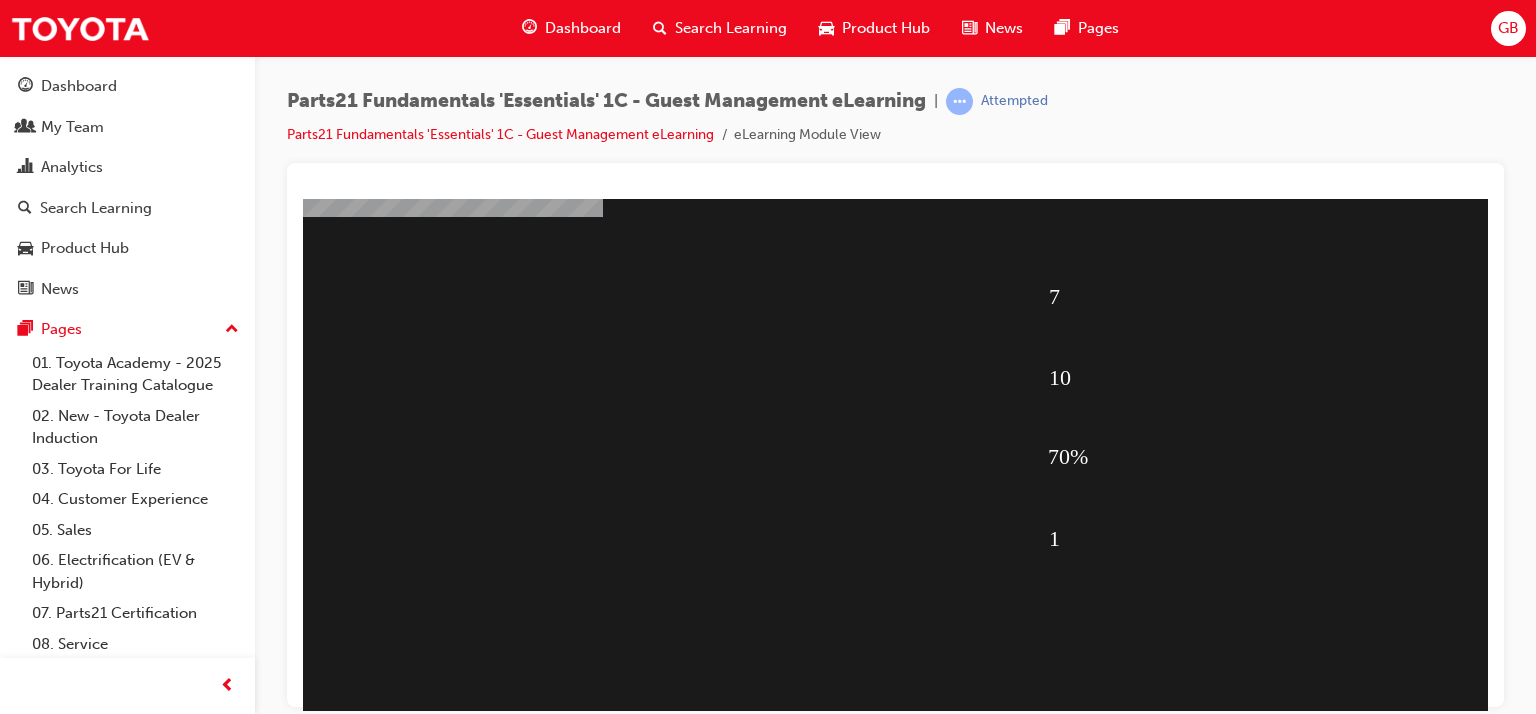 scroll, scrollTop: 253, scrollLeft: 0, axis: vertical 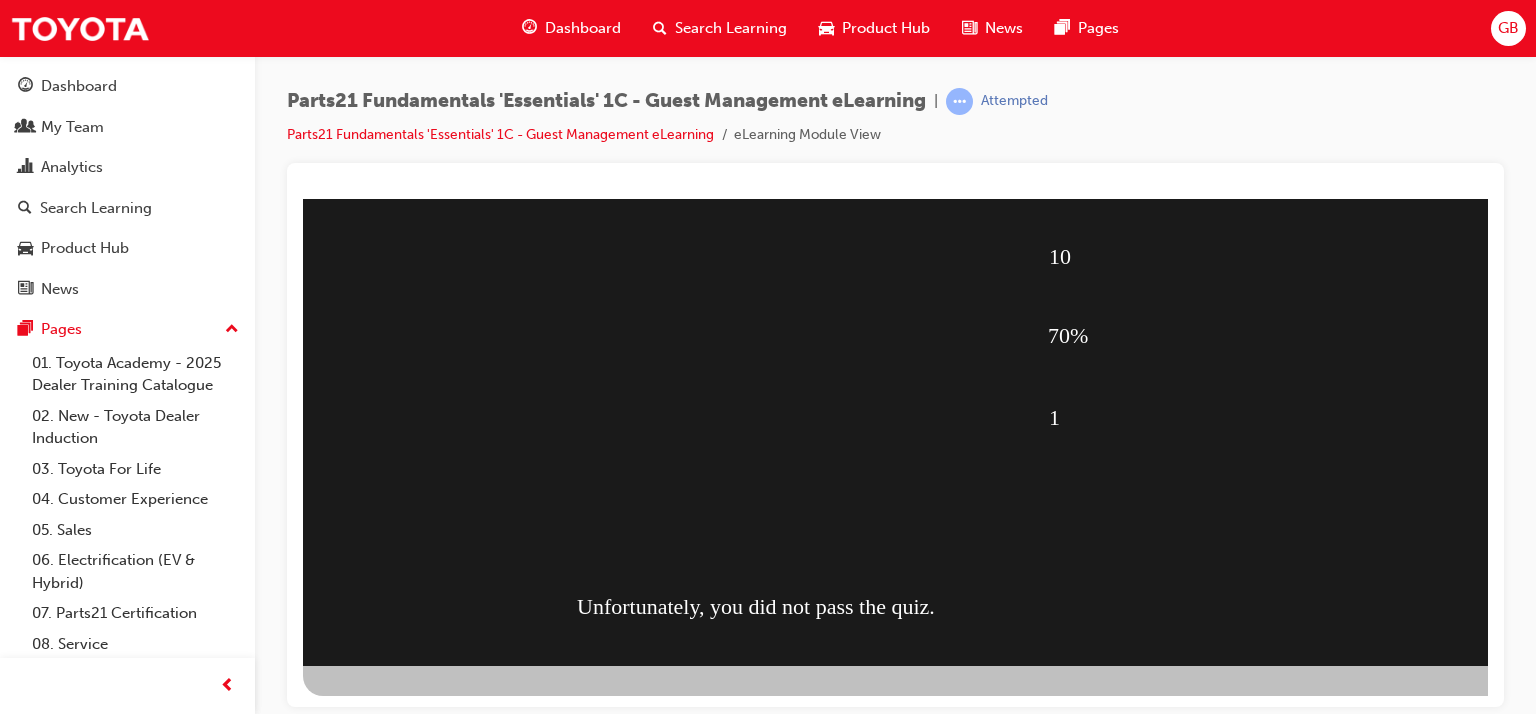 click at bounding box center (375, 1047) 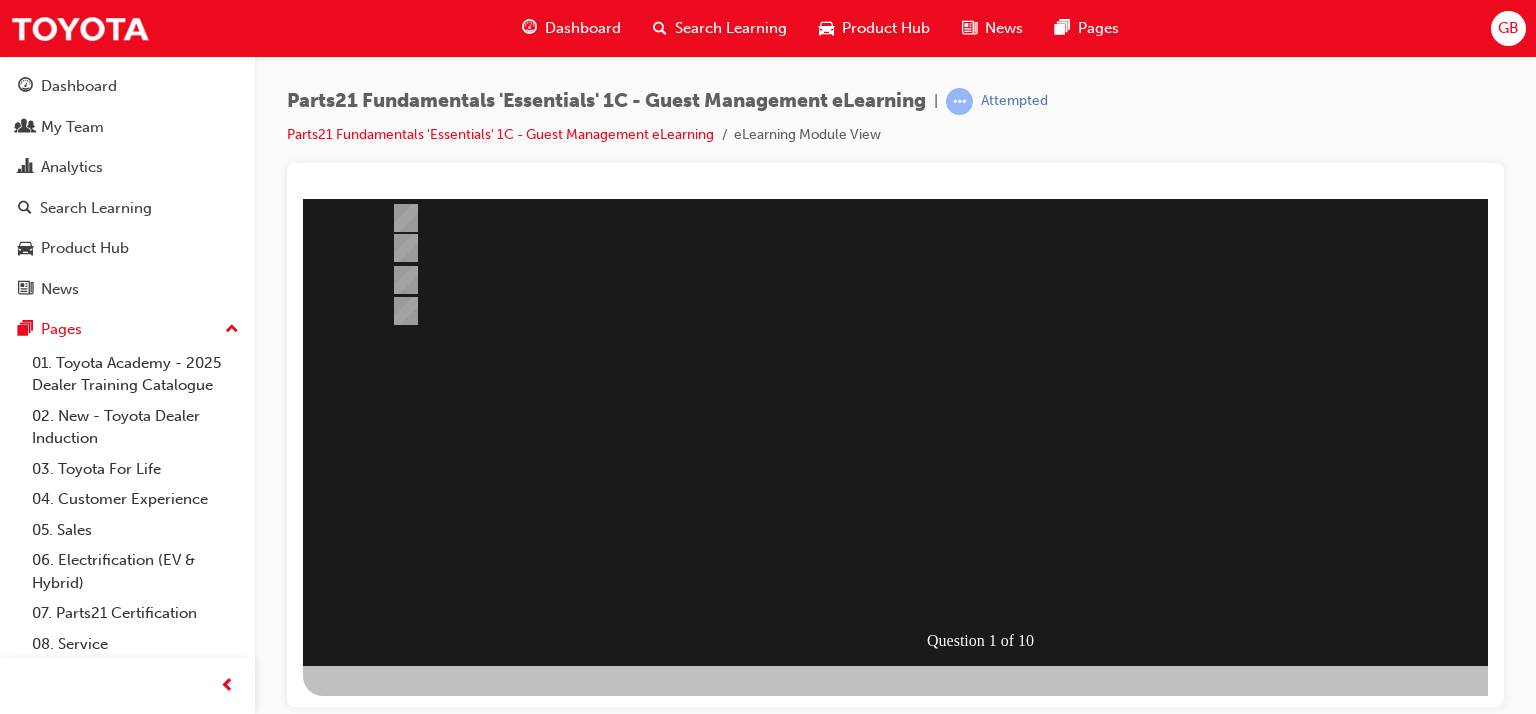 scroll, scrollTop: 0, scrollLeft: 0, axis: both 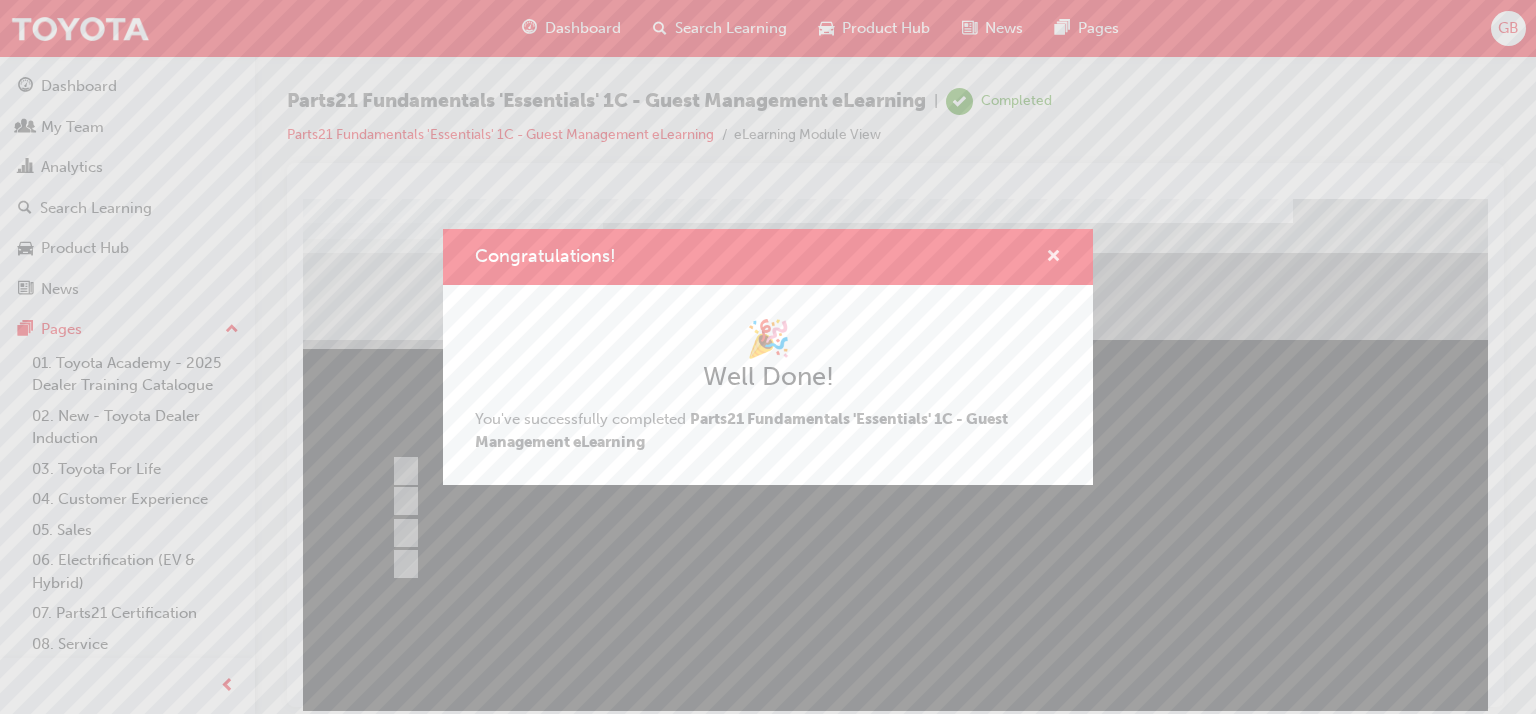 click at bounding box center (1053, 258) 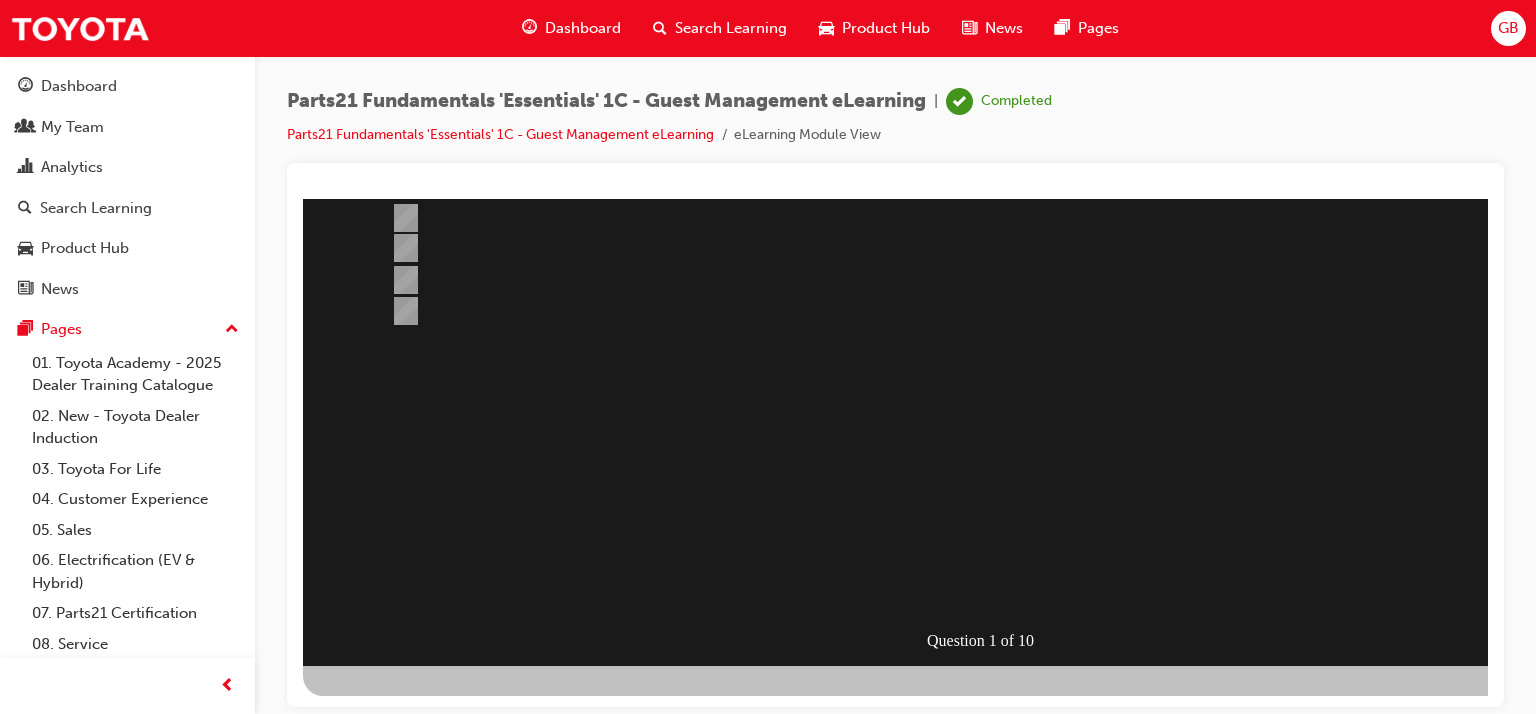 scroll, scrollTop: 0, scrollLeft: 0, axis: both 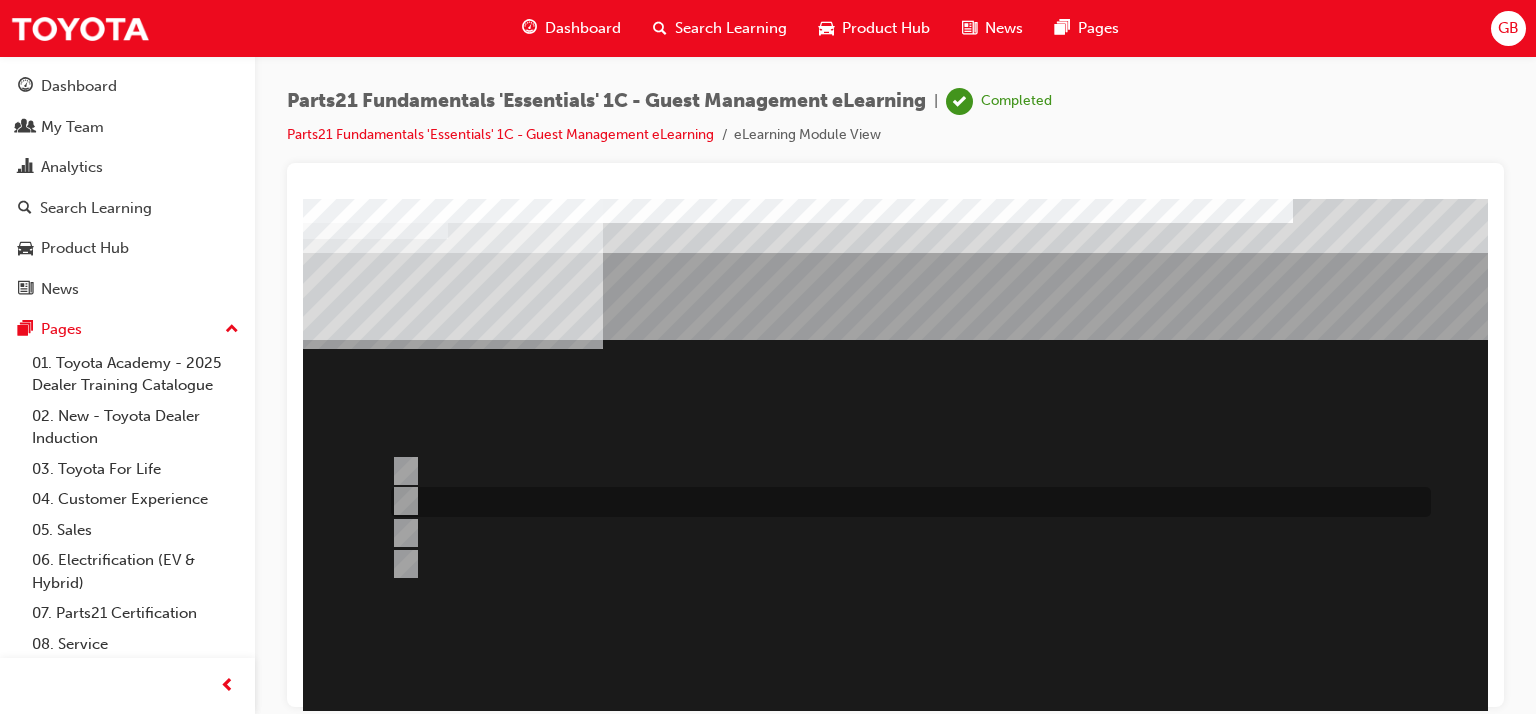 click at bounding box center (906, 502) 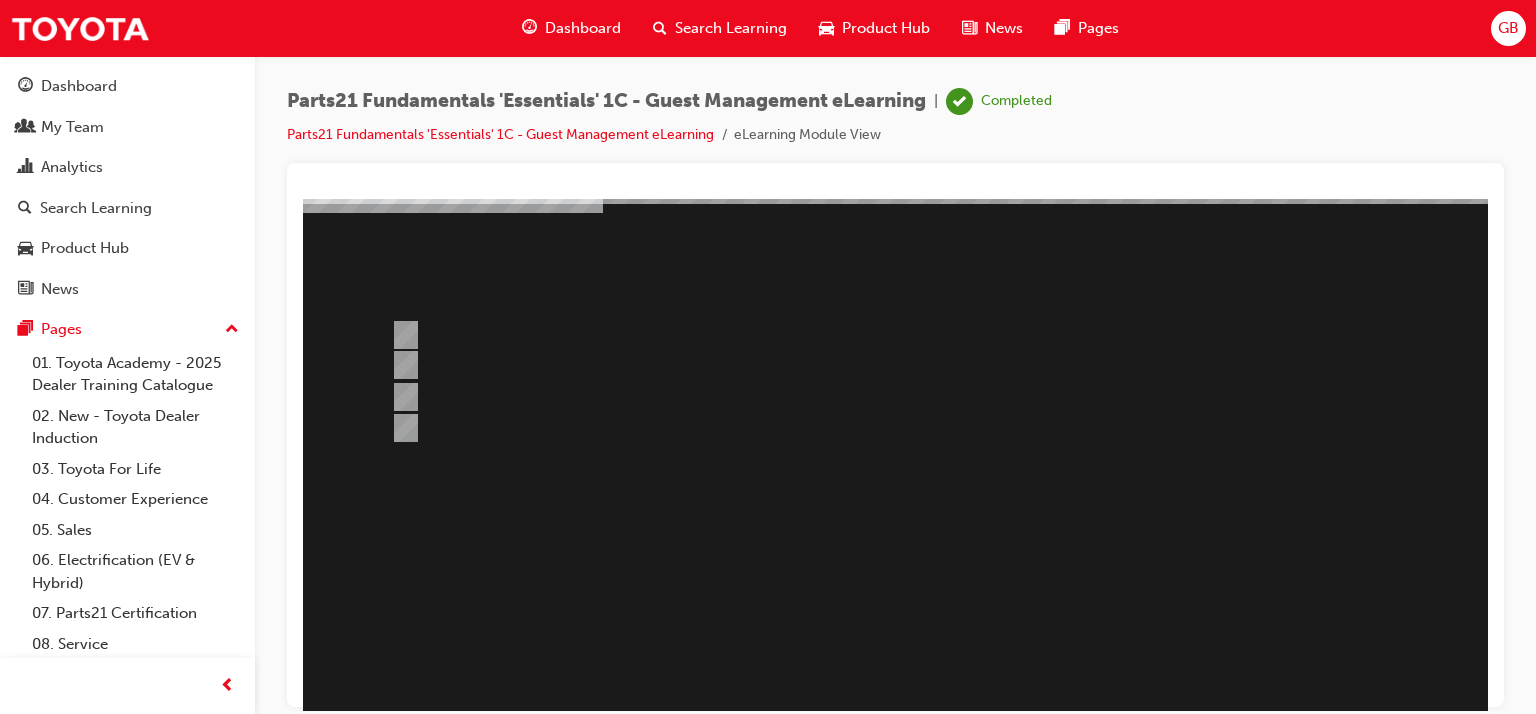 scroll, scrollTop: 253, scrollLeft: 0, axis: vertical 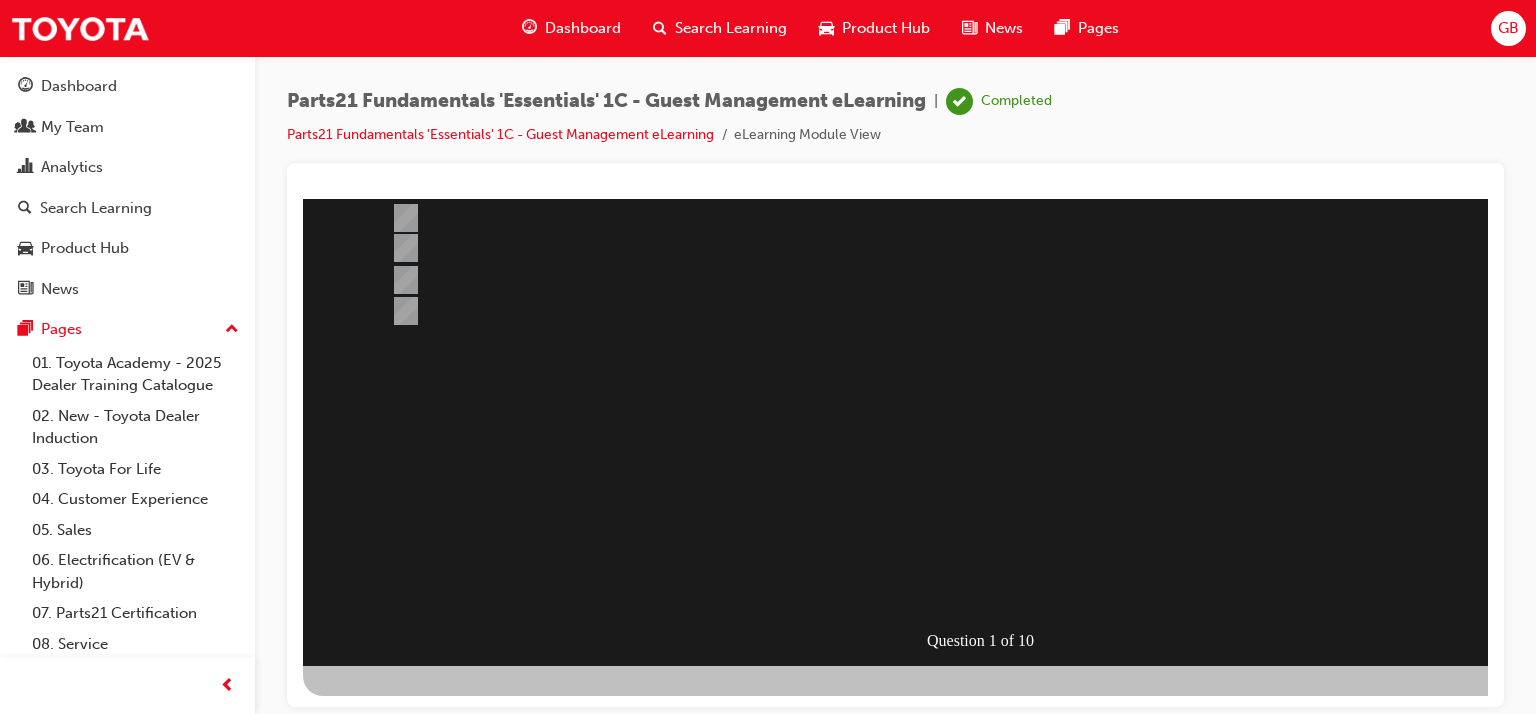 click at bounding box center (375, 966) 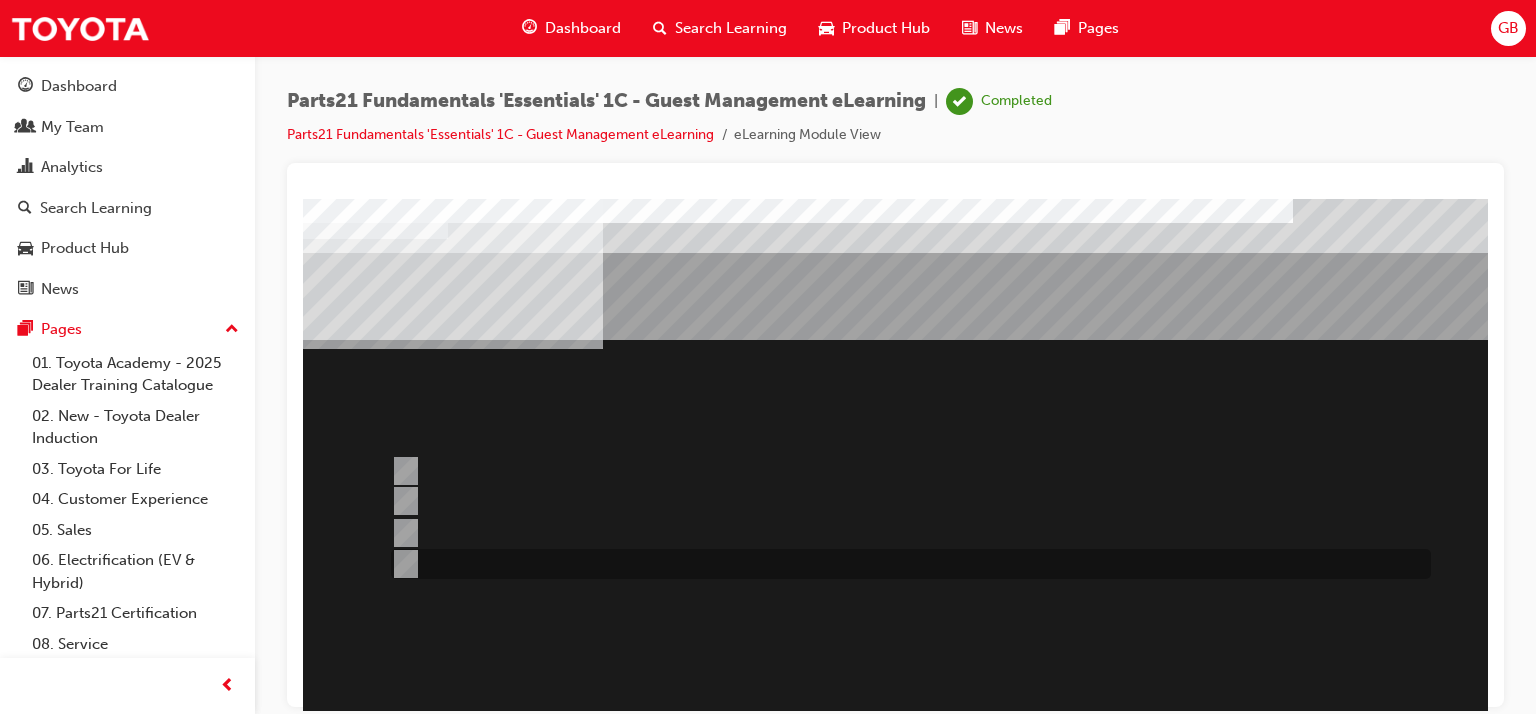 click at bounding box center [402, 564] 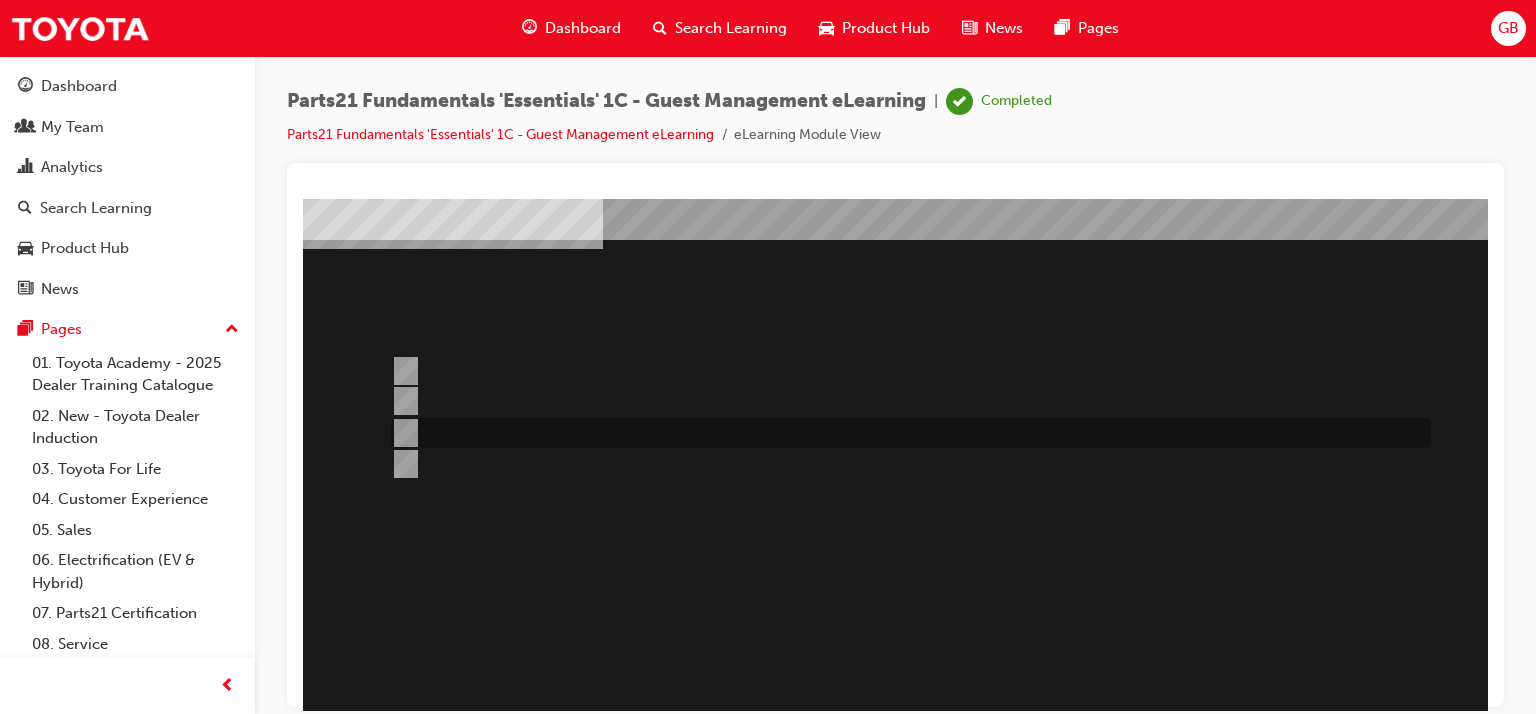 scroll, scrollTop: 253, scrollLeft: 0, axis: vertical 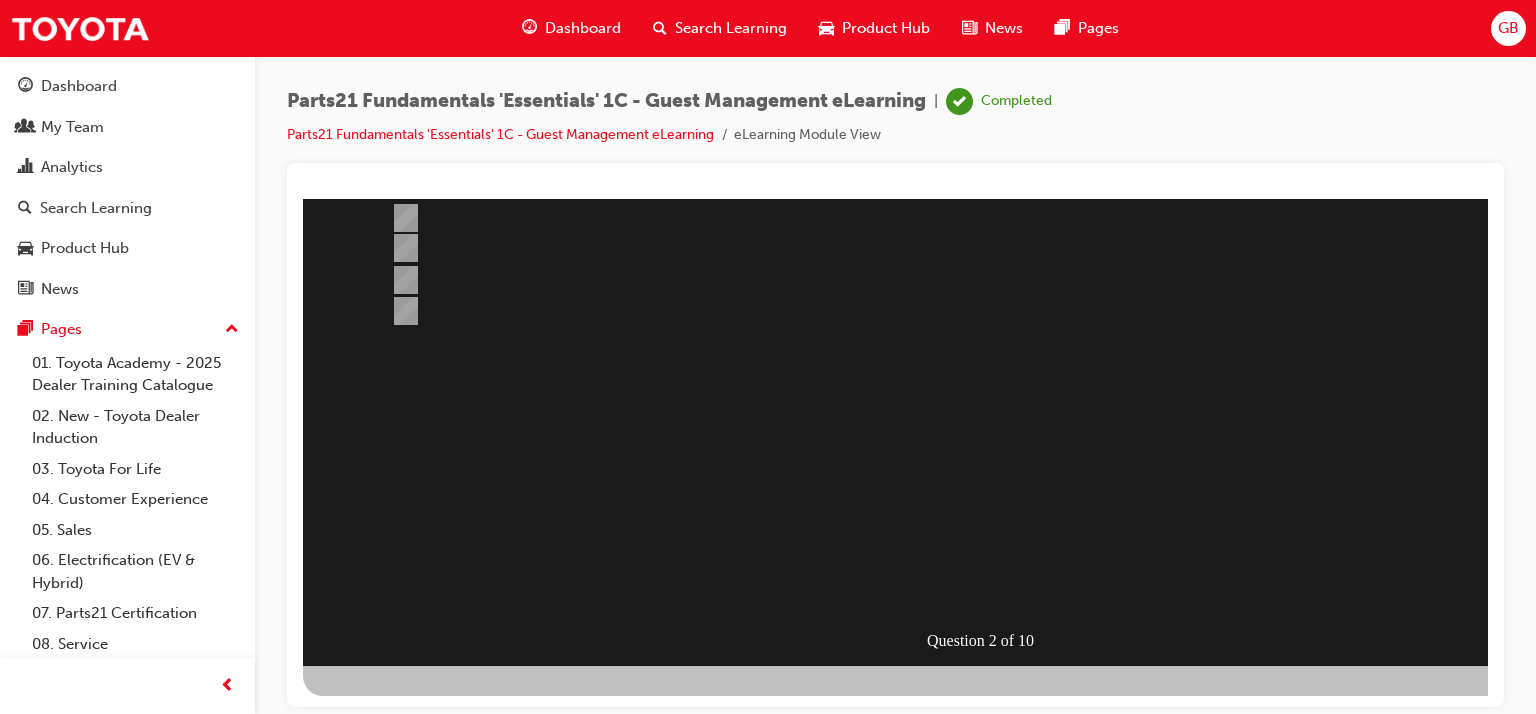 click at bounding box center [375, 966] 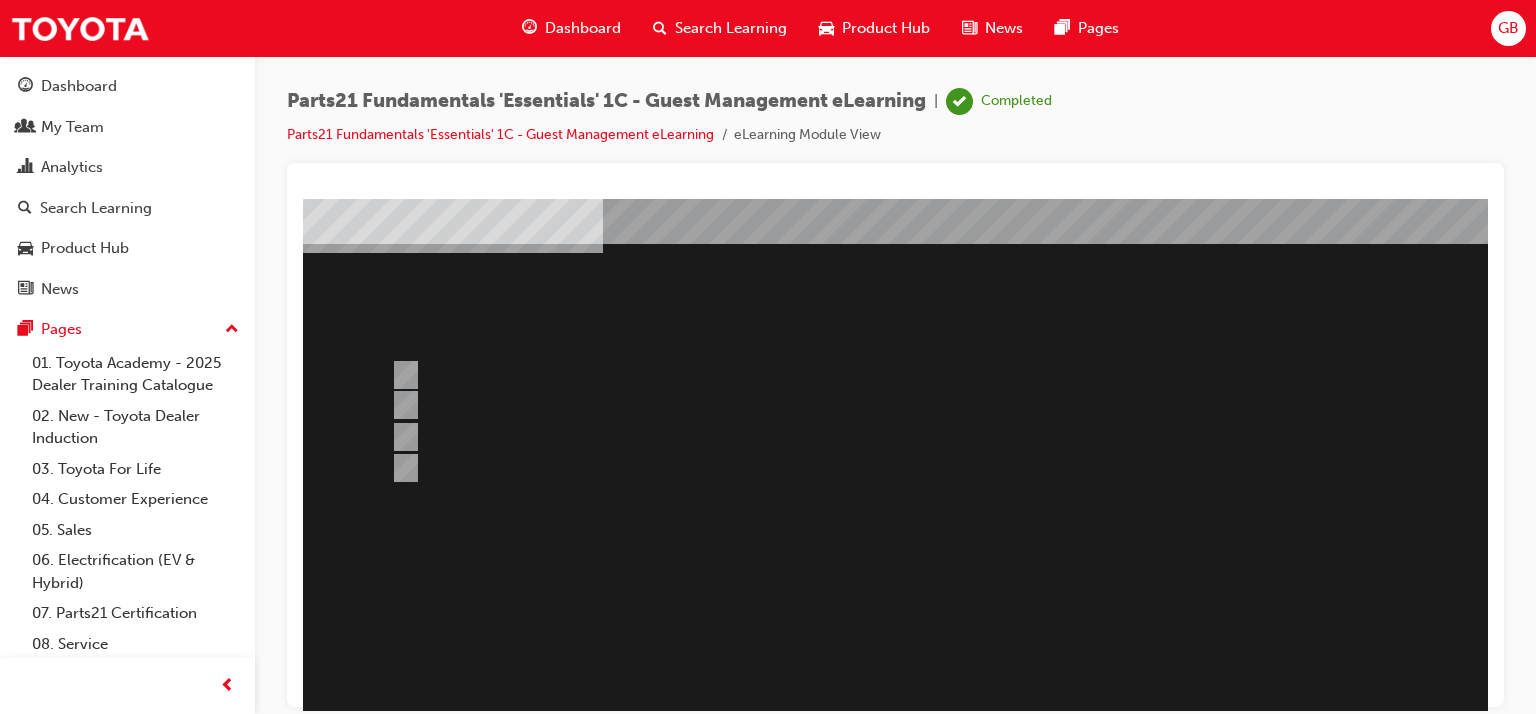 scroll, scrollTop: 53, scrollLeft: 0, axis: vertical 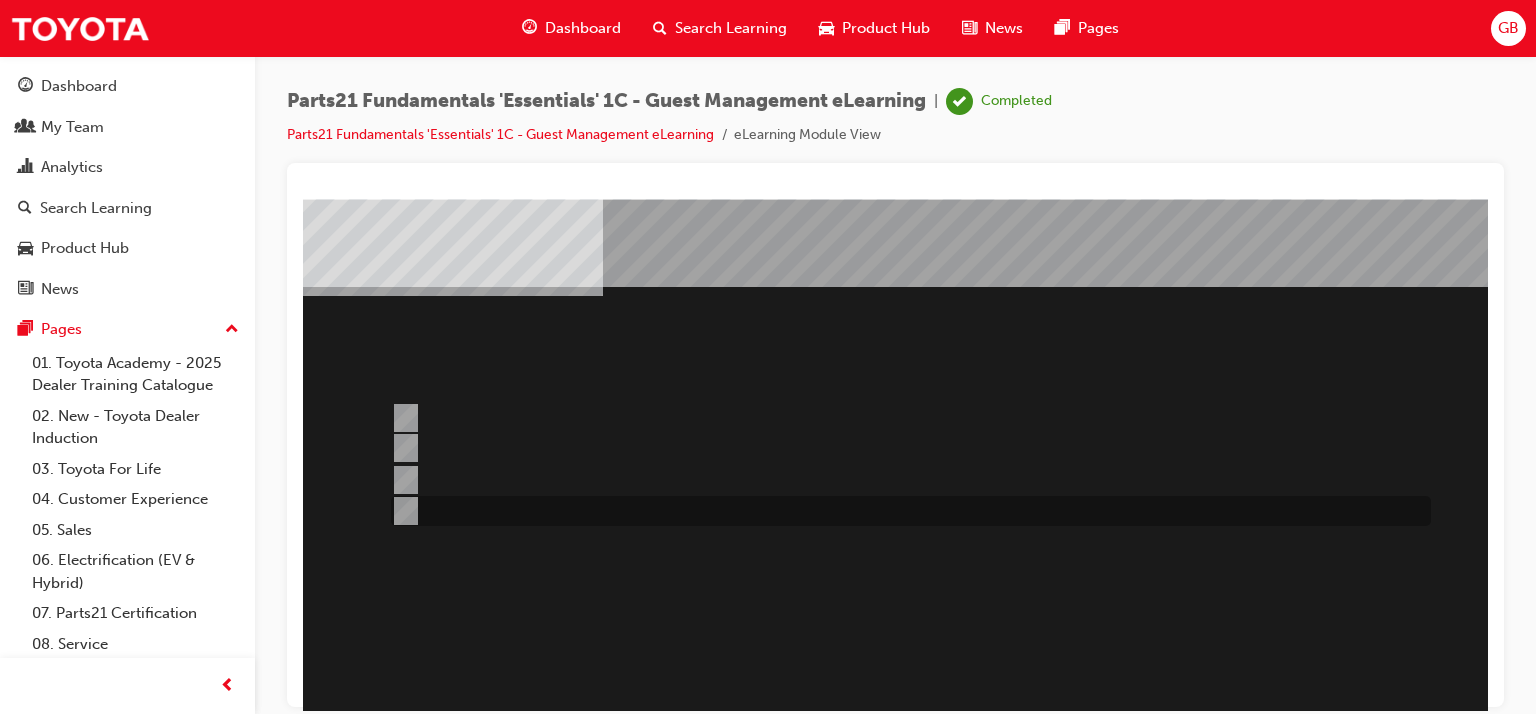 click at bounding box center [402, 511] 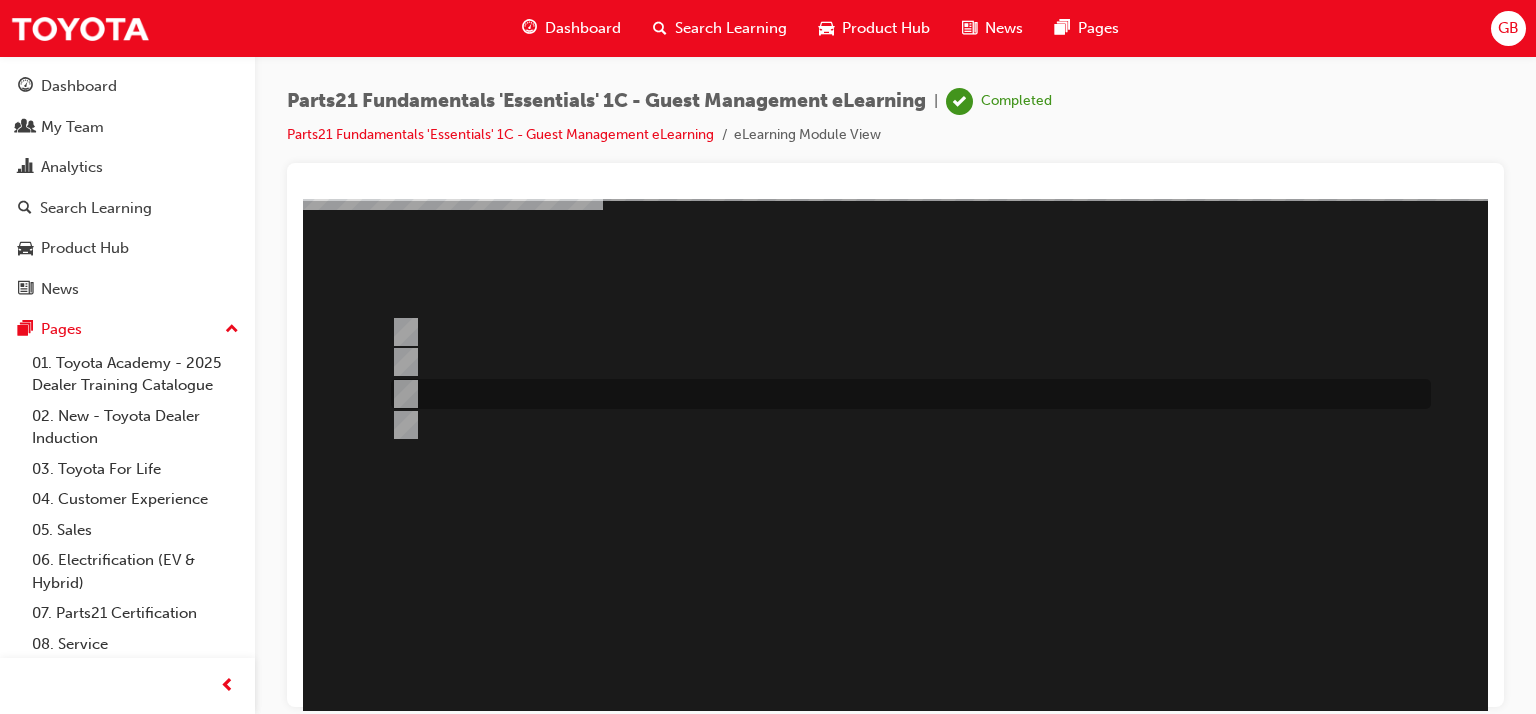 scroll, scrollTop: 253, scrollLeft: 0, axis: vertical 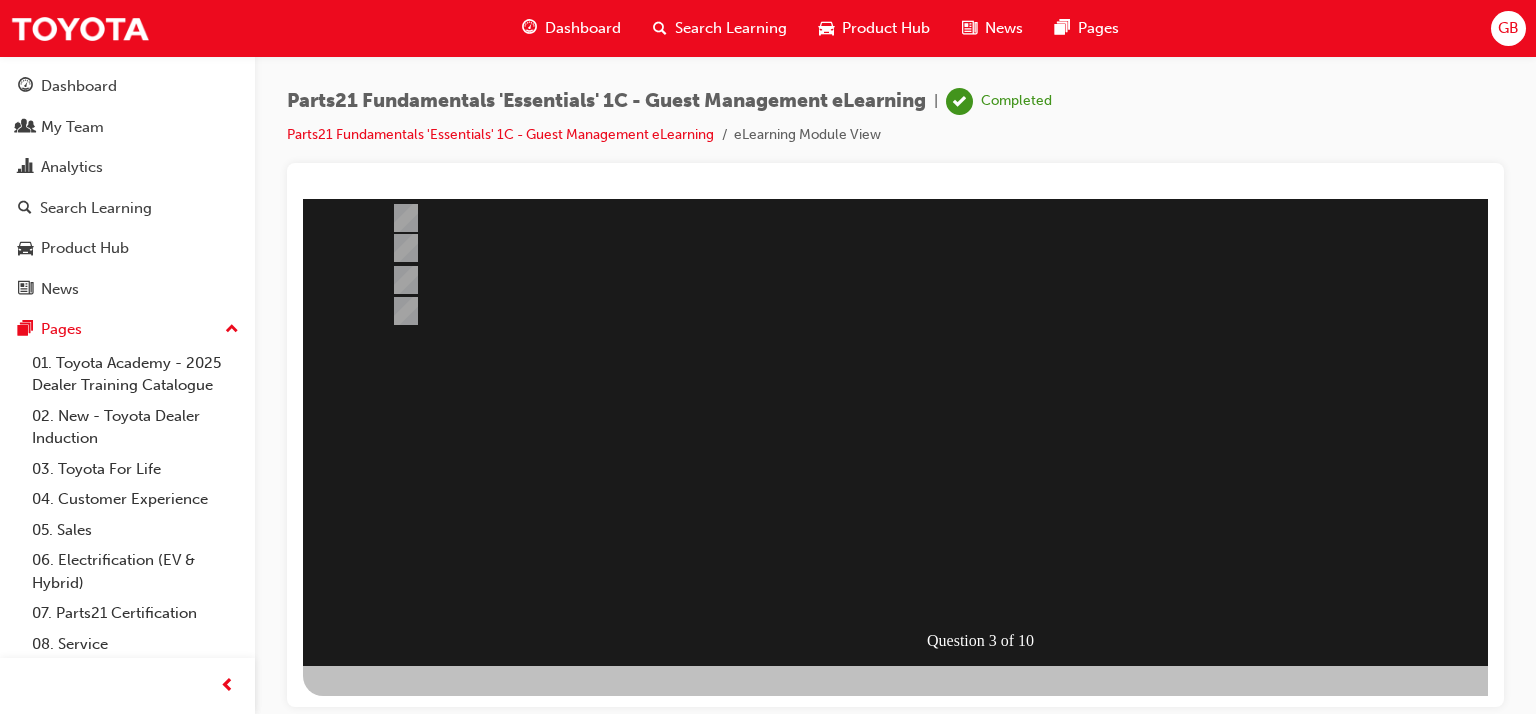 click at bounding box center [375, 966] 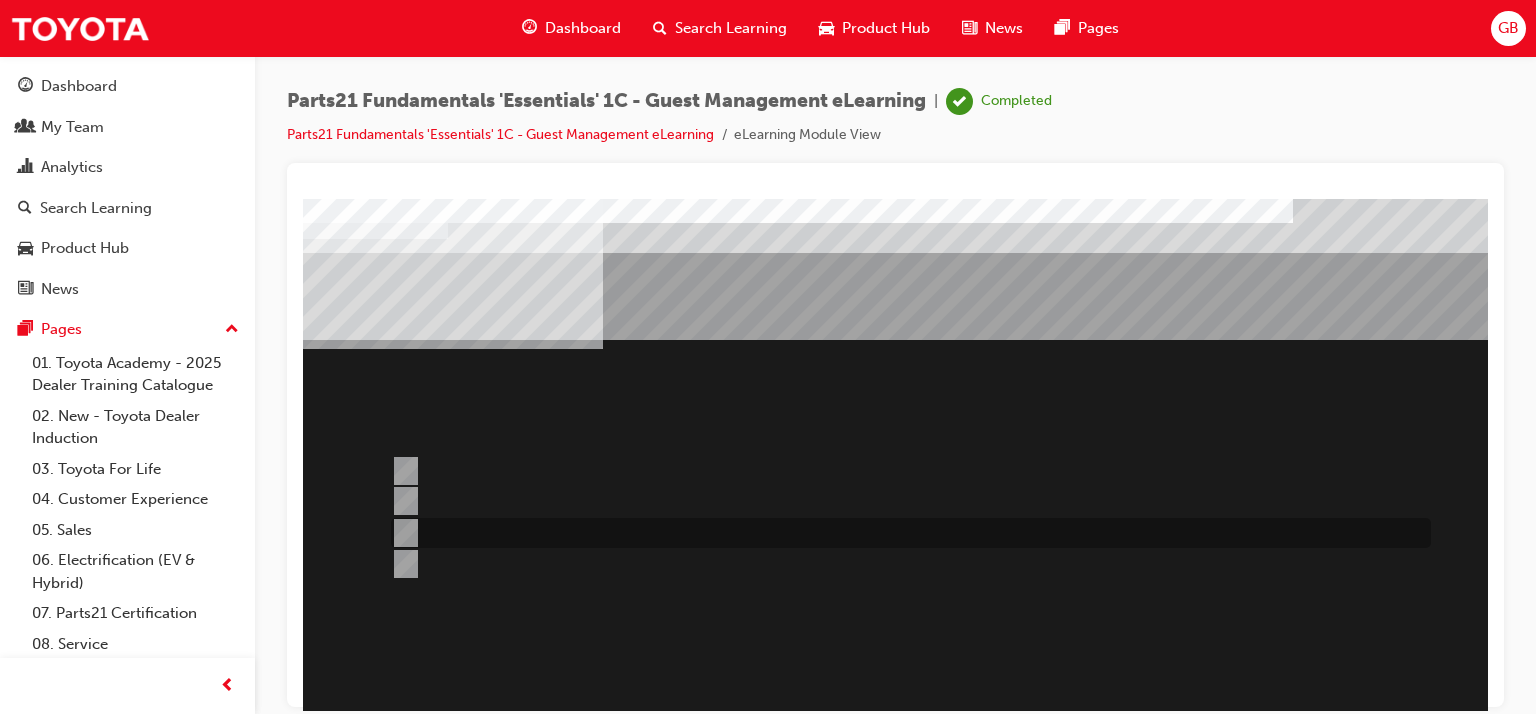 click at bounding box center (402, 533) 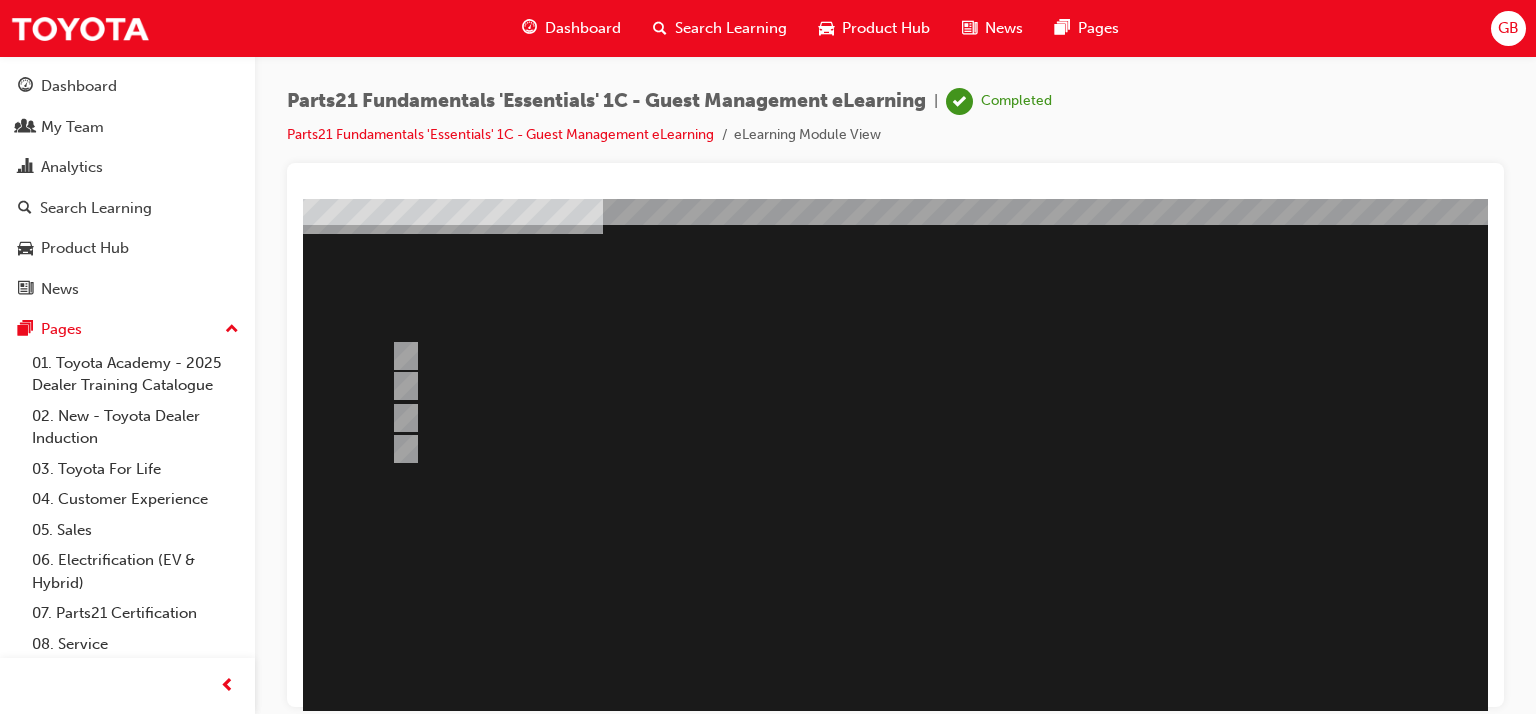 scroll, scrollTop: 253, scrollLeft: 0, axis: vertical 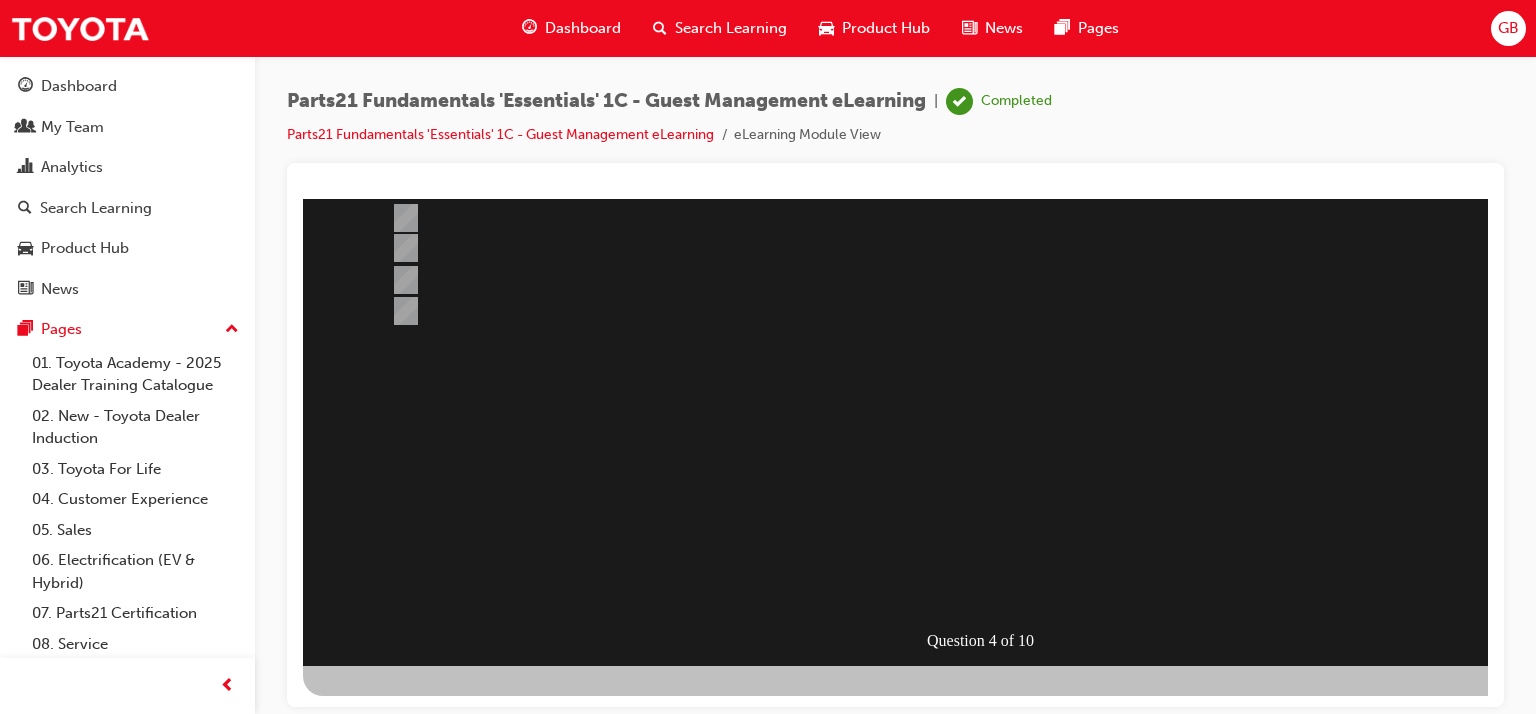 click at bounding box center (375, 966) 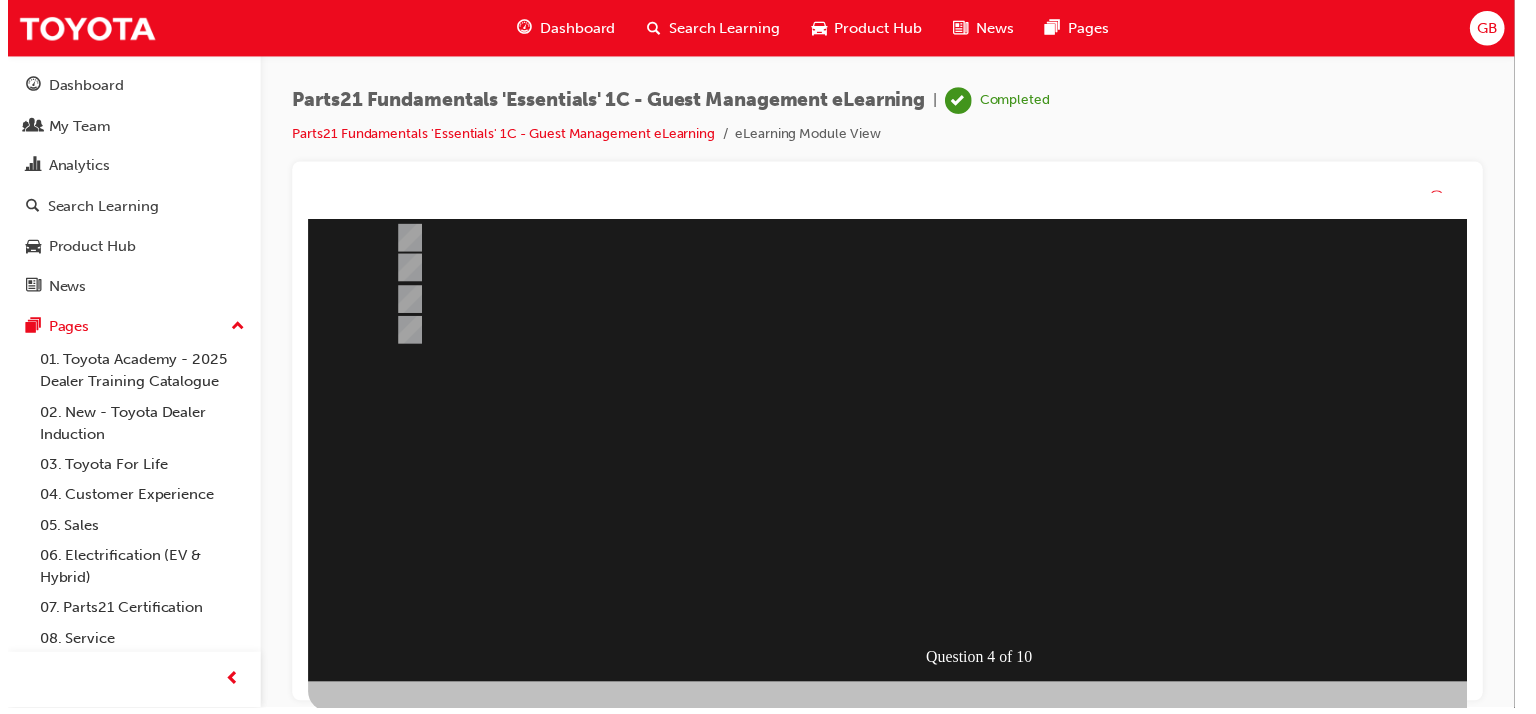 scroll, scrollTop: 0, scrollLeft: 0, axis: both 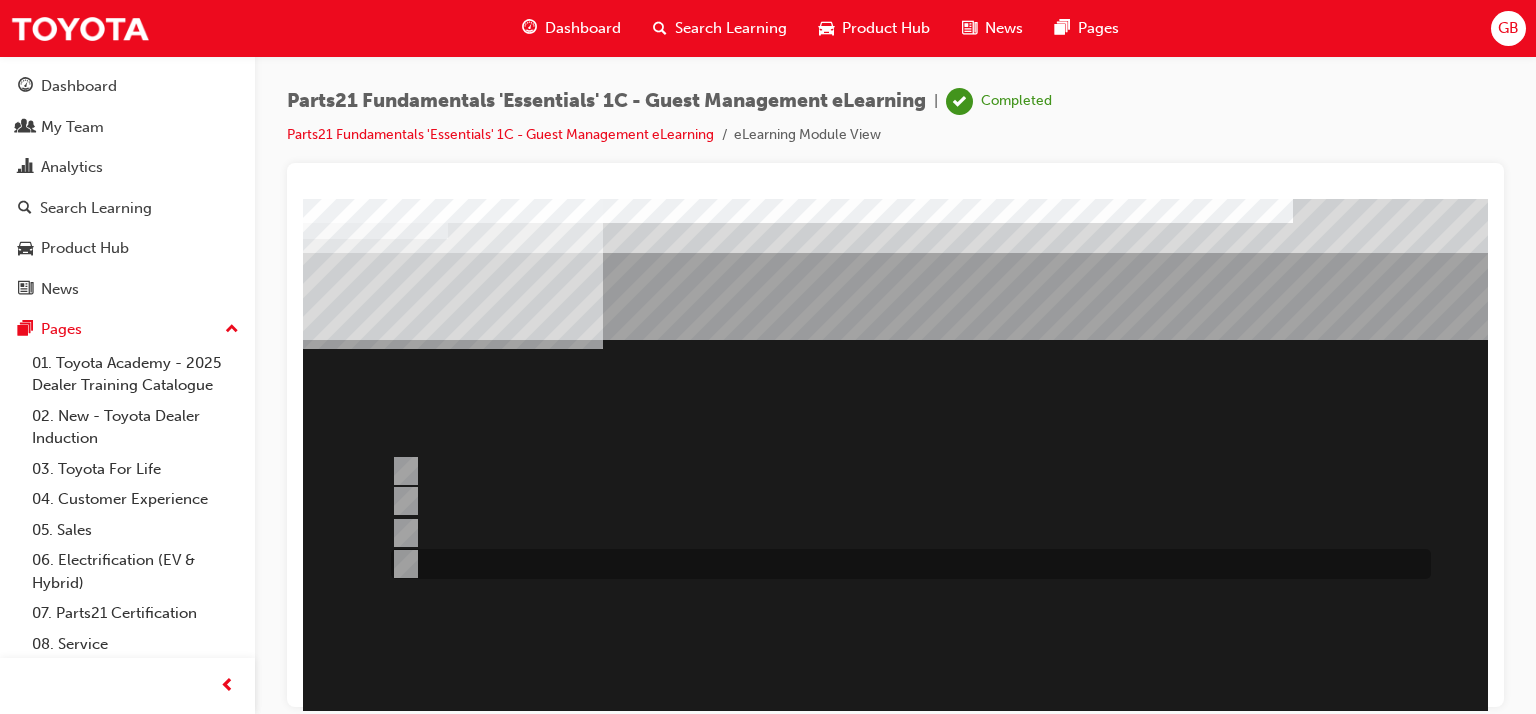 click at bounding box center (402, 564) 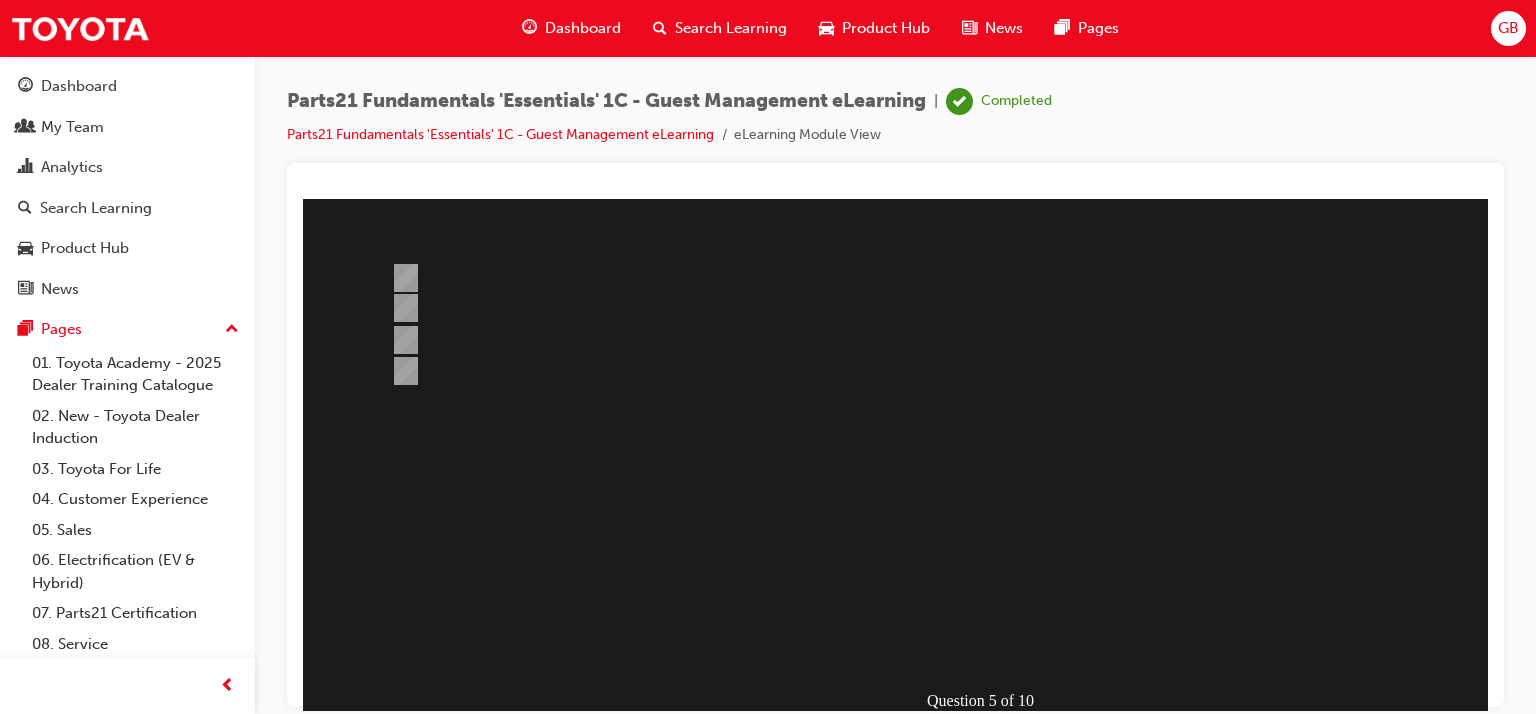 scroll, scrollTop: 200, scrollLeft: 0, axis: vertical 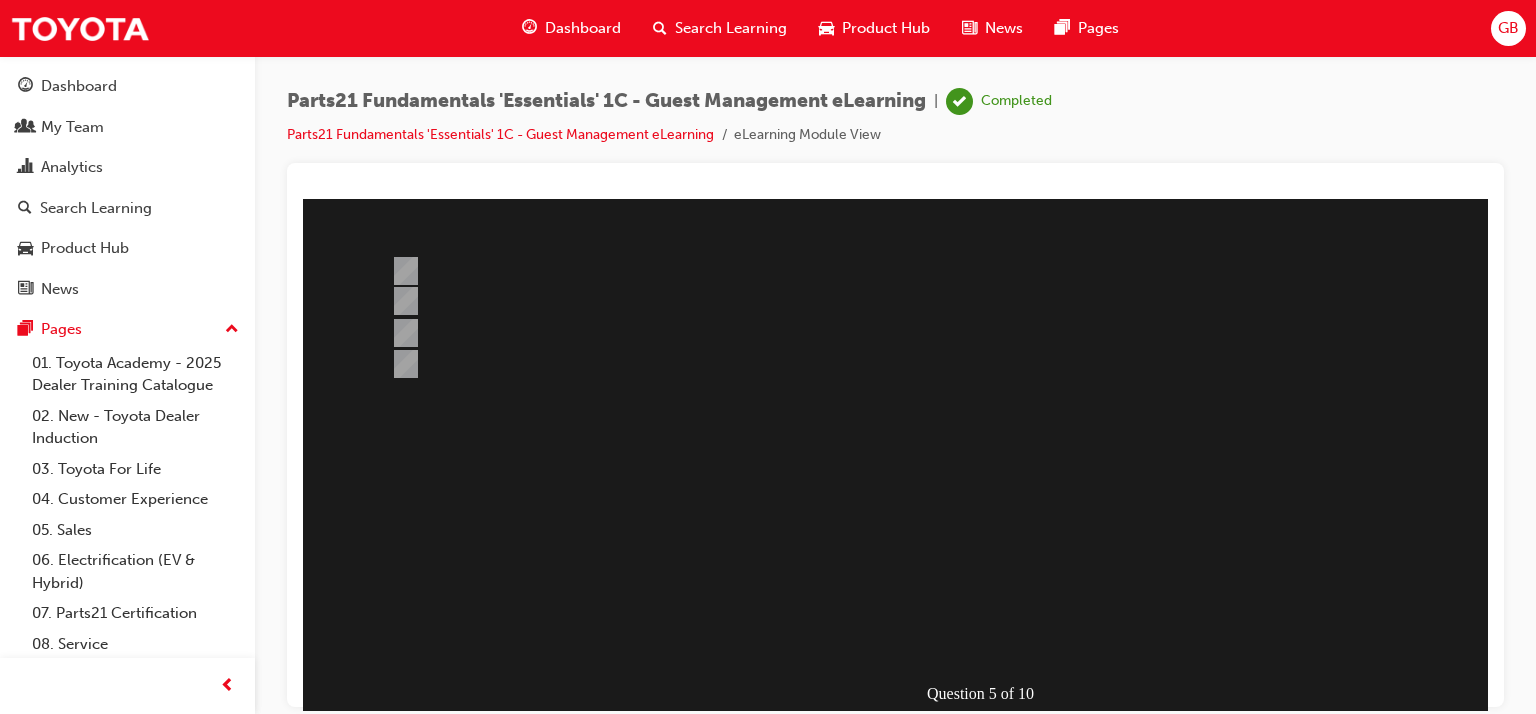 click at bounding box center (375, 1019) 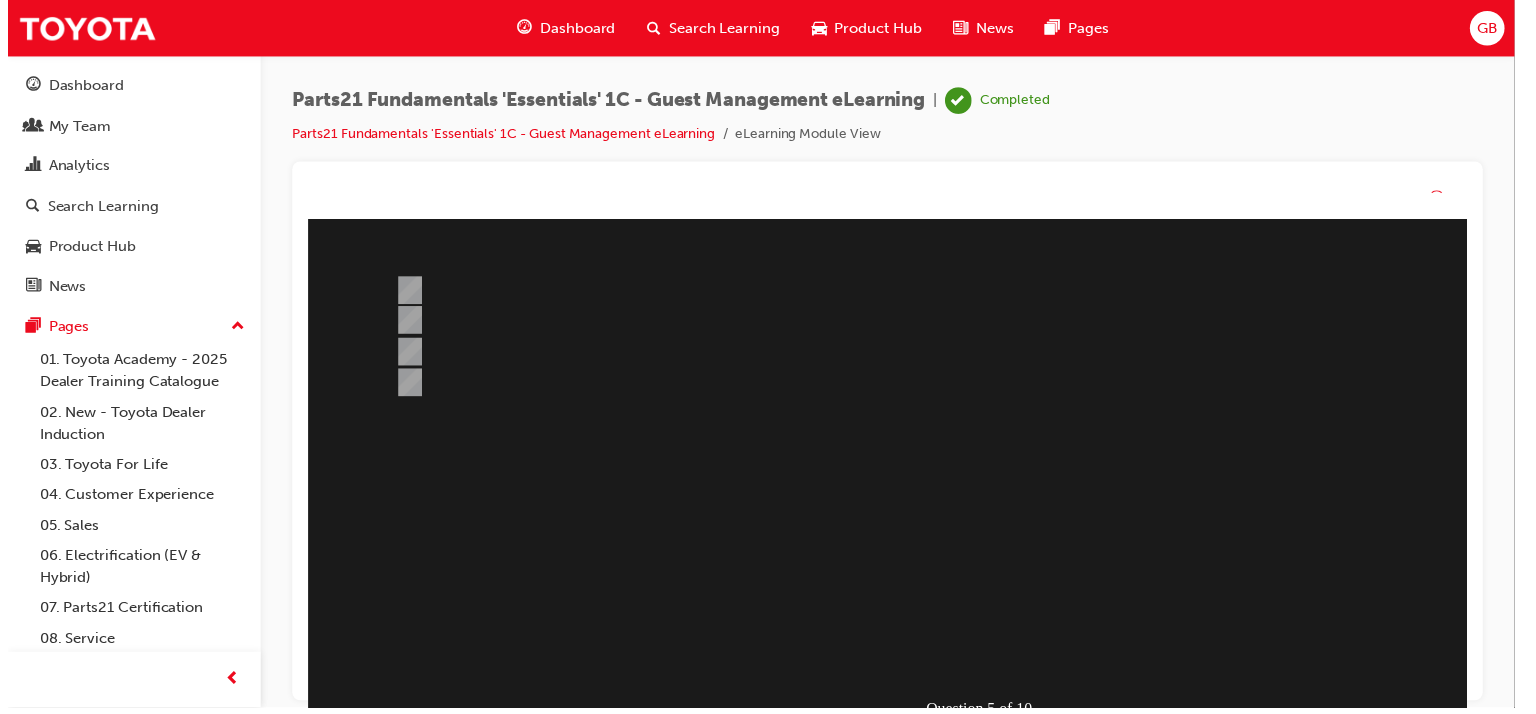 scroll, scrollTop: 0, scrollLeft: 0, axis: both 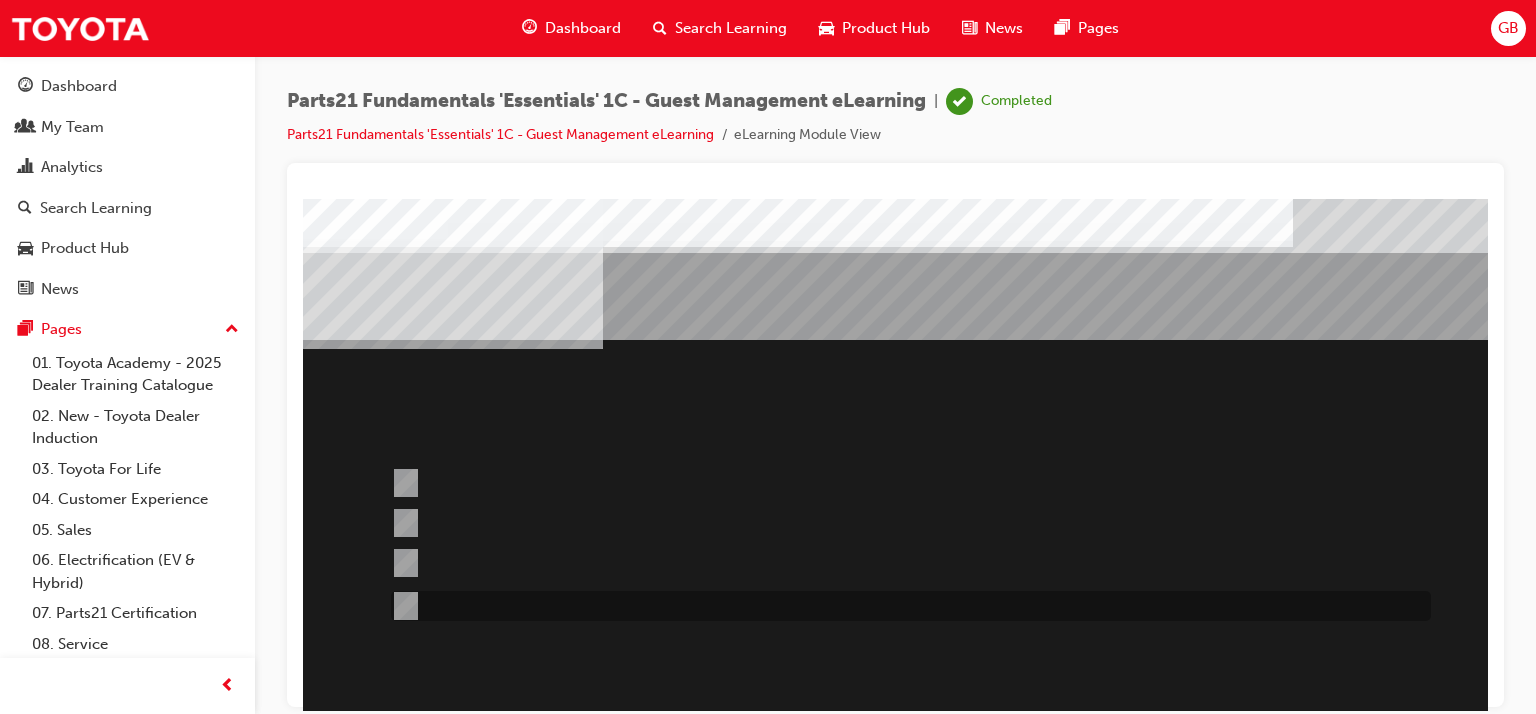 click at bounding box center (402, 606) 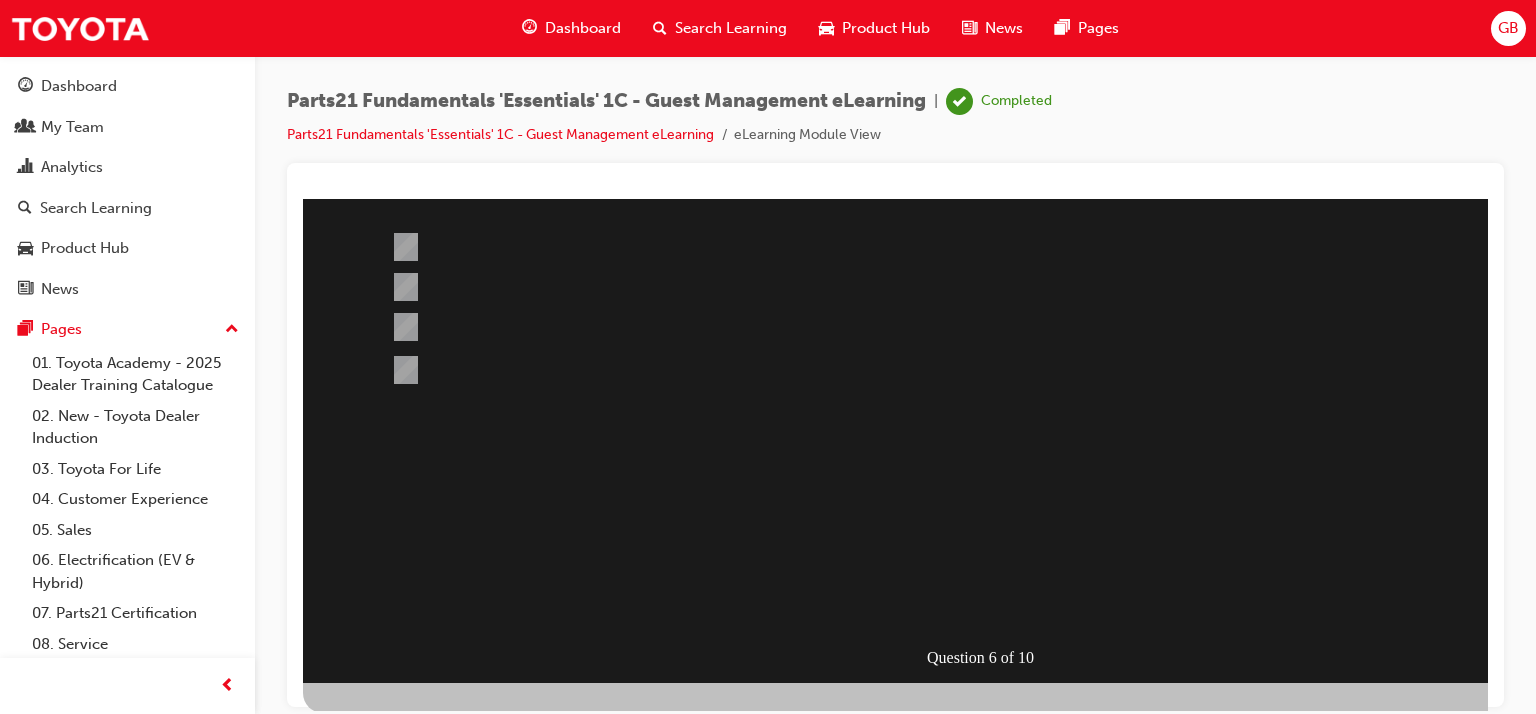 scroll, scrollTop: 253, scrollLeft: 0, axis: vertical 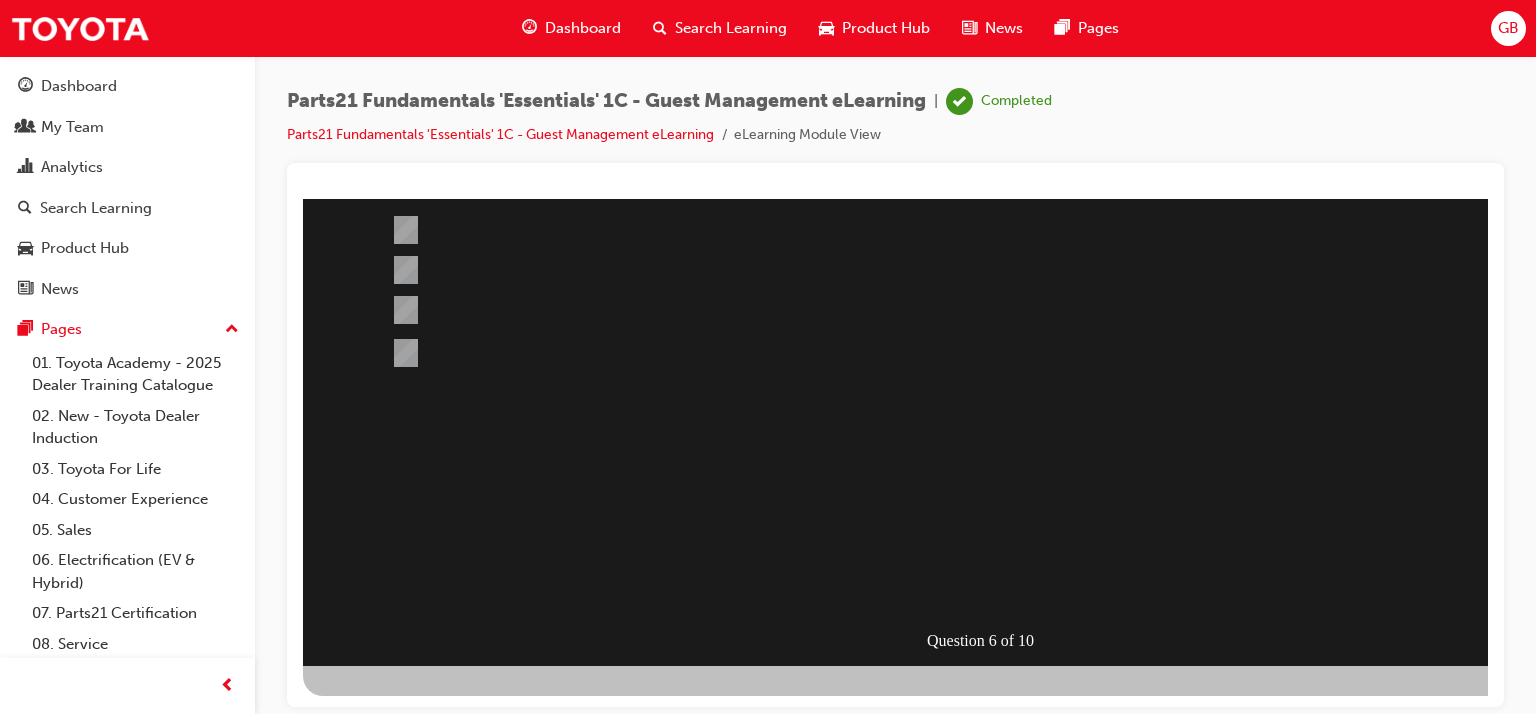 click at bounding box center [375, 966] 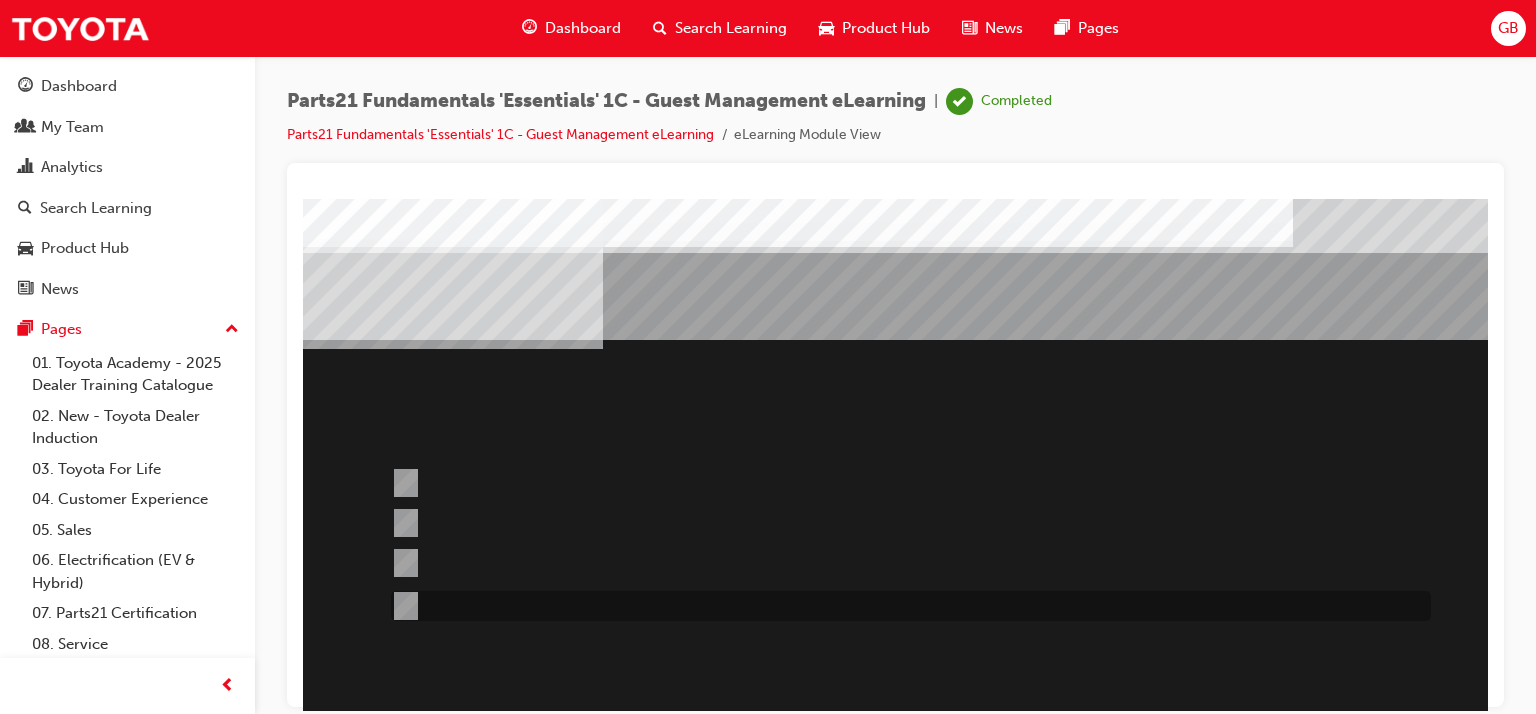 click at bounding box center (402, 606) 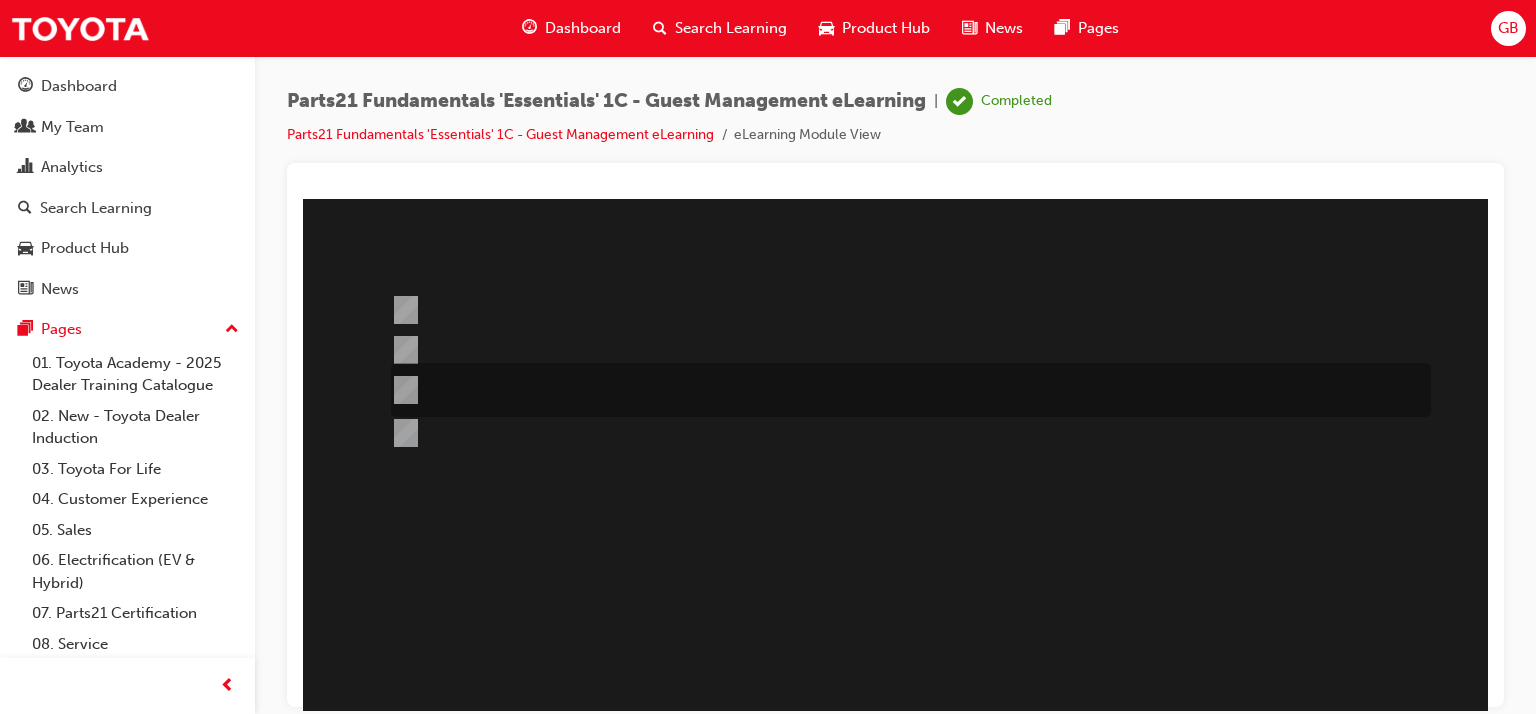 scroll, scrollTop: 253, scrollLeft: 0, axis: vertical 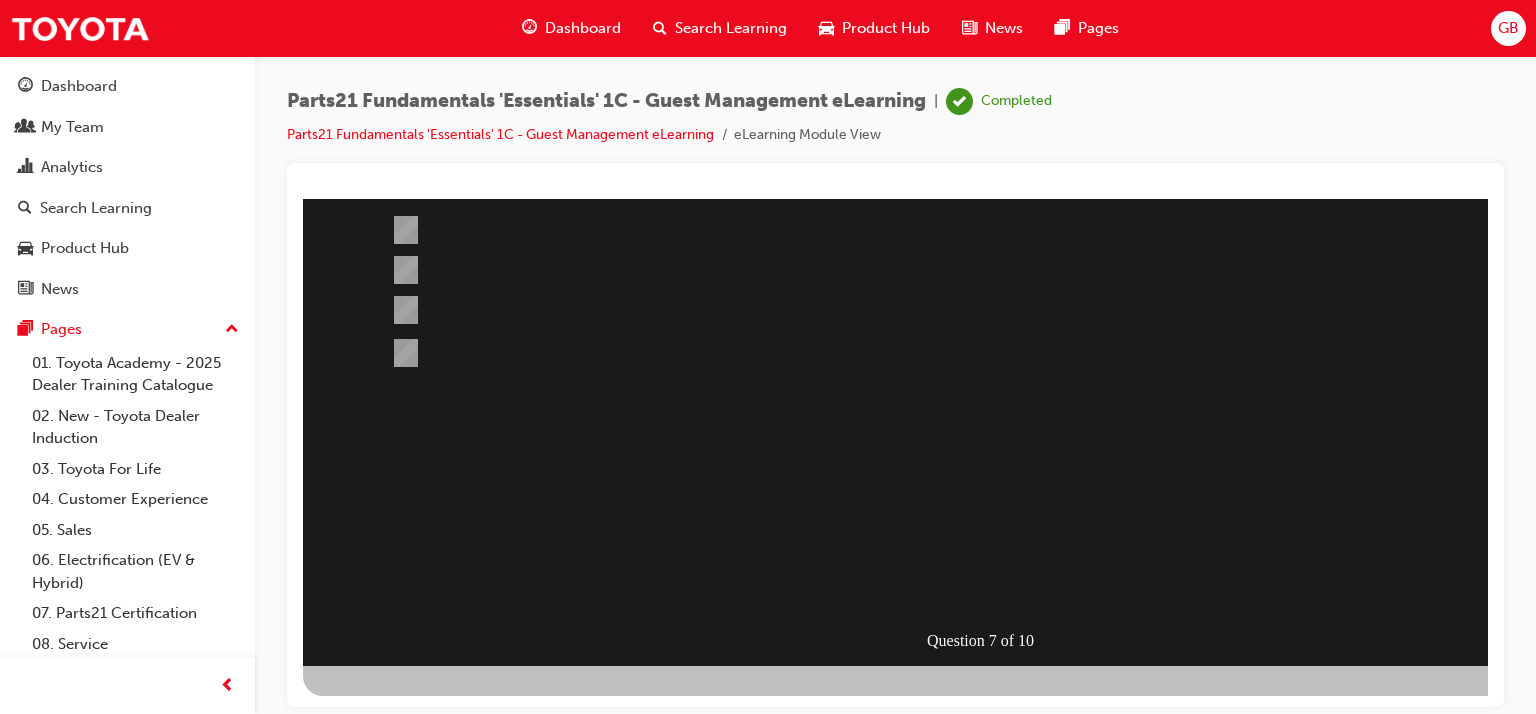 click at bounding box center [375, 966] 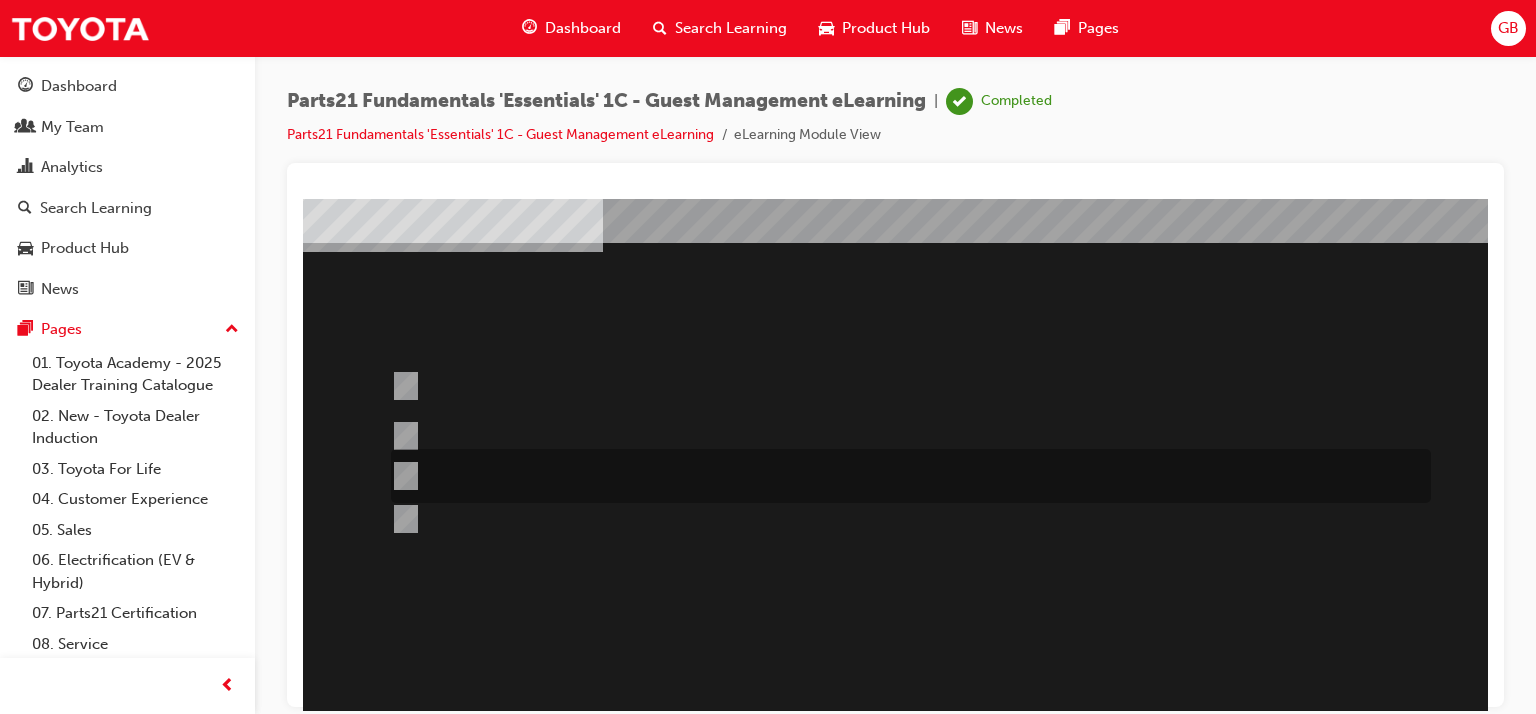 scroll, scrollTop: 53, scrollLeft: 0, axis: vertical 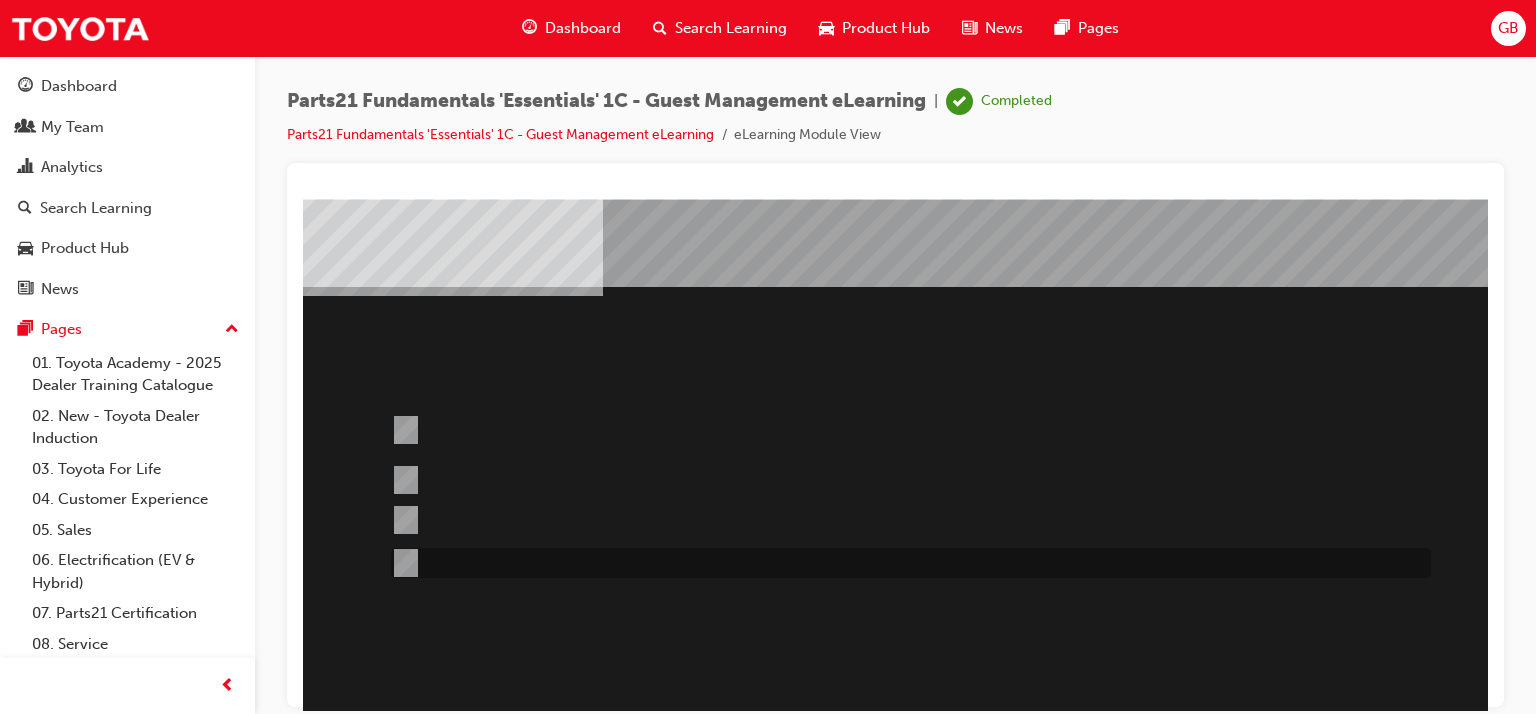 click at bounding box center (402, 563) 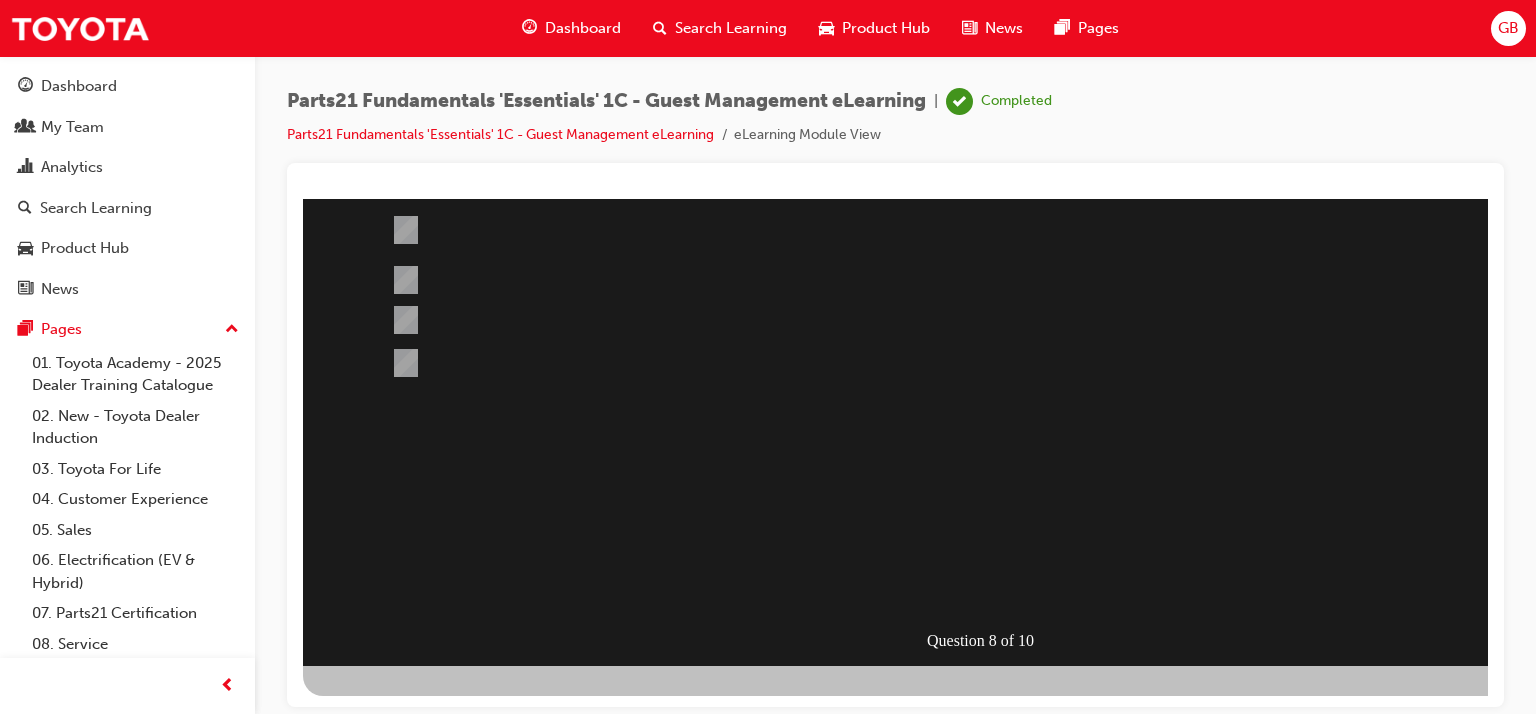 click at bounding box center [375, 966] 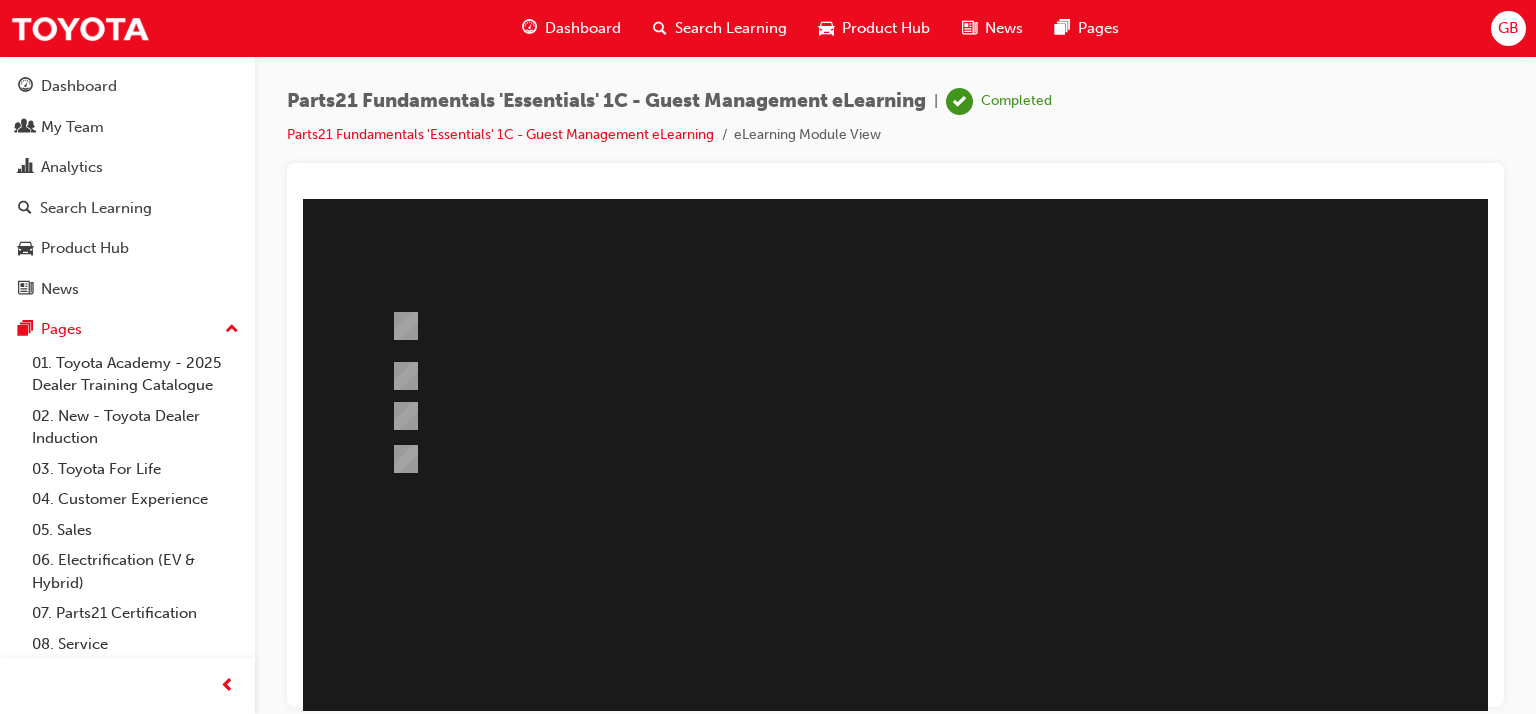 scroll, scrollTop: 53, scrollLeft: 0, axis: vertical 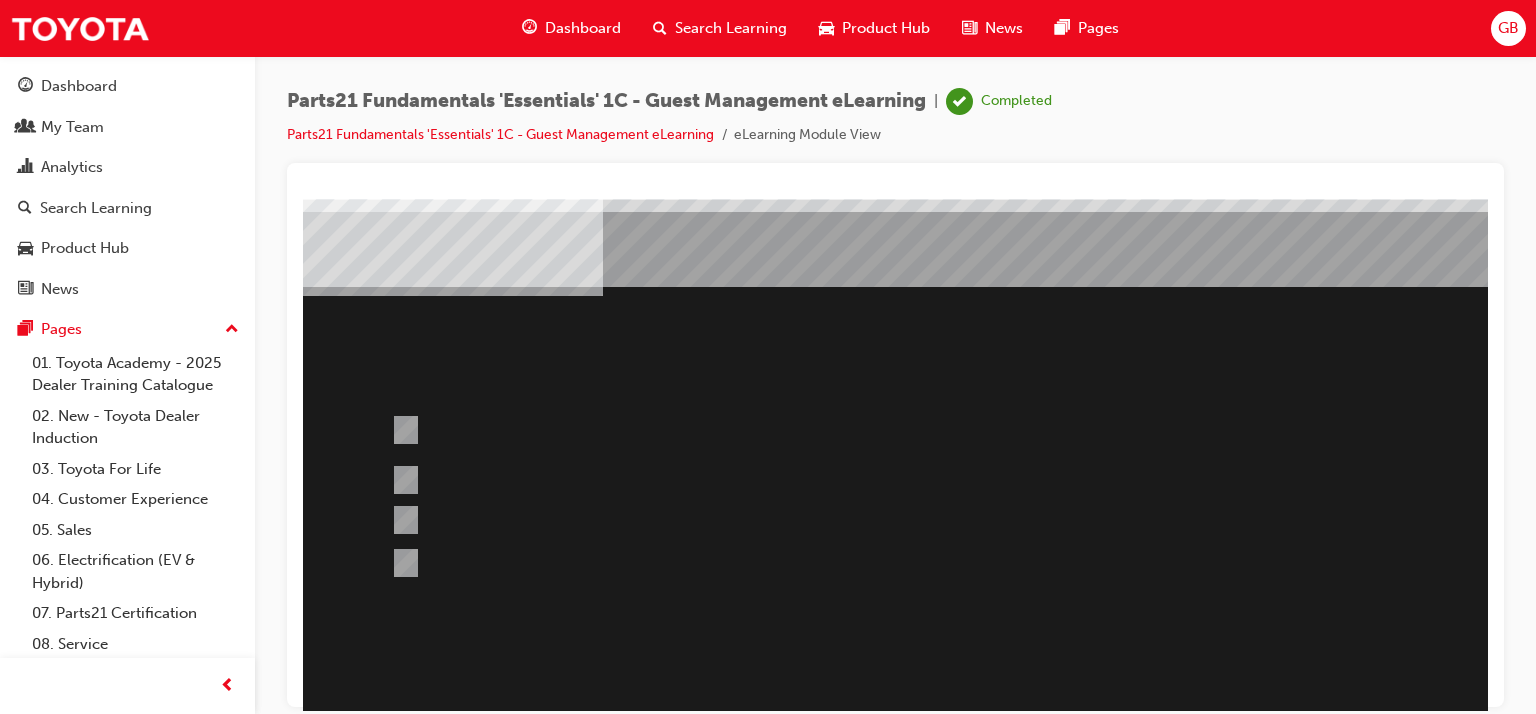 click at bounding box center (983, 505) 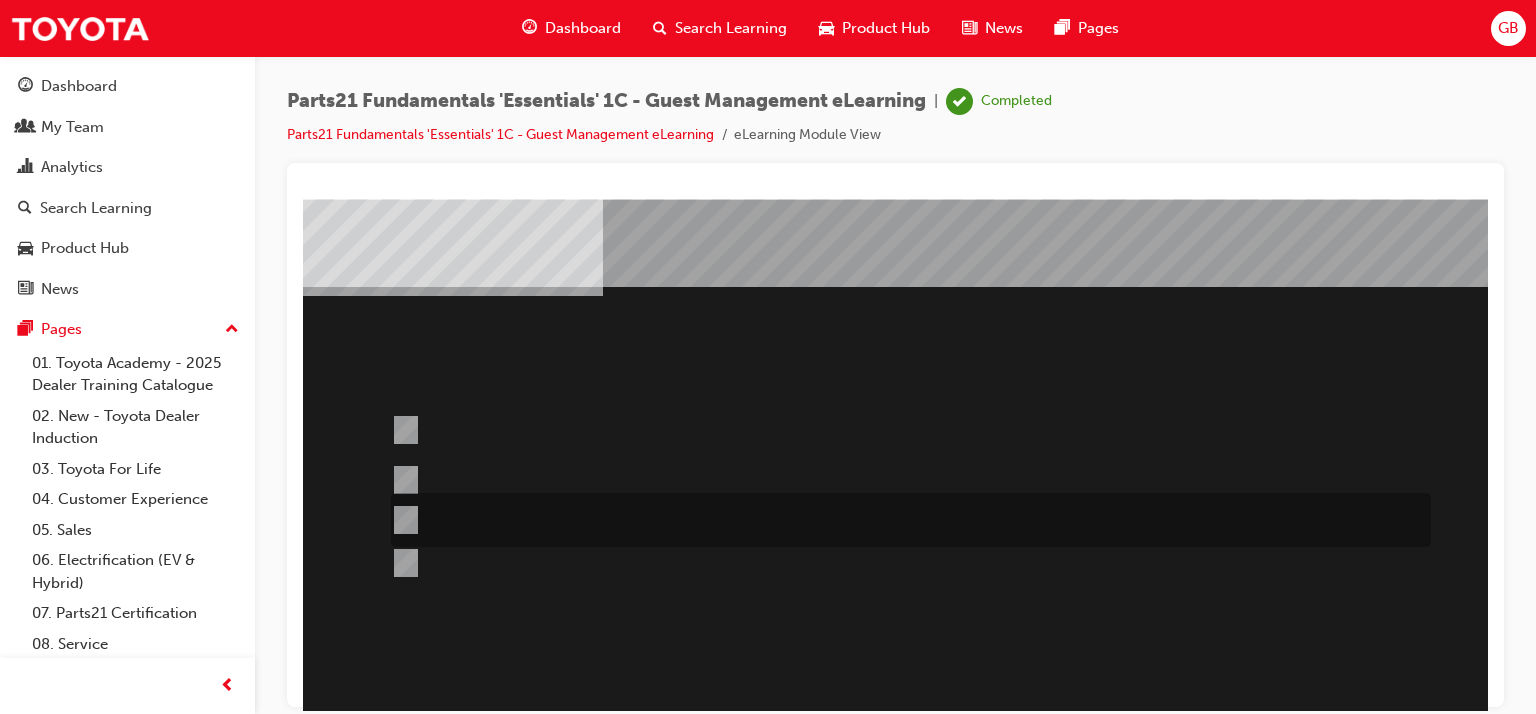 scroll, scrollTop: 253, scrollLeft: 0, axis: vertical 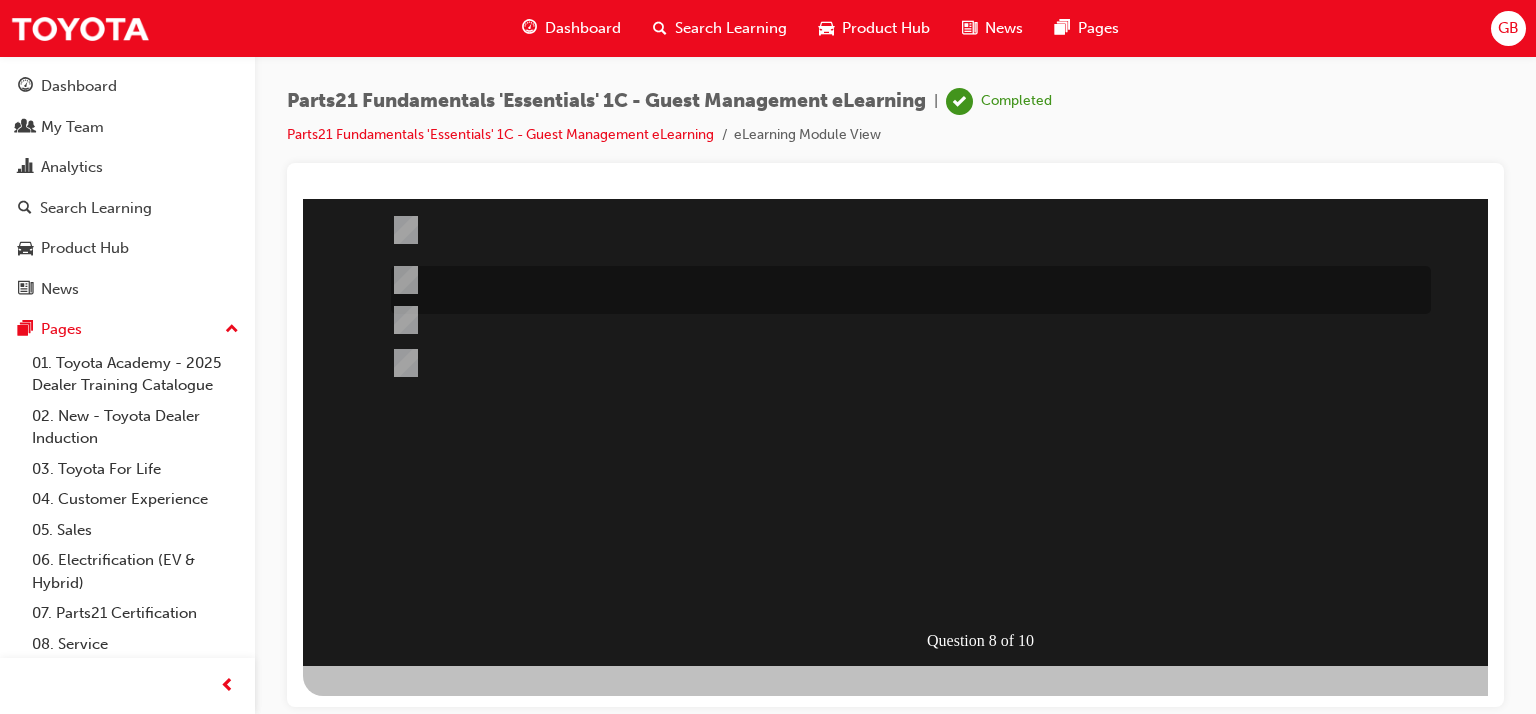 click at bounding box center (402, 280) 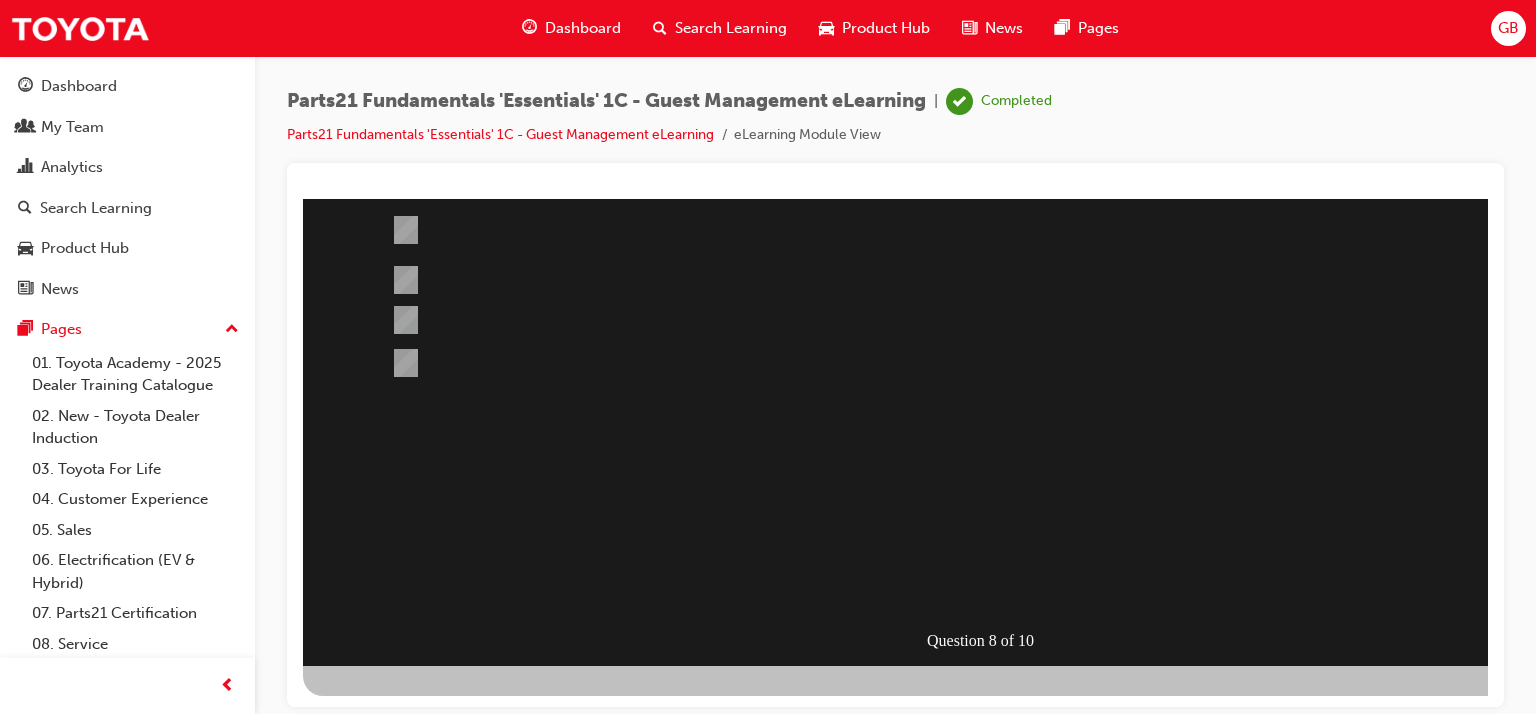 click at bounding box center [375, 966] 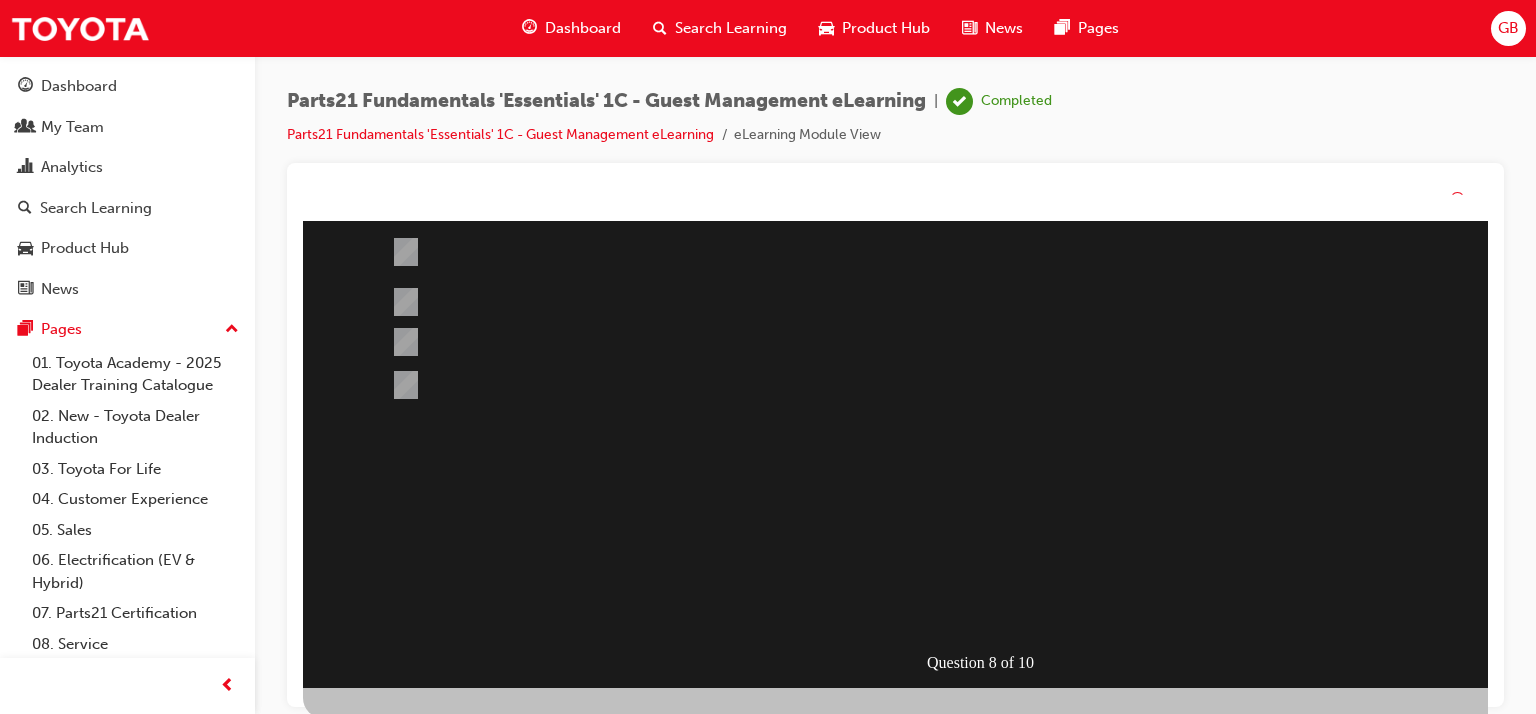 scroll, scrollTop: 0, scrollLeft: 0, axis: both 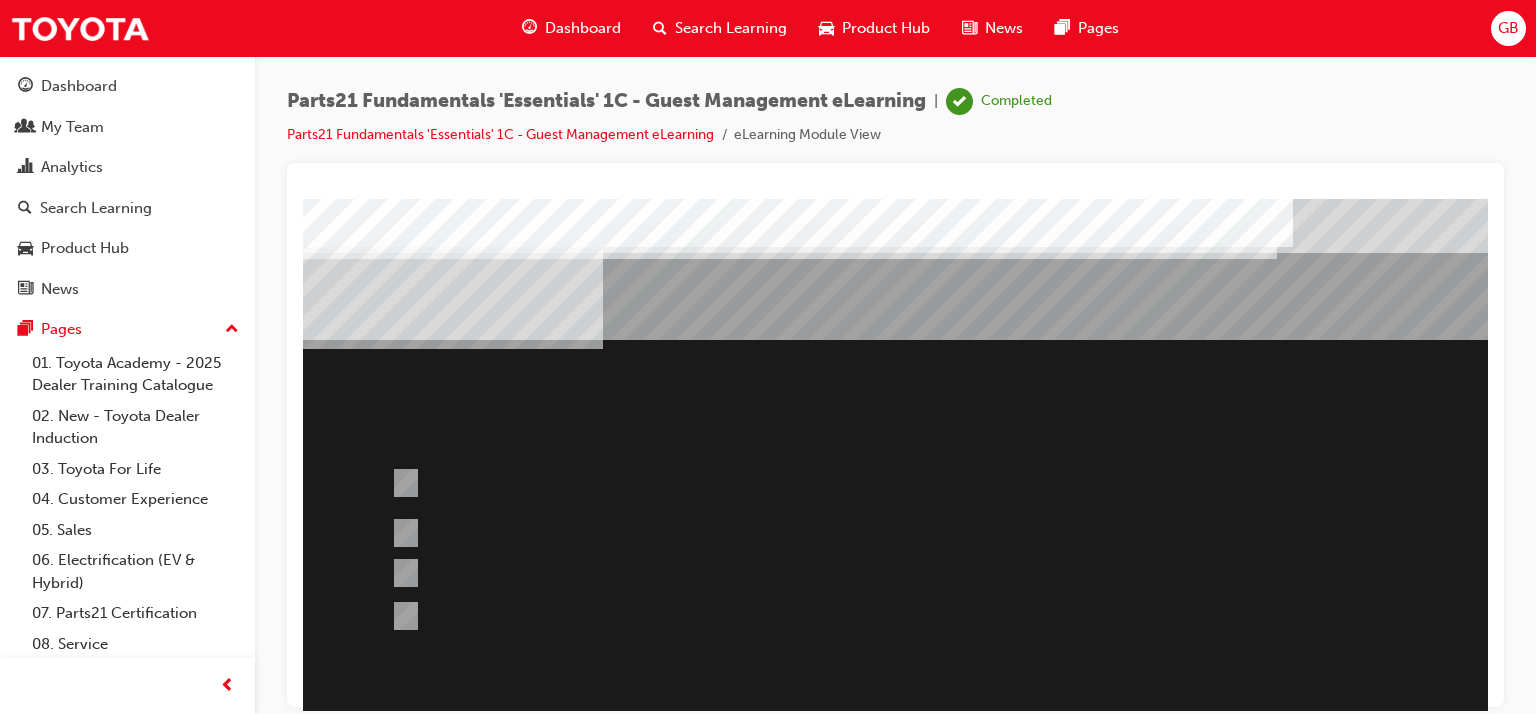 click at bounding box center [983, 558] 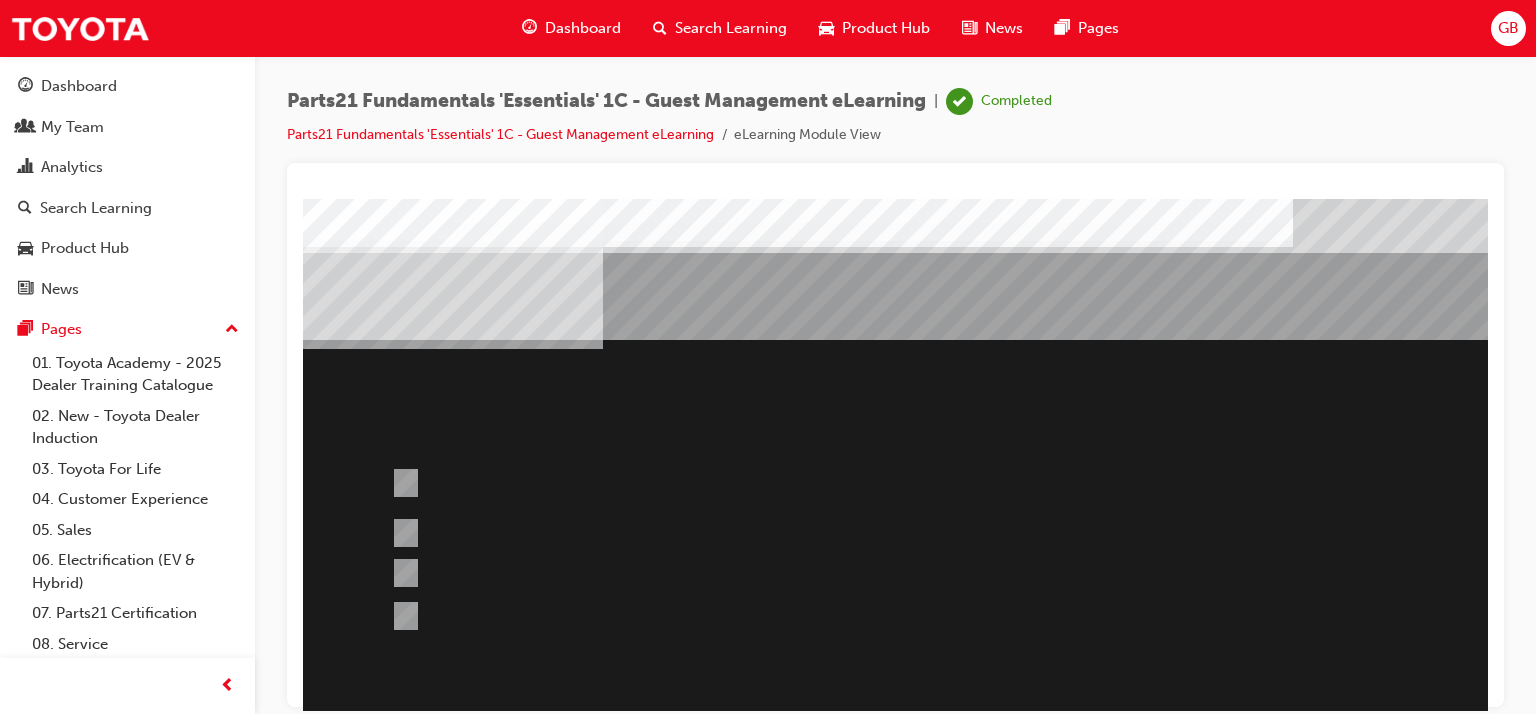 click at bounding box center [906, 483] 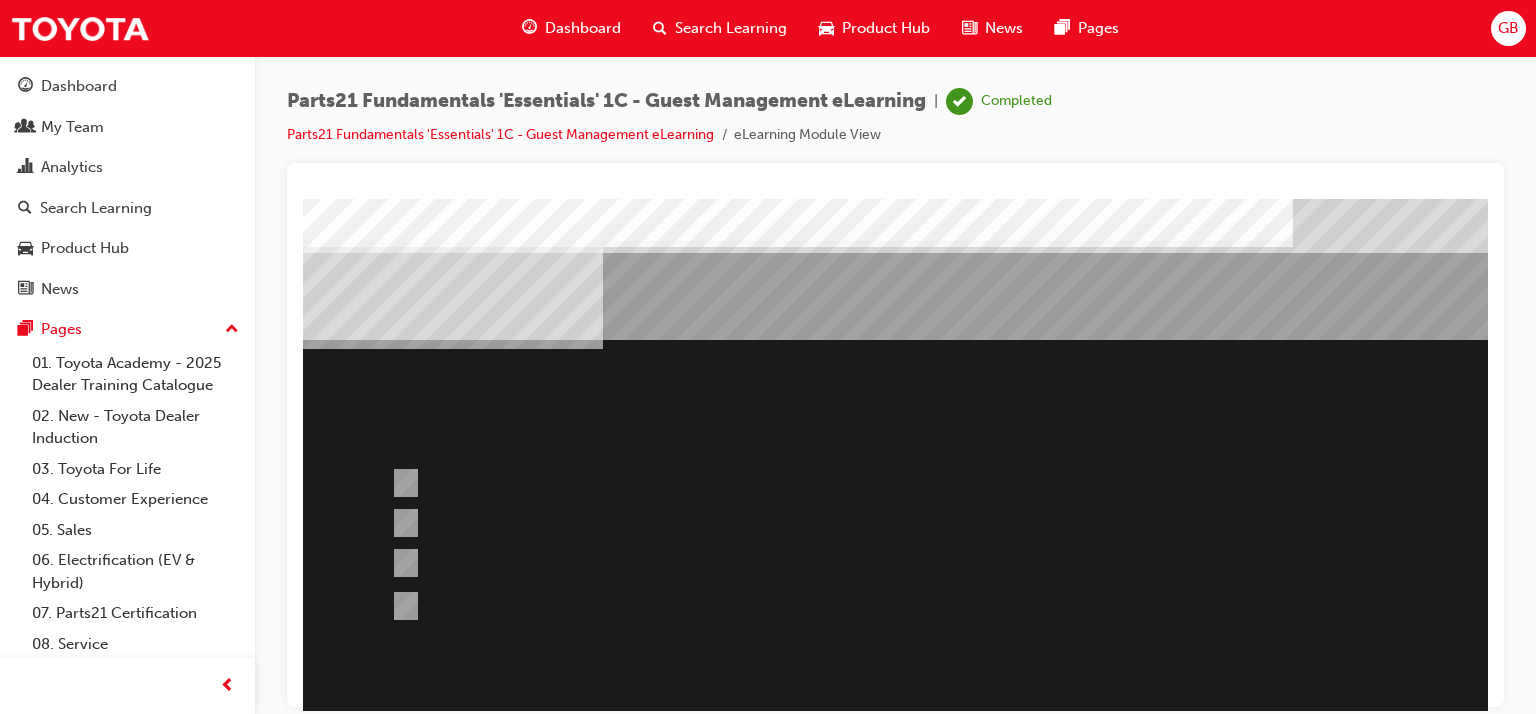 drag, startPoint x: 616, startPoint y: 324, endPoint x: 732, endPoint y: 326, distance: 116.01724 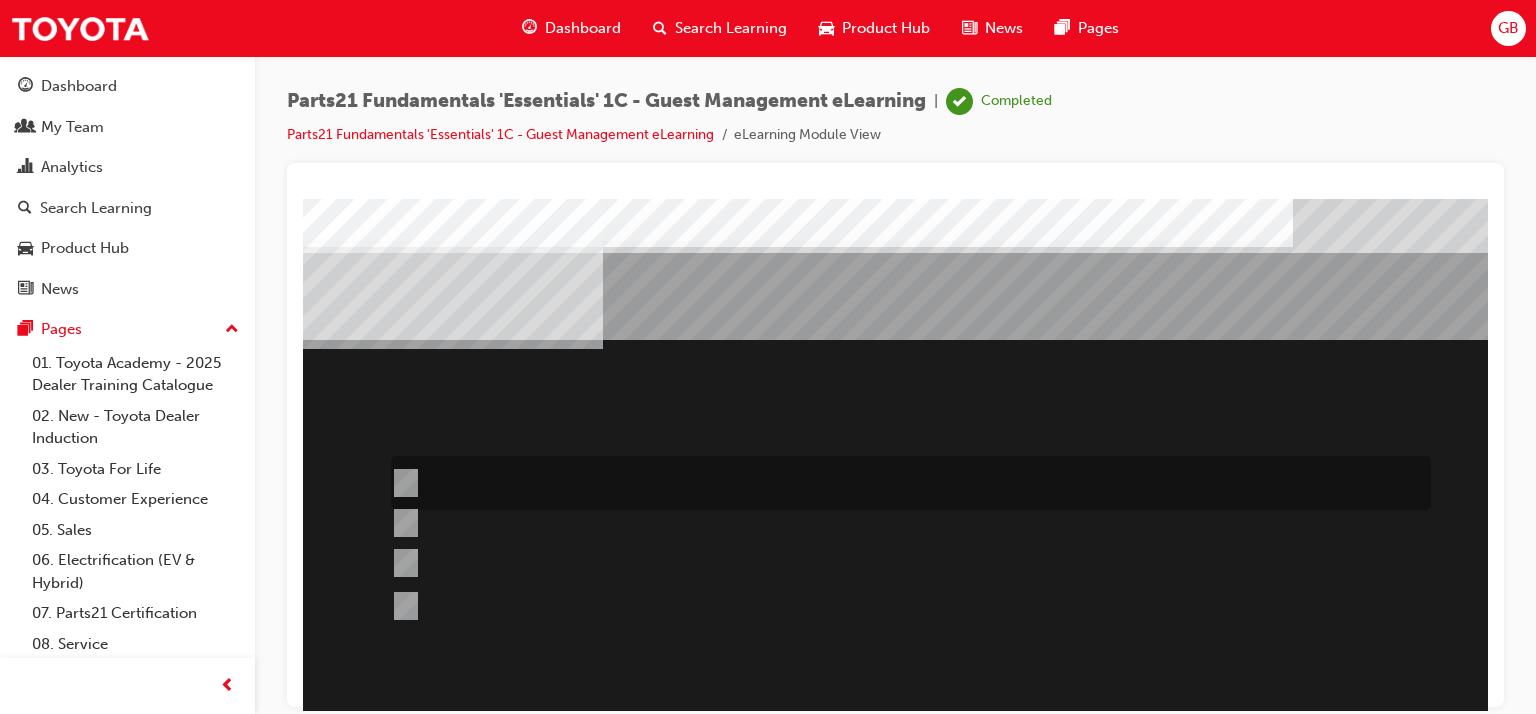 click at bounding box center [402, 483] 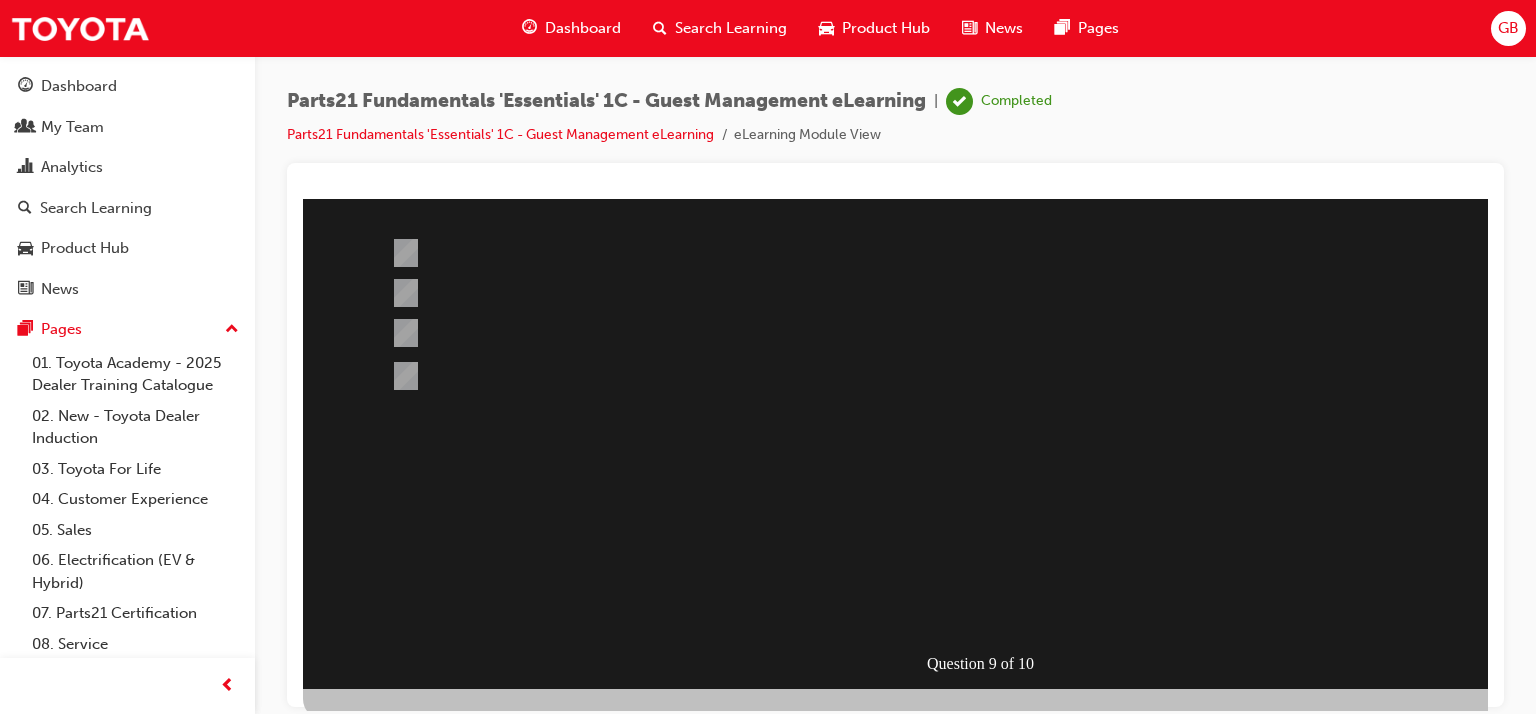 scroll, scrollTop: 253, scrollLeft: 0, axis: vertical 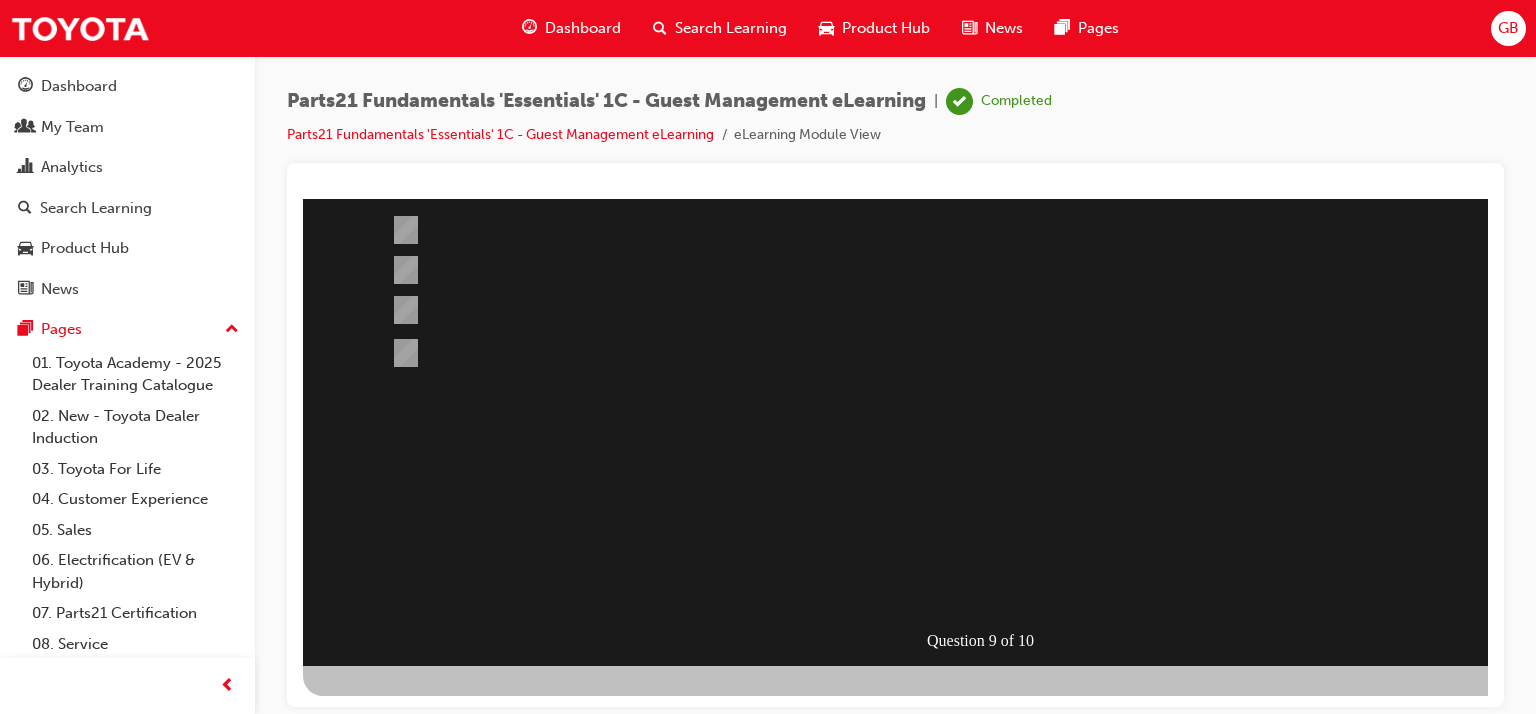 click at bounding box center [375, 966] 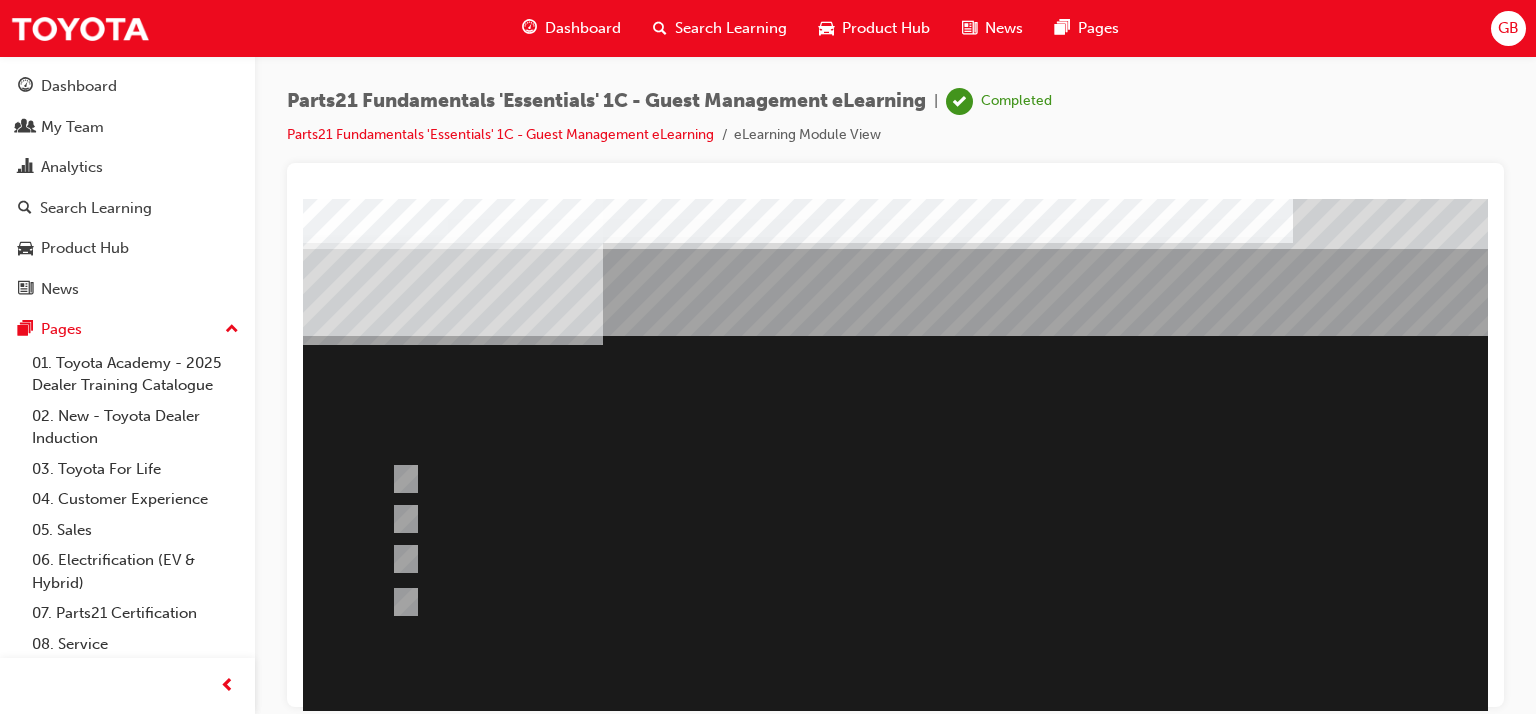 scroll, scrollTop: 0, scrollLeft: 0, axis: both 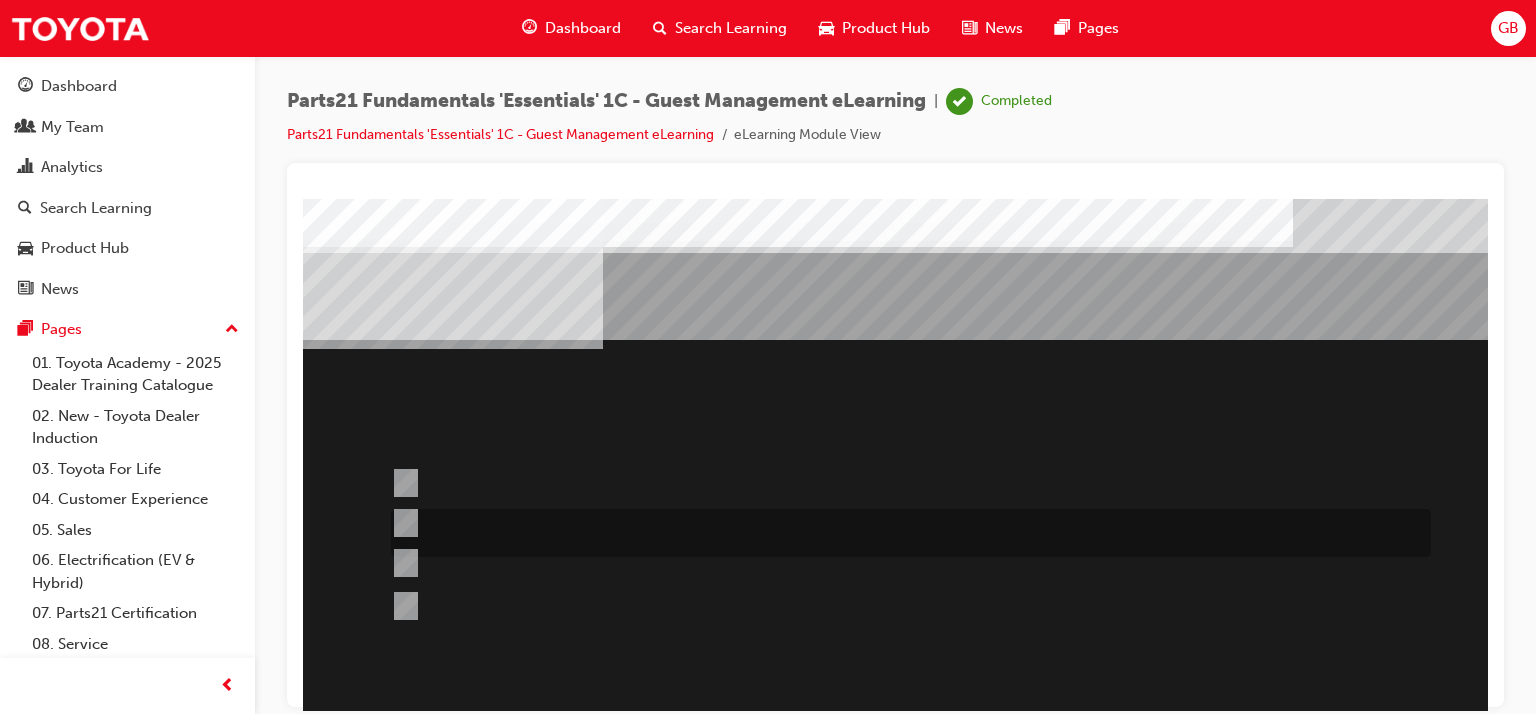 click at bounding box center [402, 523] 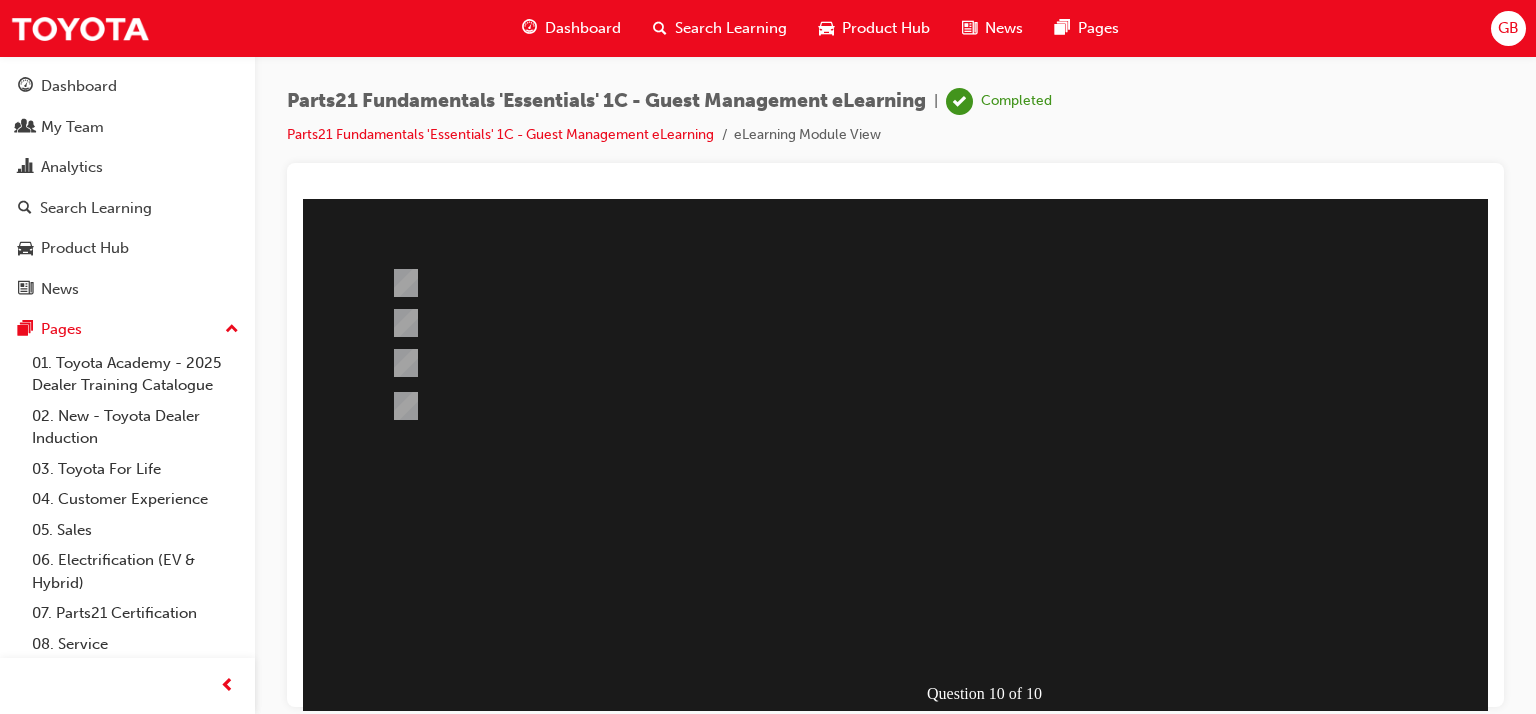 click at bounding box center (790, 602) 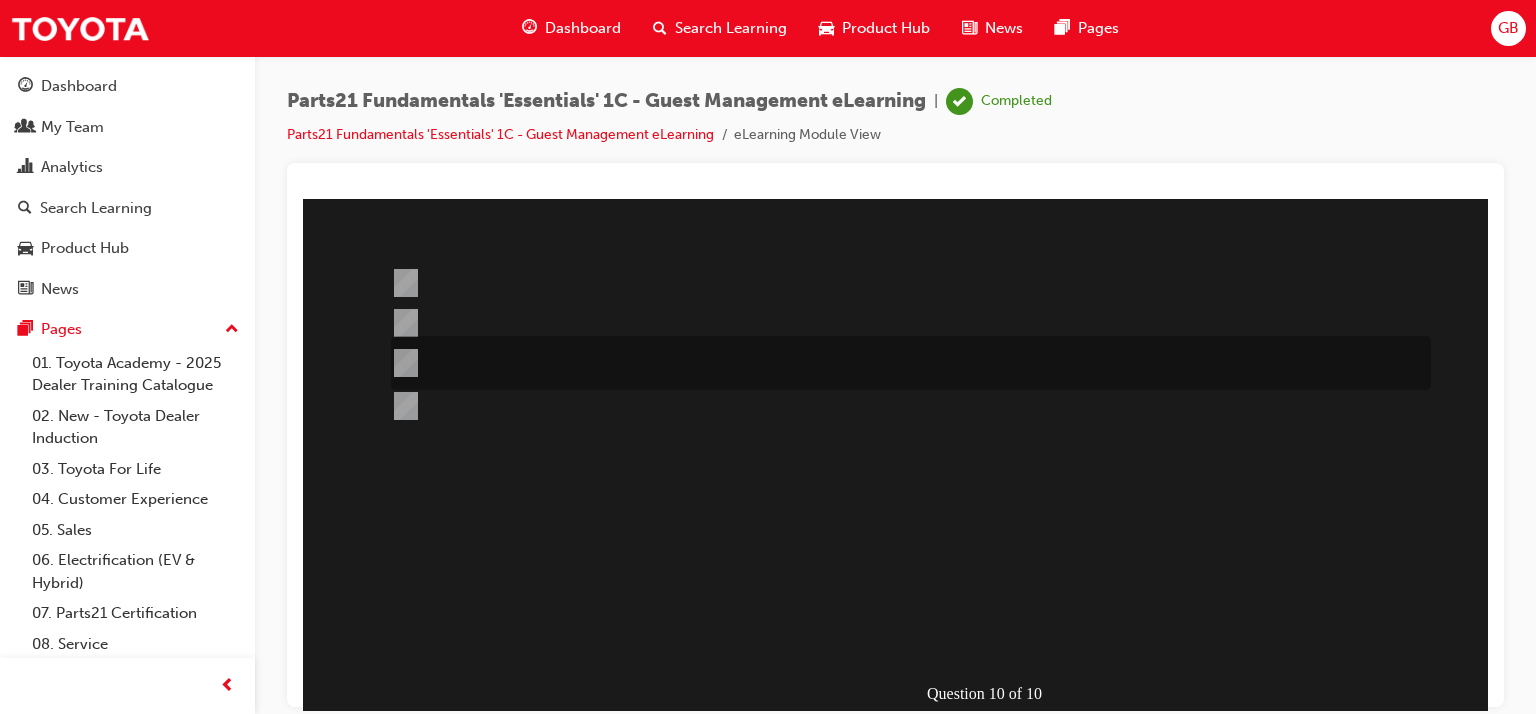 click at bounding box center [402, 363] 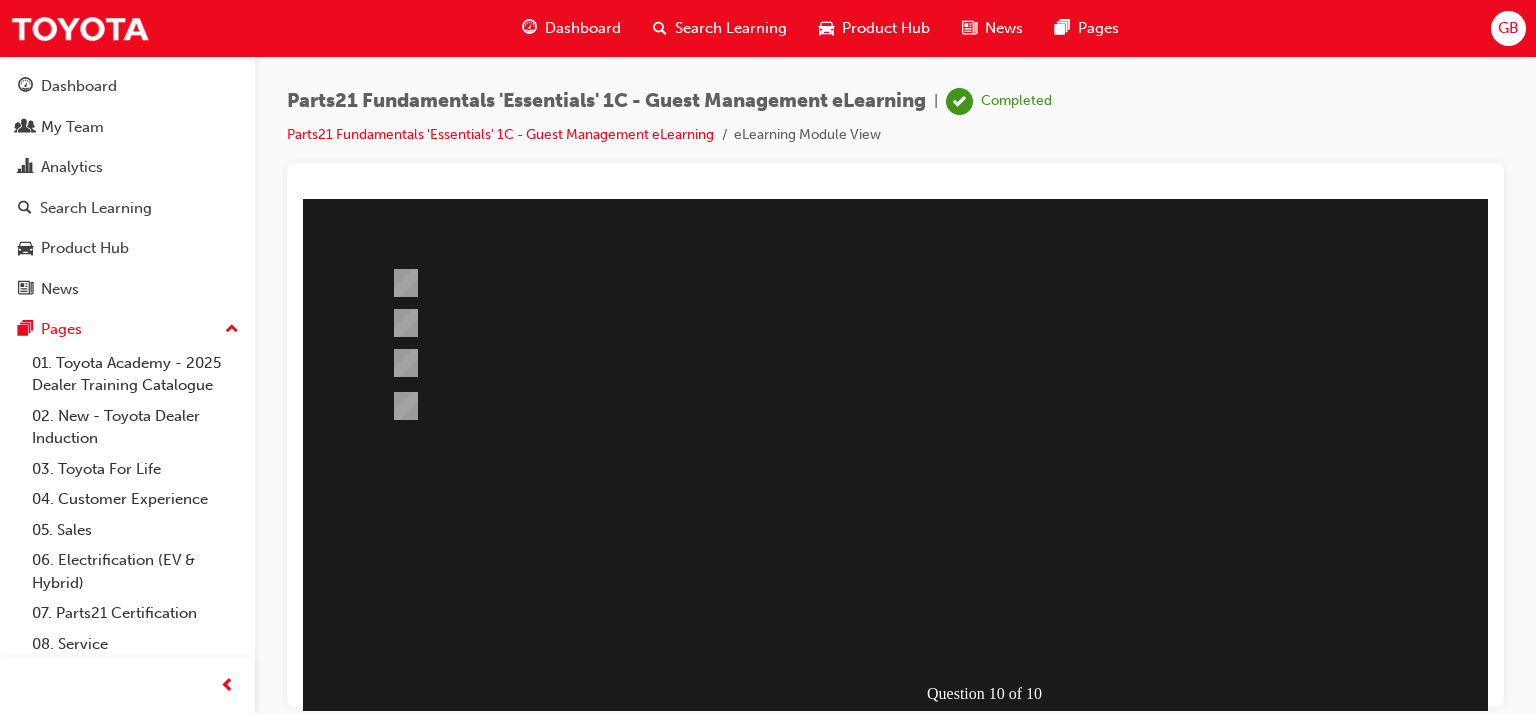 click at bounding box center (375, 1019) 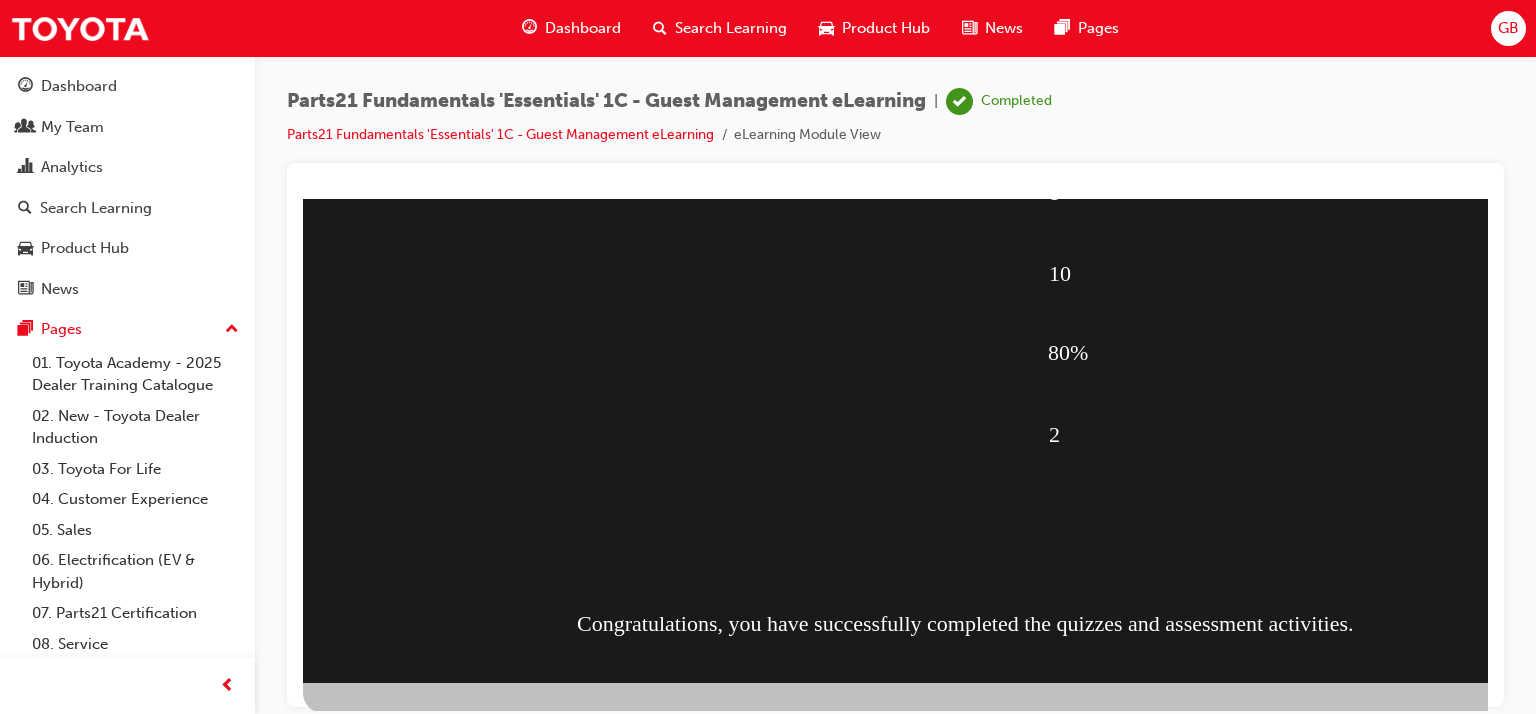 scroll, scrollTop: 253, scrollLeft: 0, axis: vertical 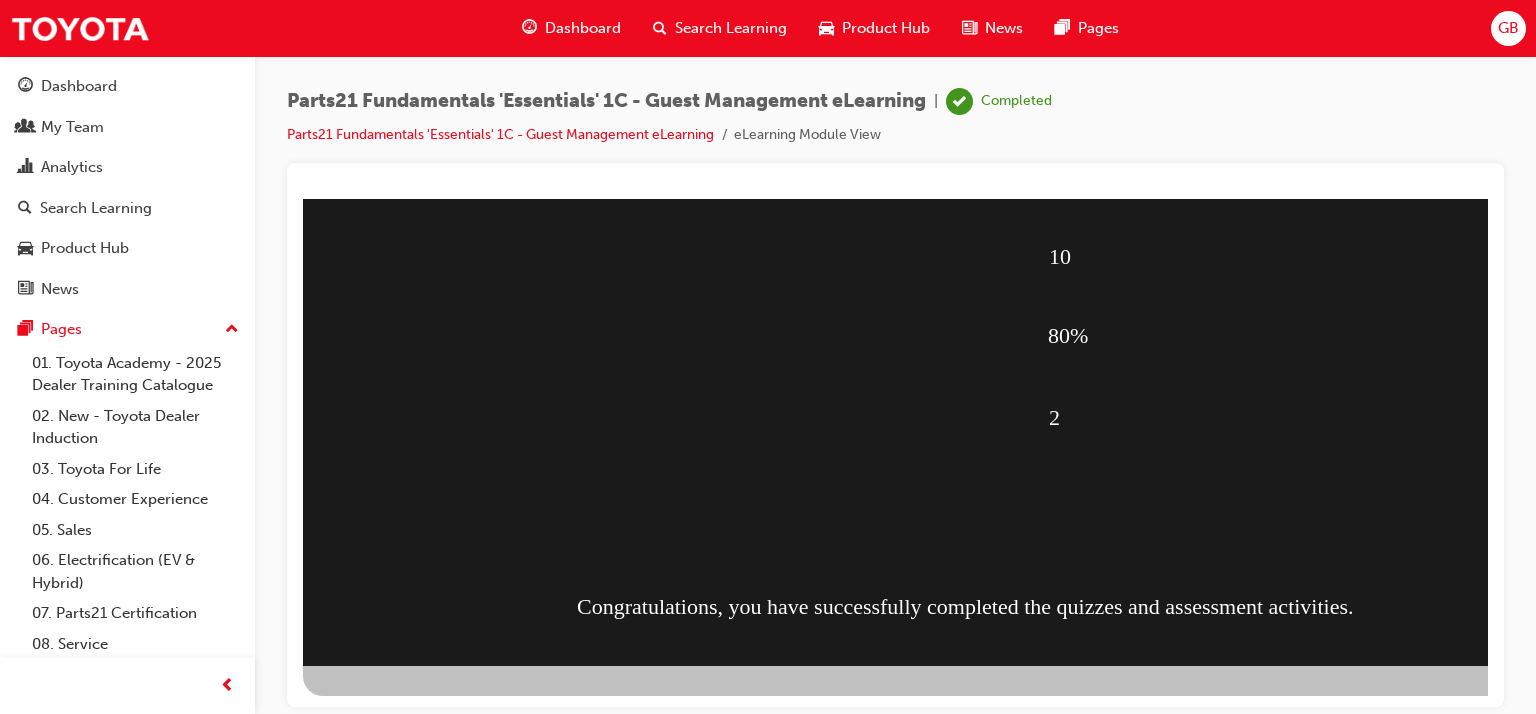 click at bounding box center (375, 1007) 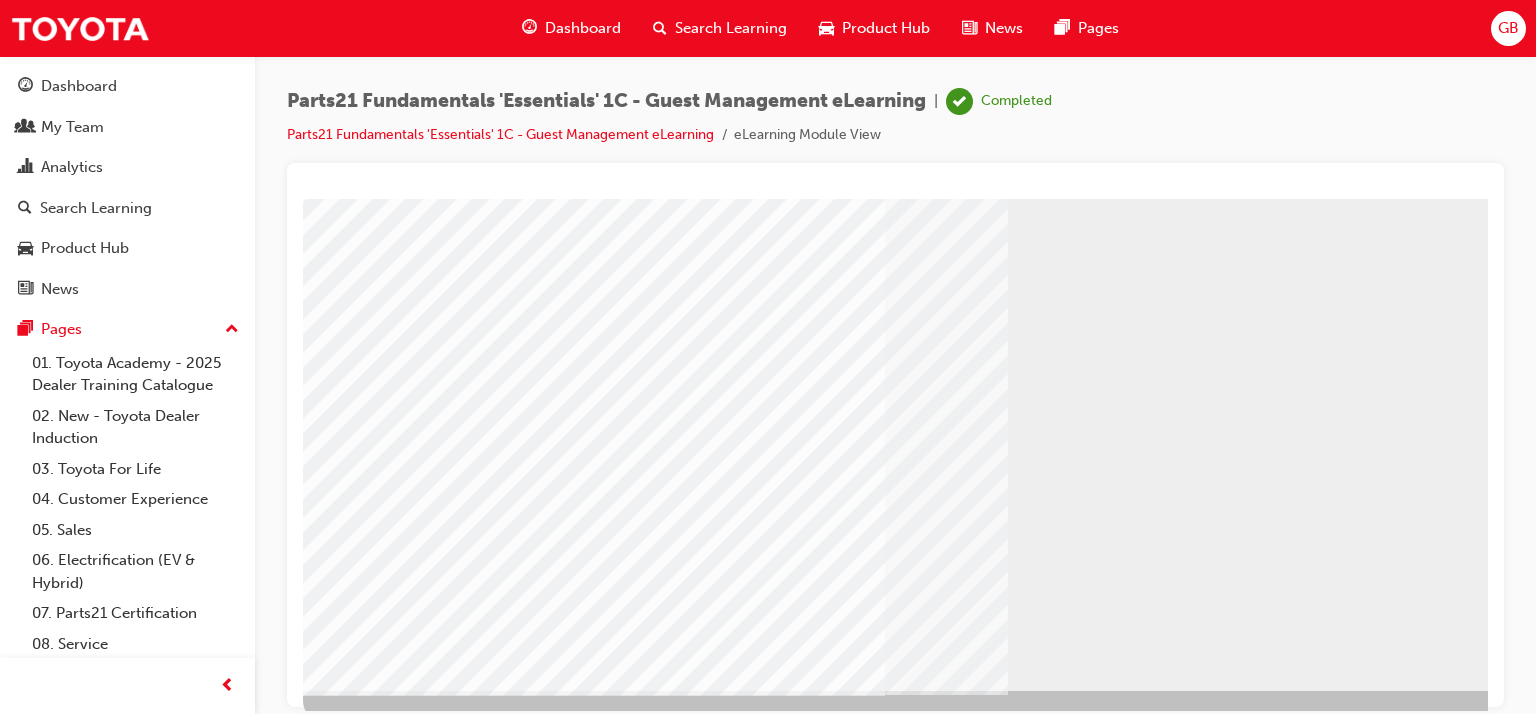scroll, scrollTop: 253, scrollLeft: 0, axis: vertical 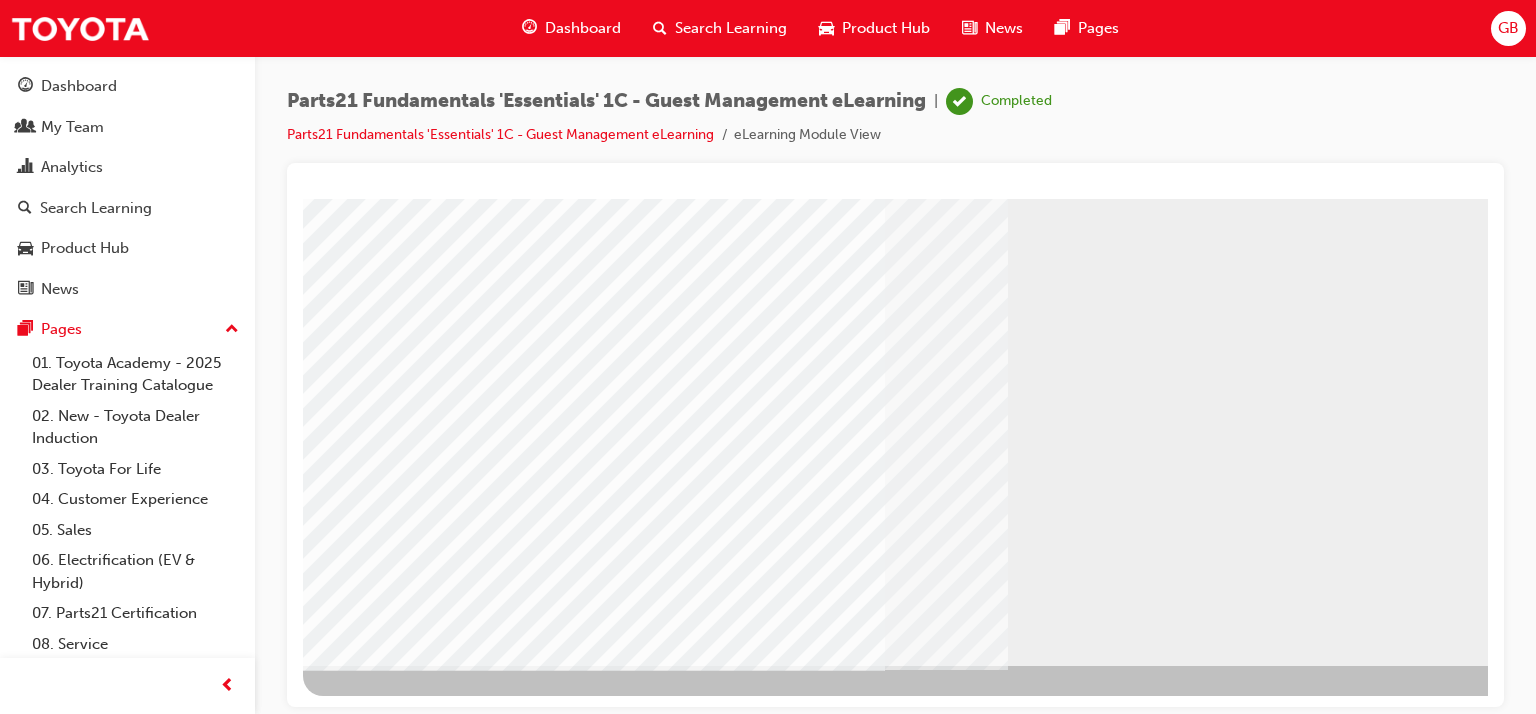 click at bounding box center (366, 1675) 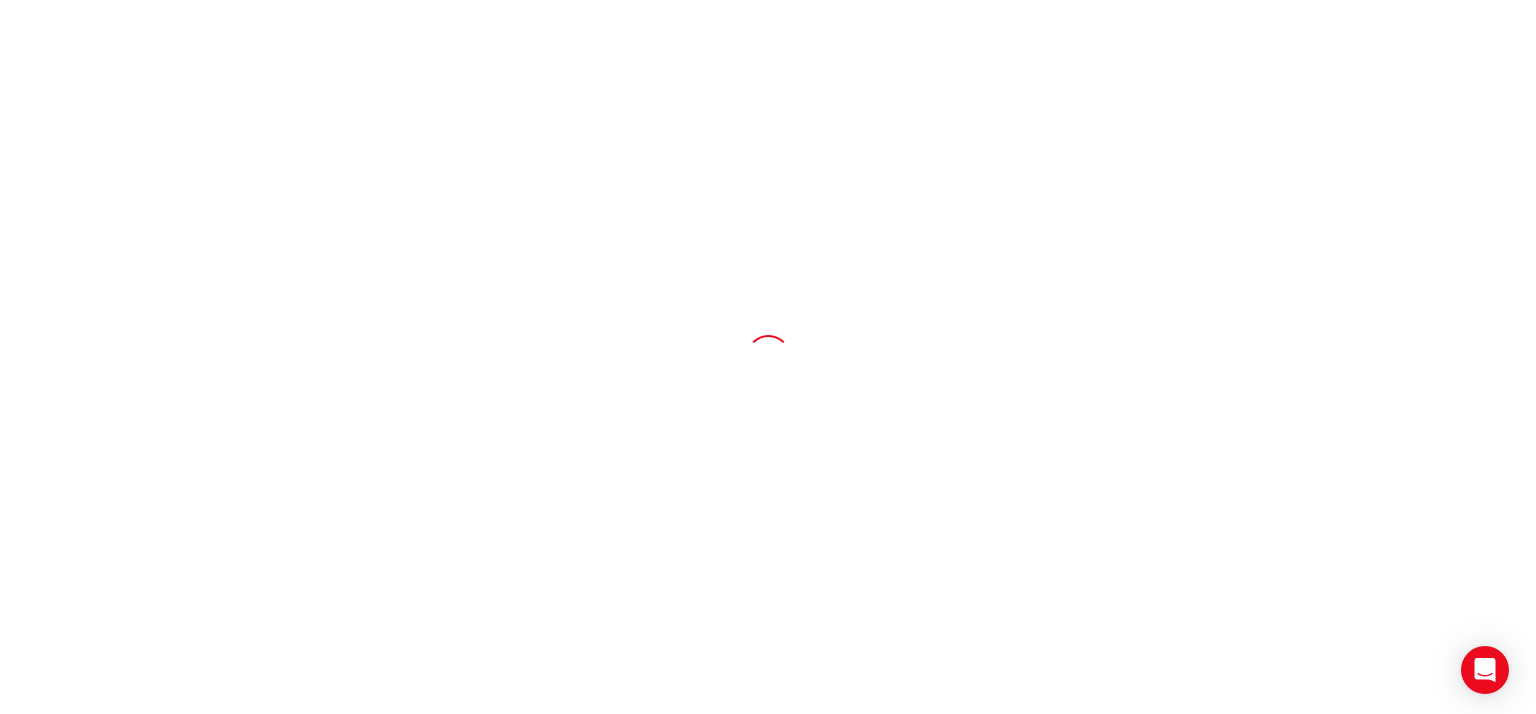 scroll, scrollTop: 0, scrollLeft: 0, axis: both 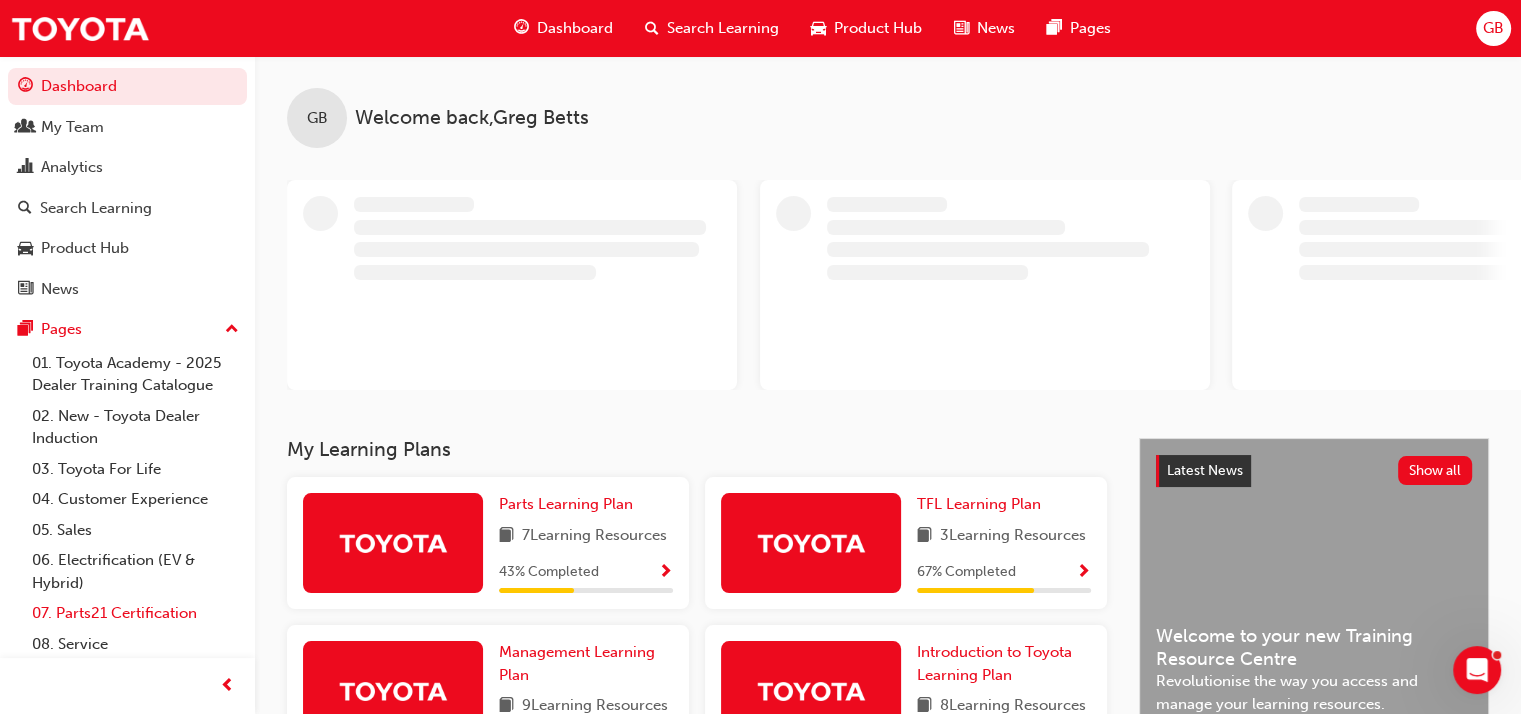 click on "07. Parts21 Certification" at bounding box center (135, 613) 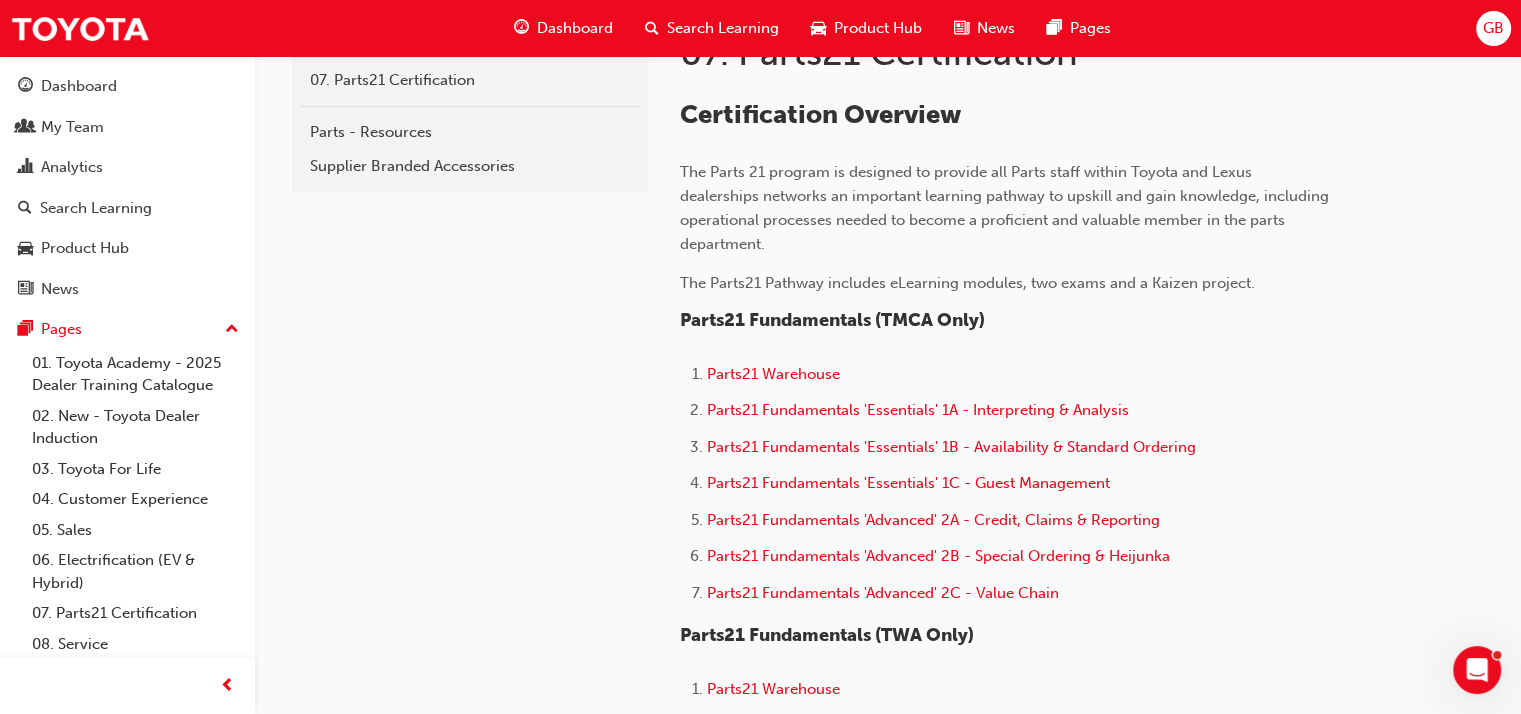 scroll, scrollTop: 500, scrollLeft: 0, axis: vertical 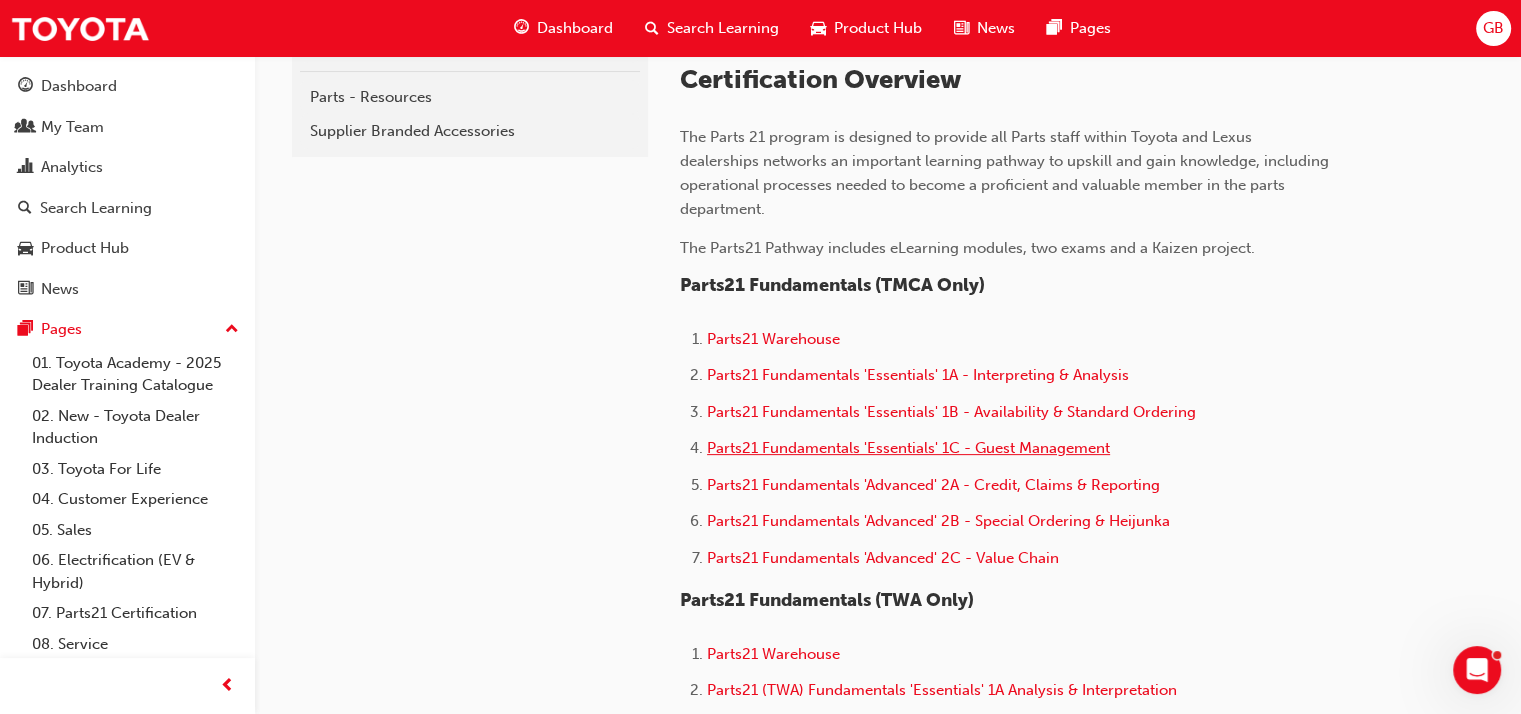 click on "Parts21 Fundamentals 'Essentials' 1C - Guest Management" at bounding box center [908, 448] 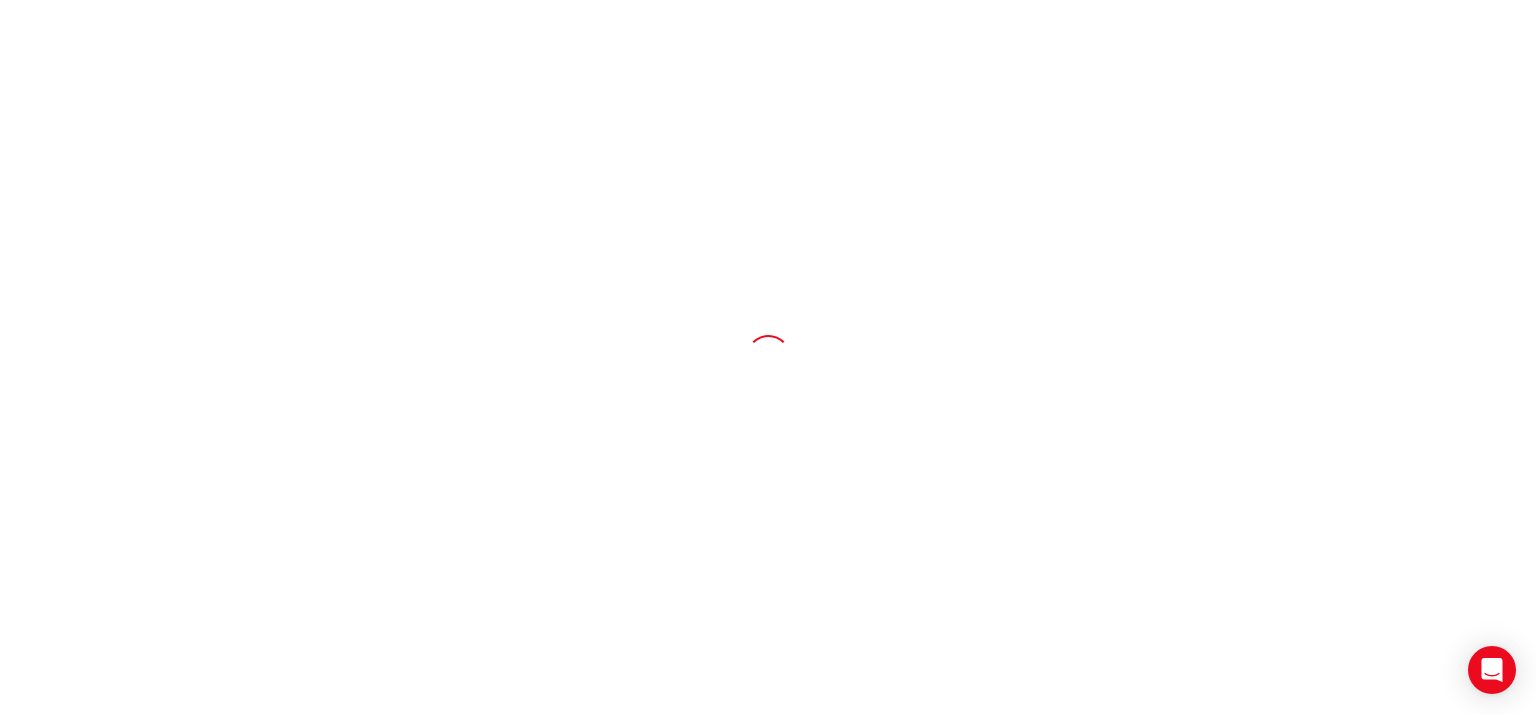scroll, scrollTop: 0, scrollLeft: 0, axis: both 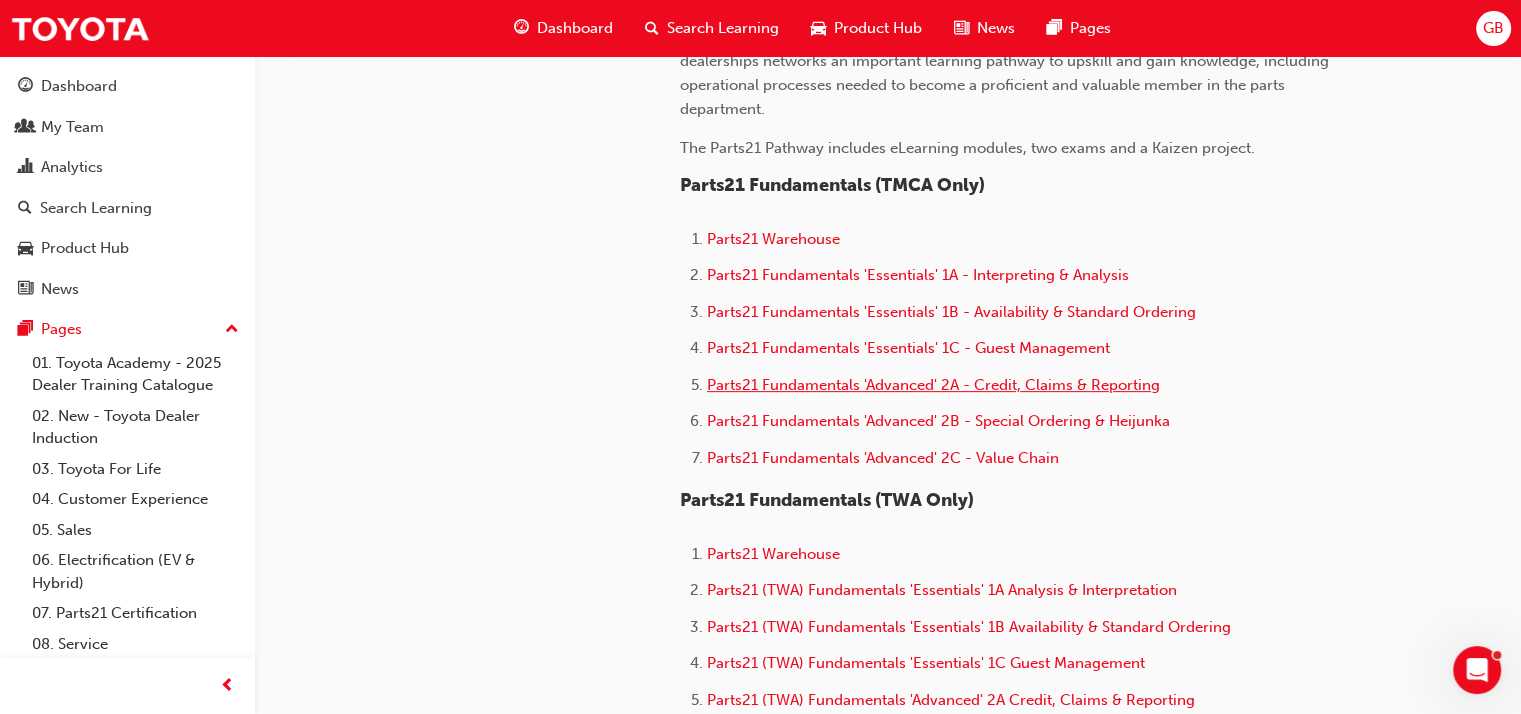 click on "Parts21 Fundamentals 'Advanced' 2A - Credit, Claims & Reporting" at bounding box center [933, 385] 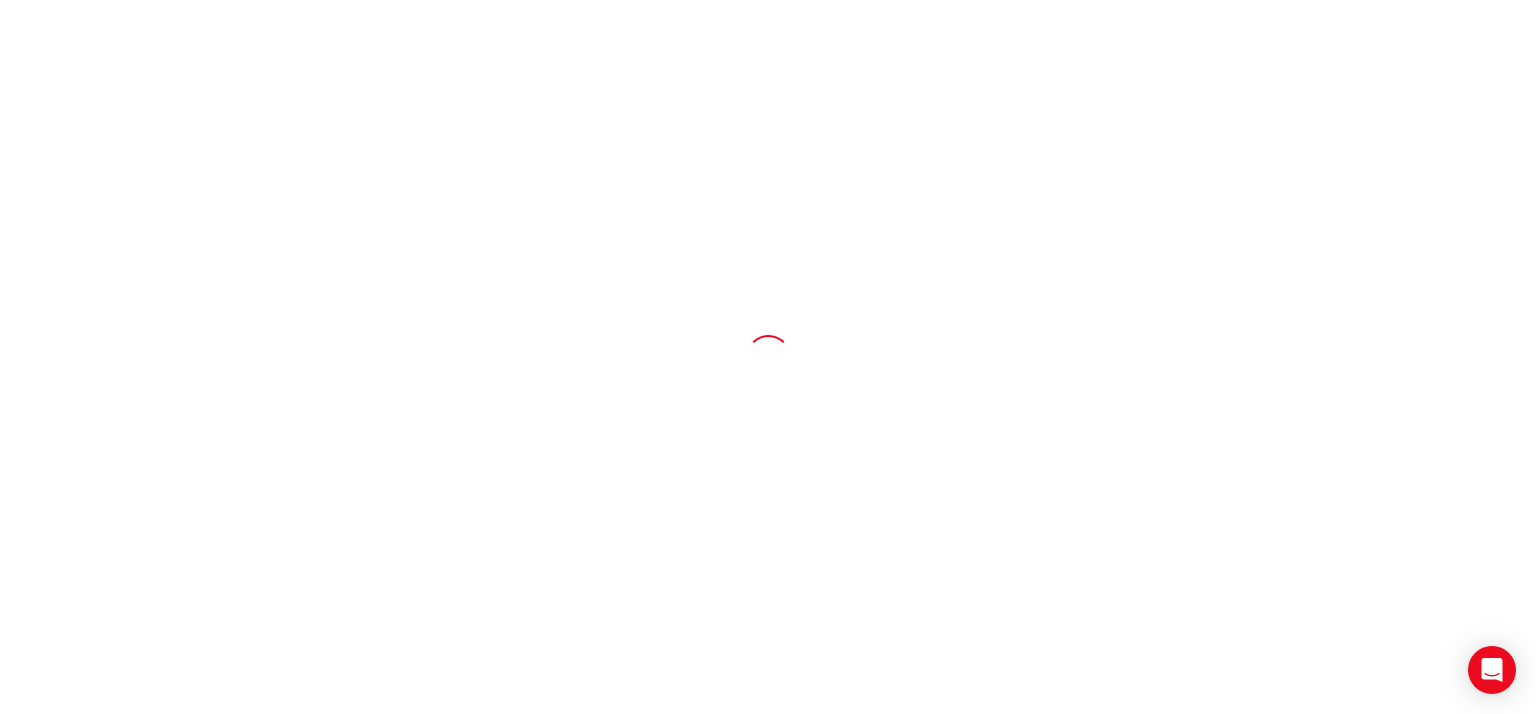 scroll, scrollTop: 0, scrollLeft: 0, axis: both 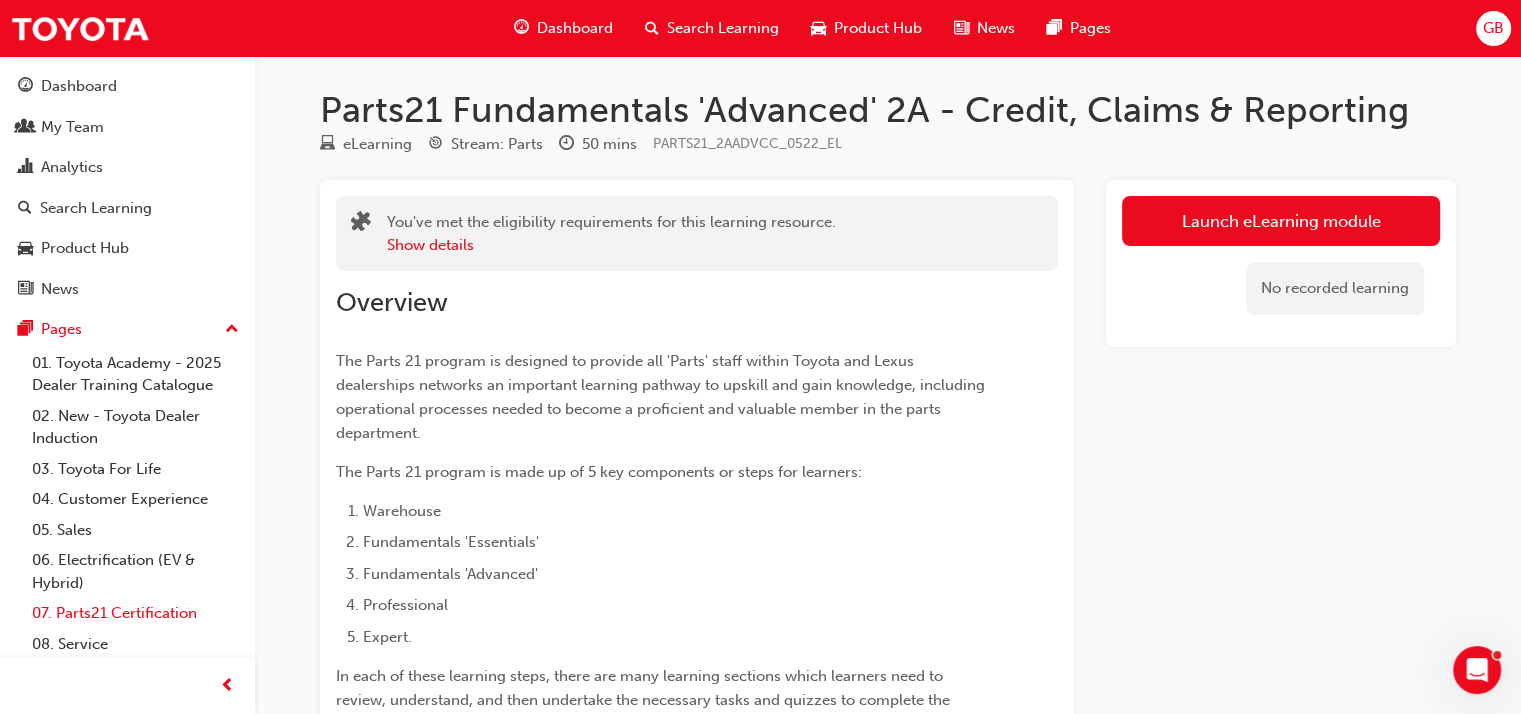 click on "07. Parts21 Certification" at bounding box center (135, 613) 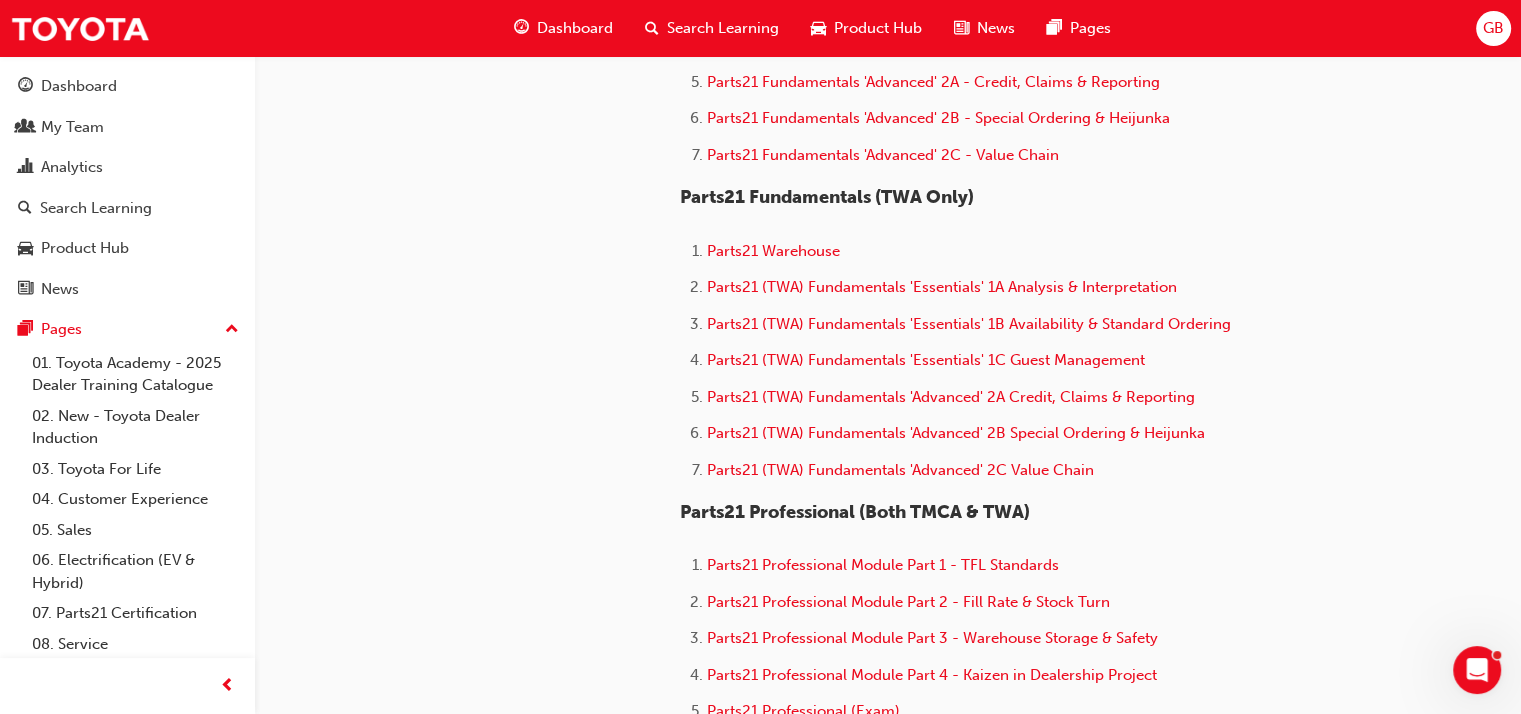 scroll, scrollTop: 900, scrollLeft: 0, axis: vertical 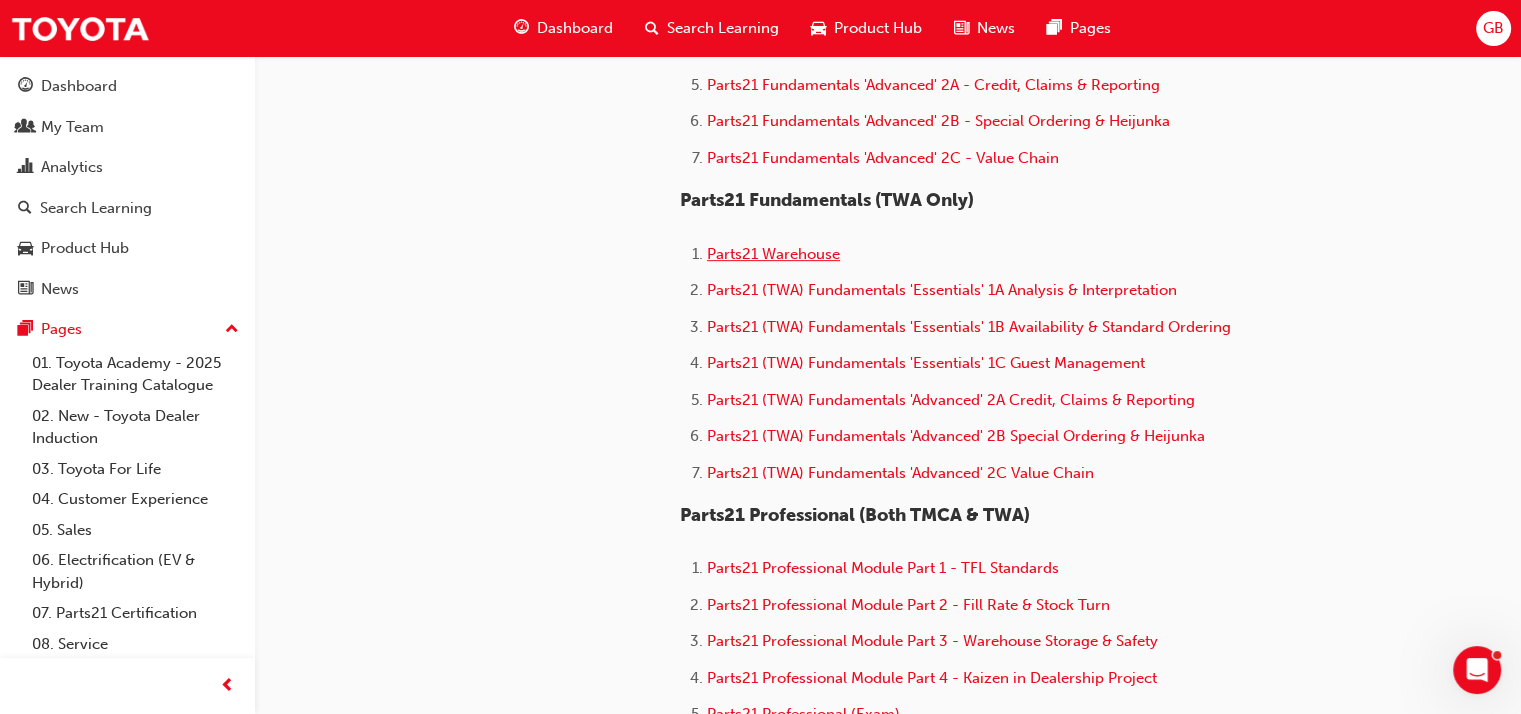 click on "Parts21 Warehouse" at bounding box center [773, 254] 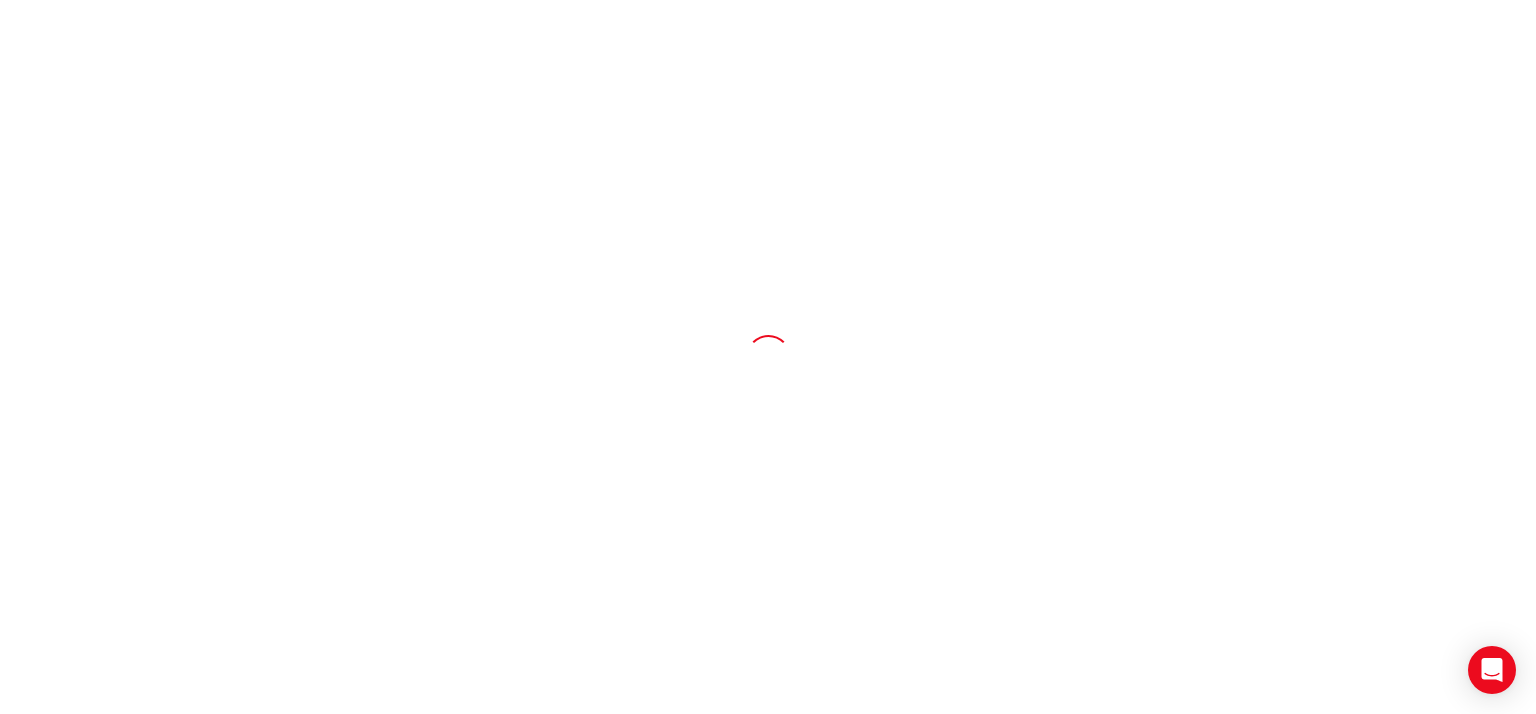 scroll, scrollTop: 0, scrollLeft: 0, axis: both 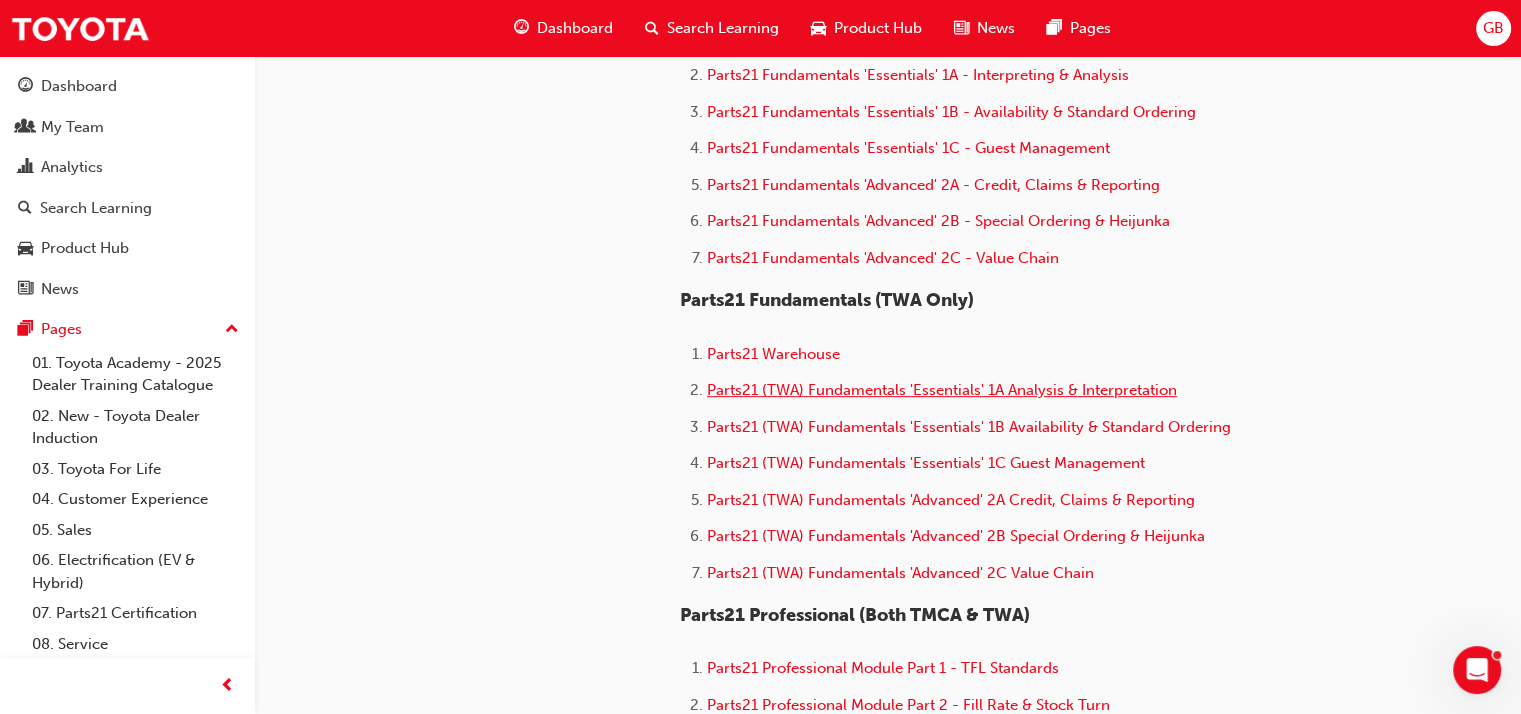 click on "Parts21 (TWA) Fundamentals 'Essentials' 1A Analysis & Interpretation" at bounding box center [942, 390] 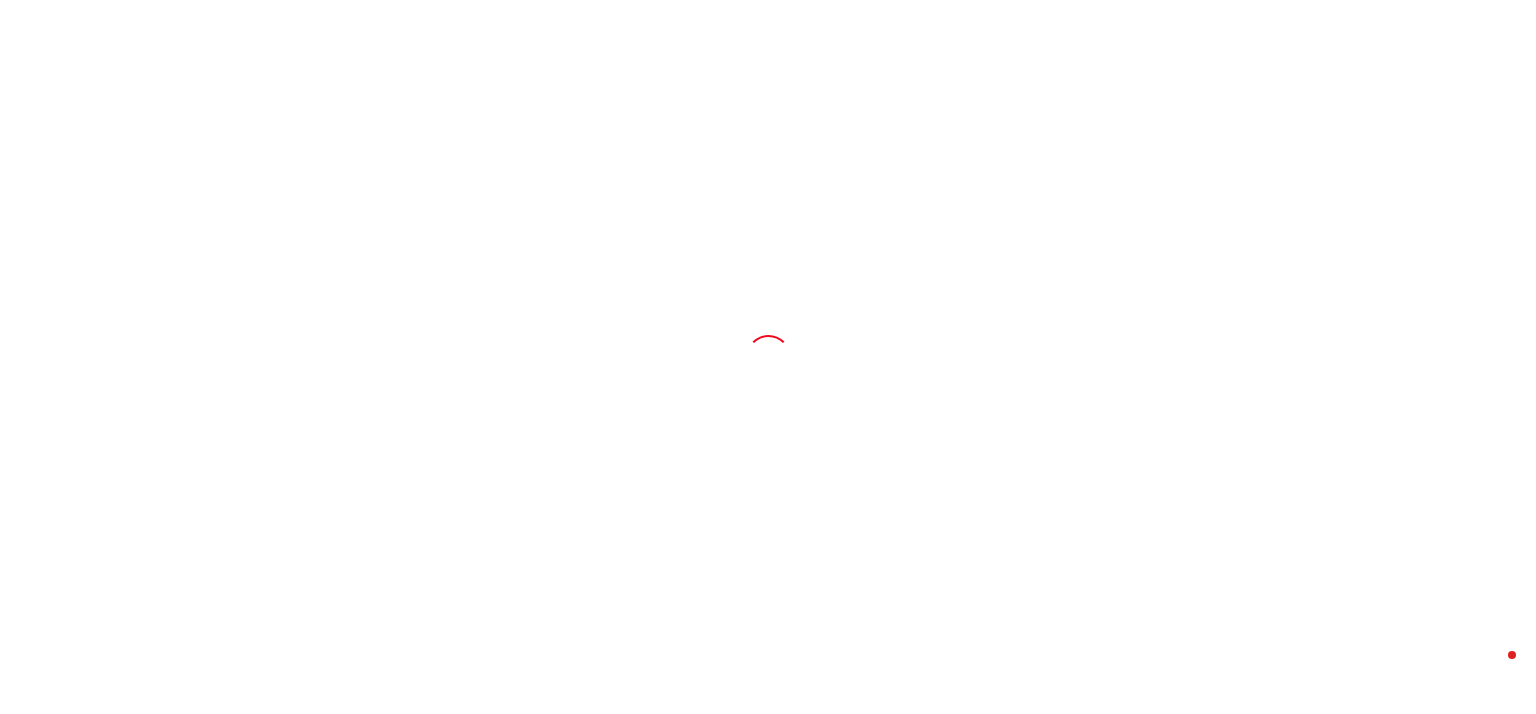 scroll, scrollTop: 0, scrollLeft: 0, axis: both 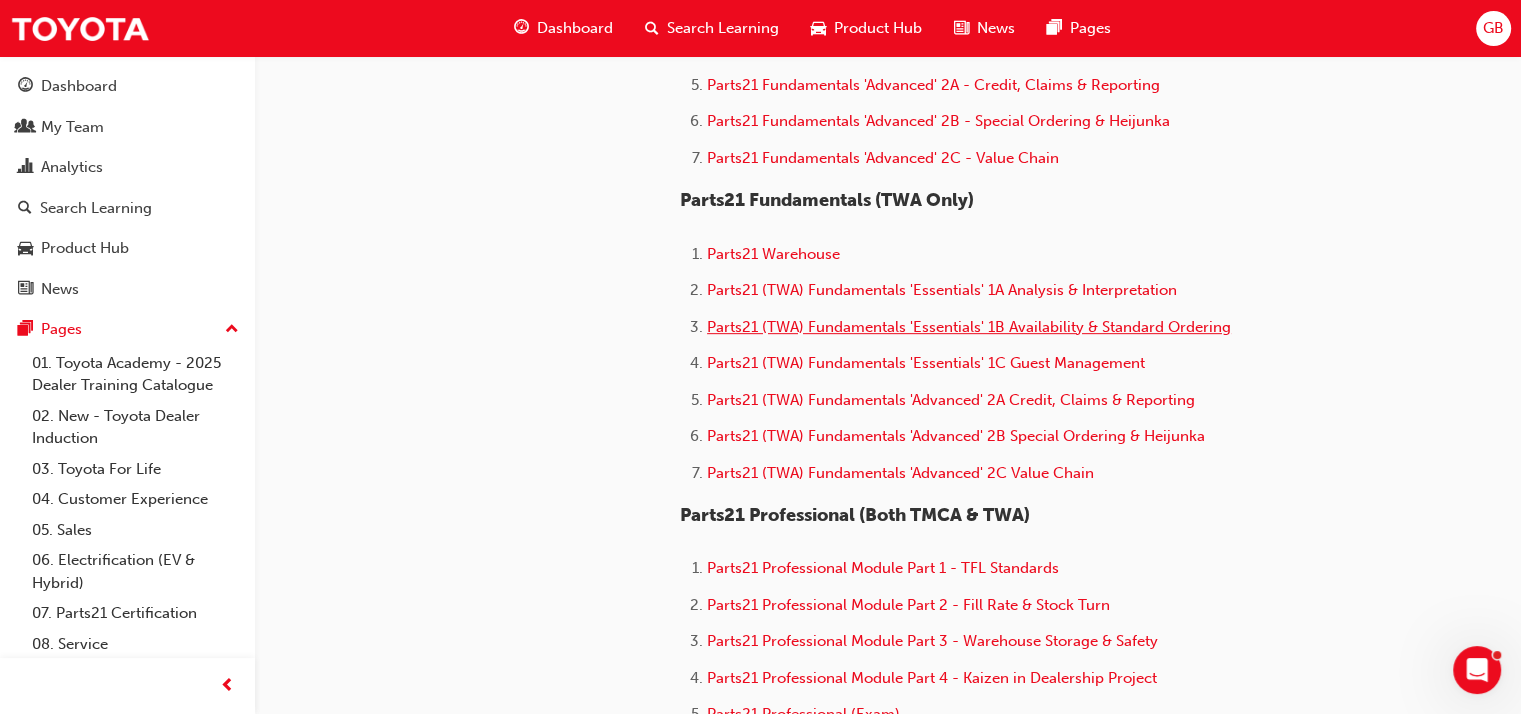 click on "Parts21 (TWA) Fundamentals 'Essentials' 1B Availability & Standard Ordering" at bounding box center [969, 327] 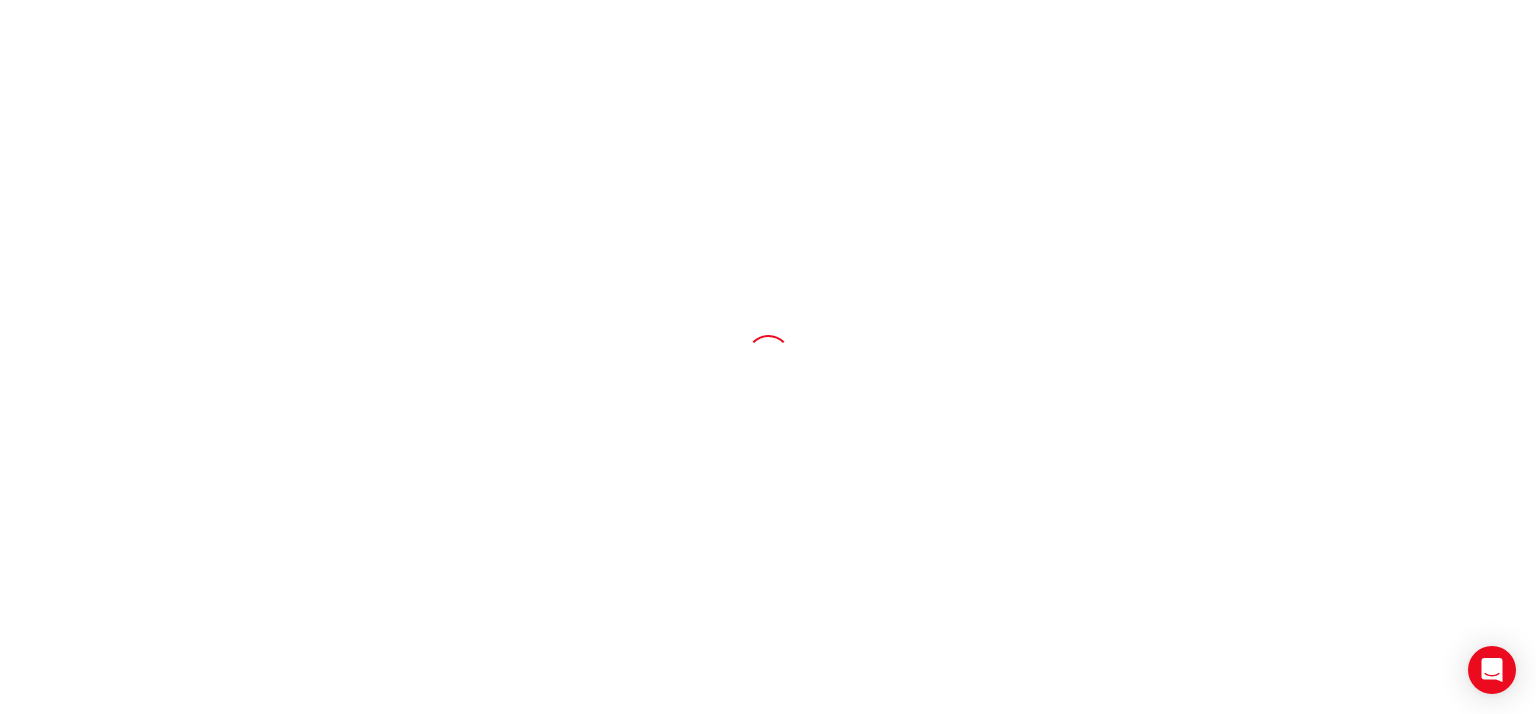 scroll, scrollTop: 0, scrollLeft: 0, axis: both 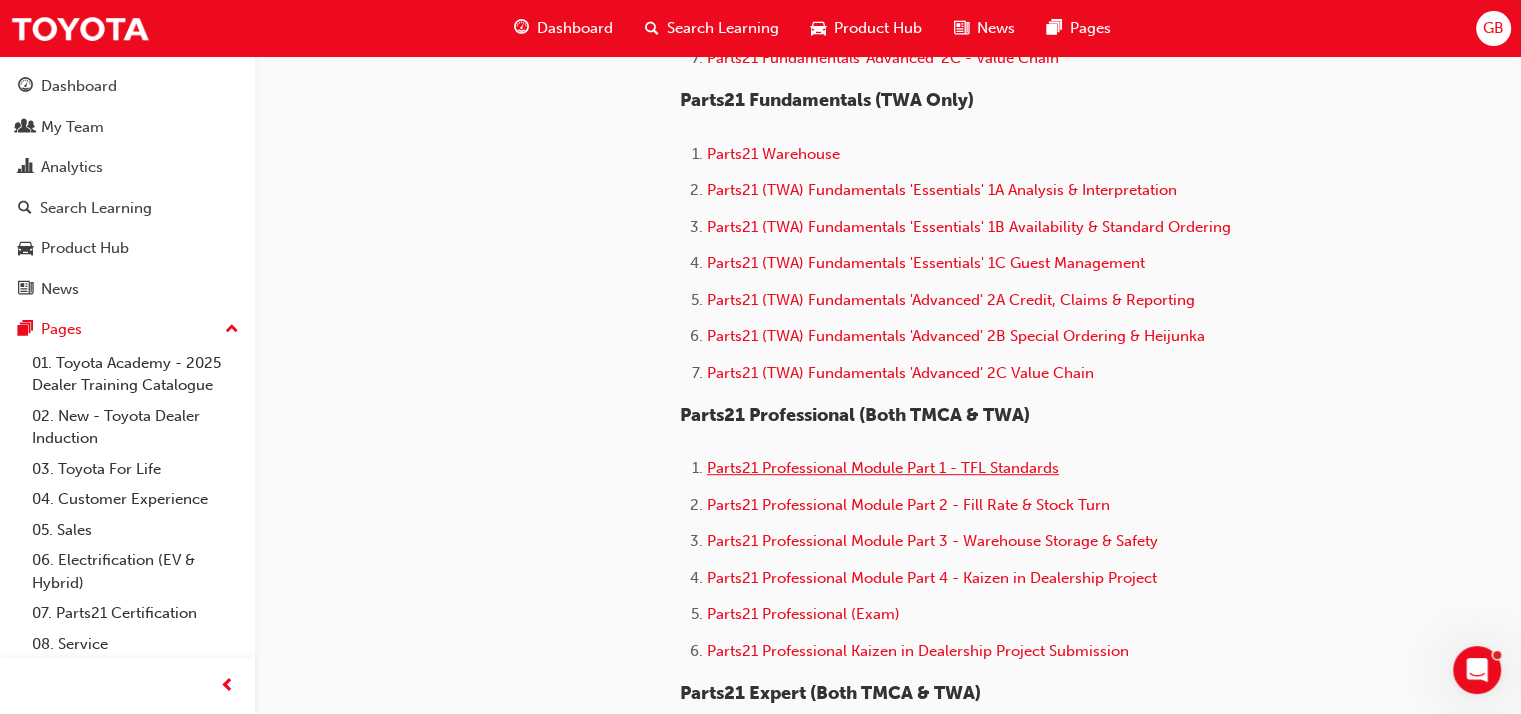 click on "Parts21 Professional Module Part 1 - TFL Standards" at bounding box center (883, 468) 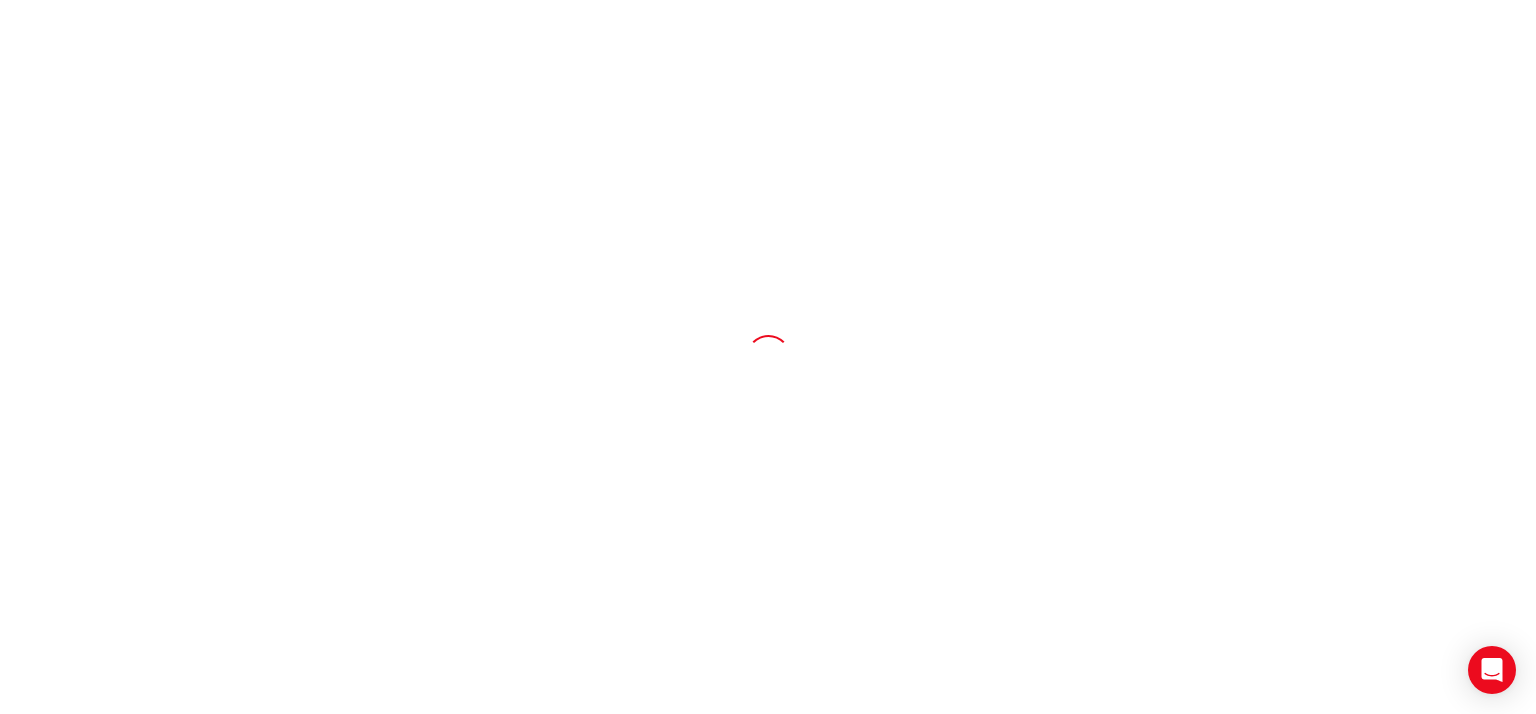 scroll, scrollTop: 0, scrollLeft: 0, axis: both 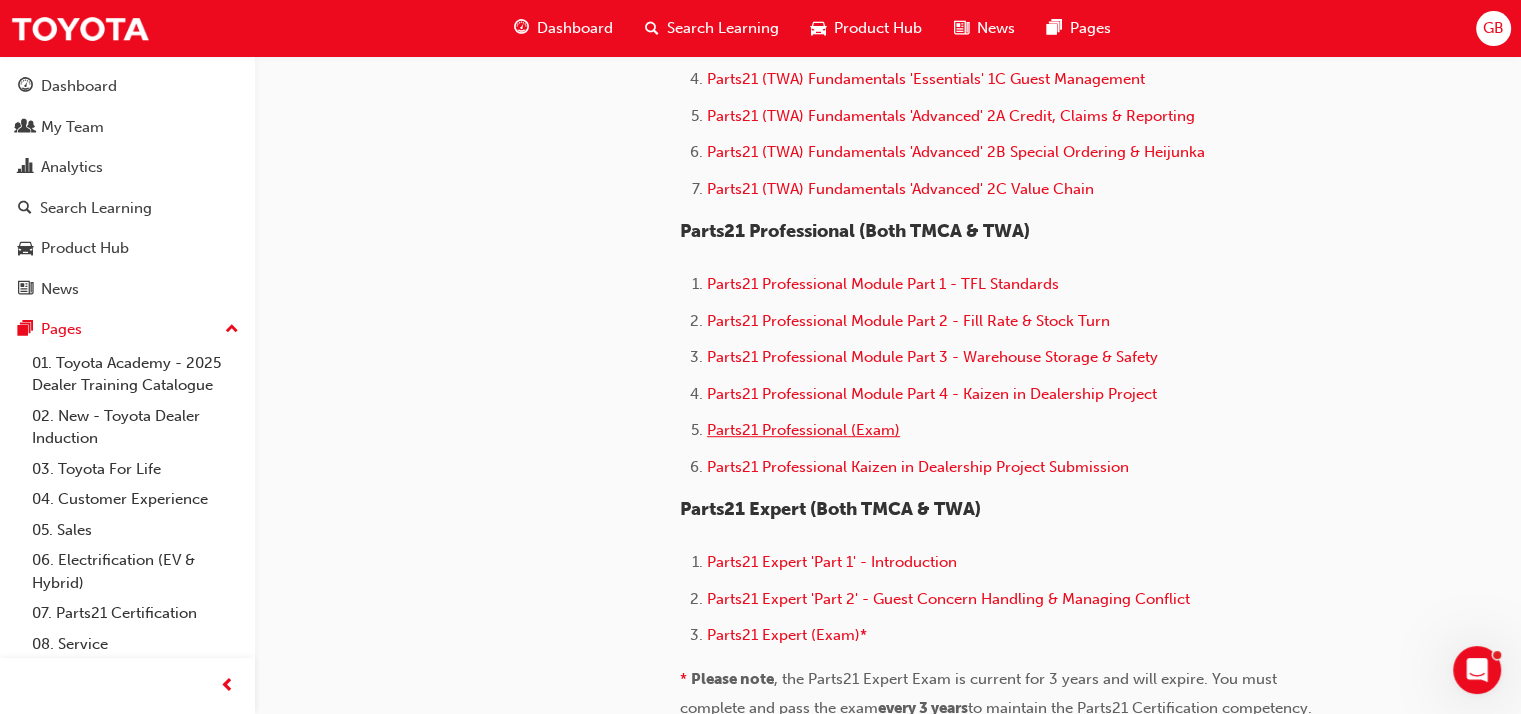 click on "Parts21 Professional (Exam)" at bounding box center (803, 430) 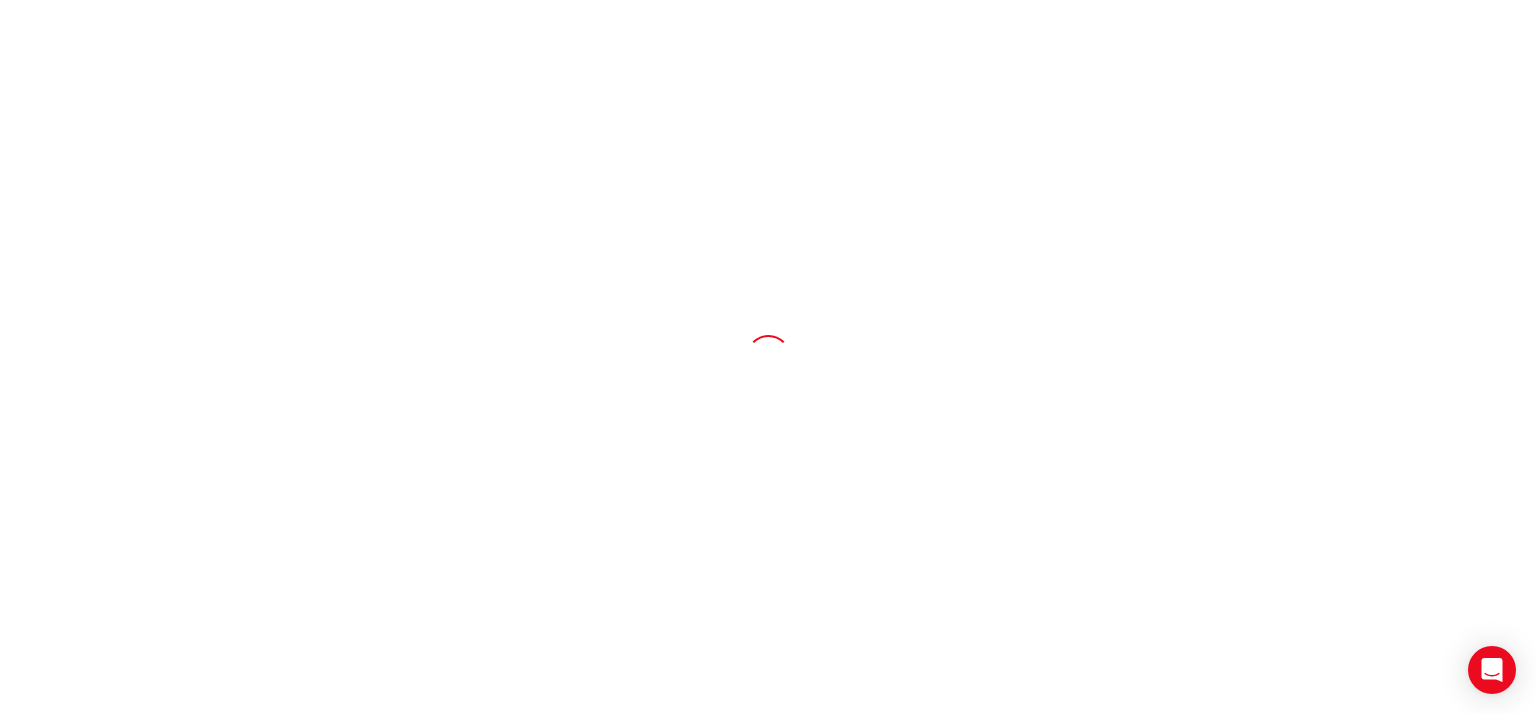 scroll, scrollTop: 0, scrollLeft: 0, axis: both 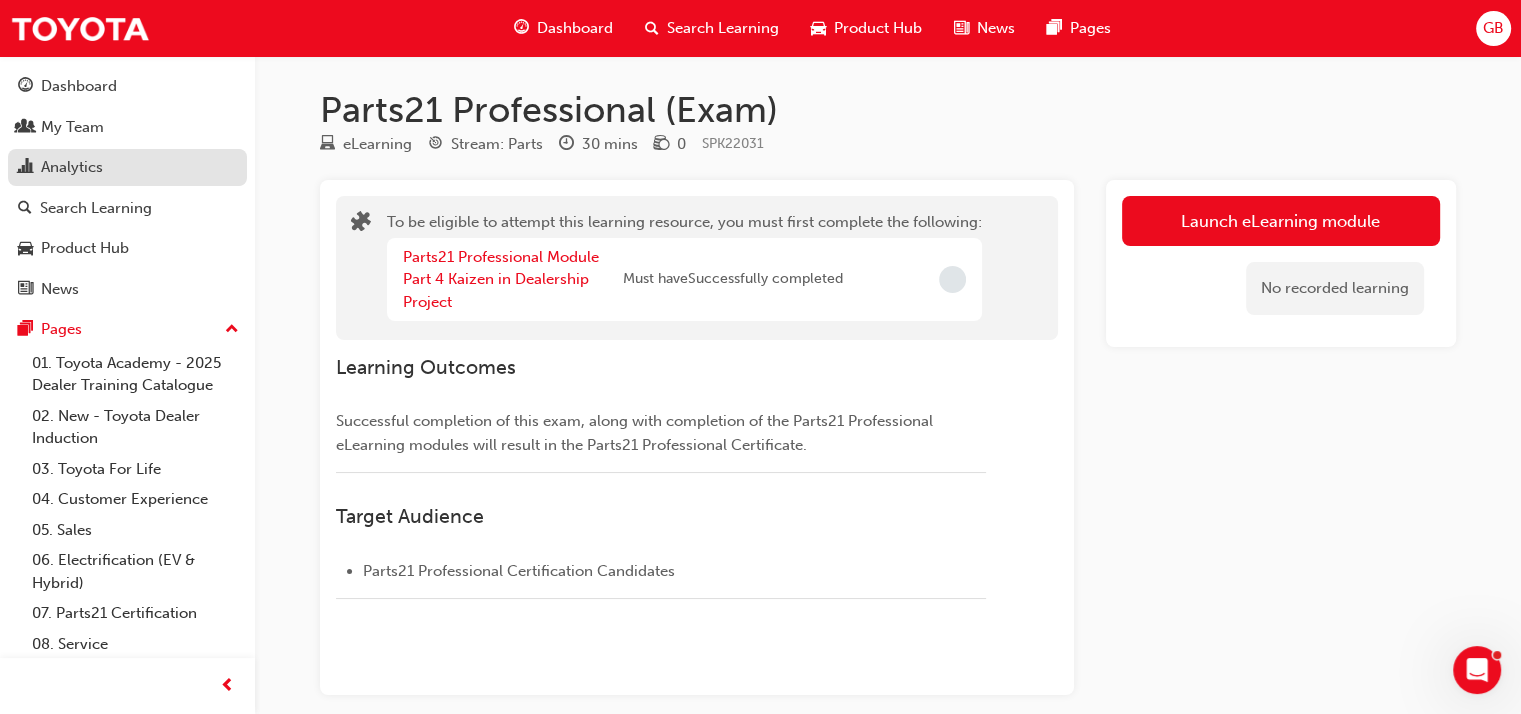 click on "Analytics" at bounding box center (72, 167) 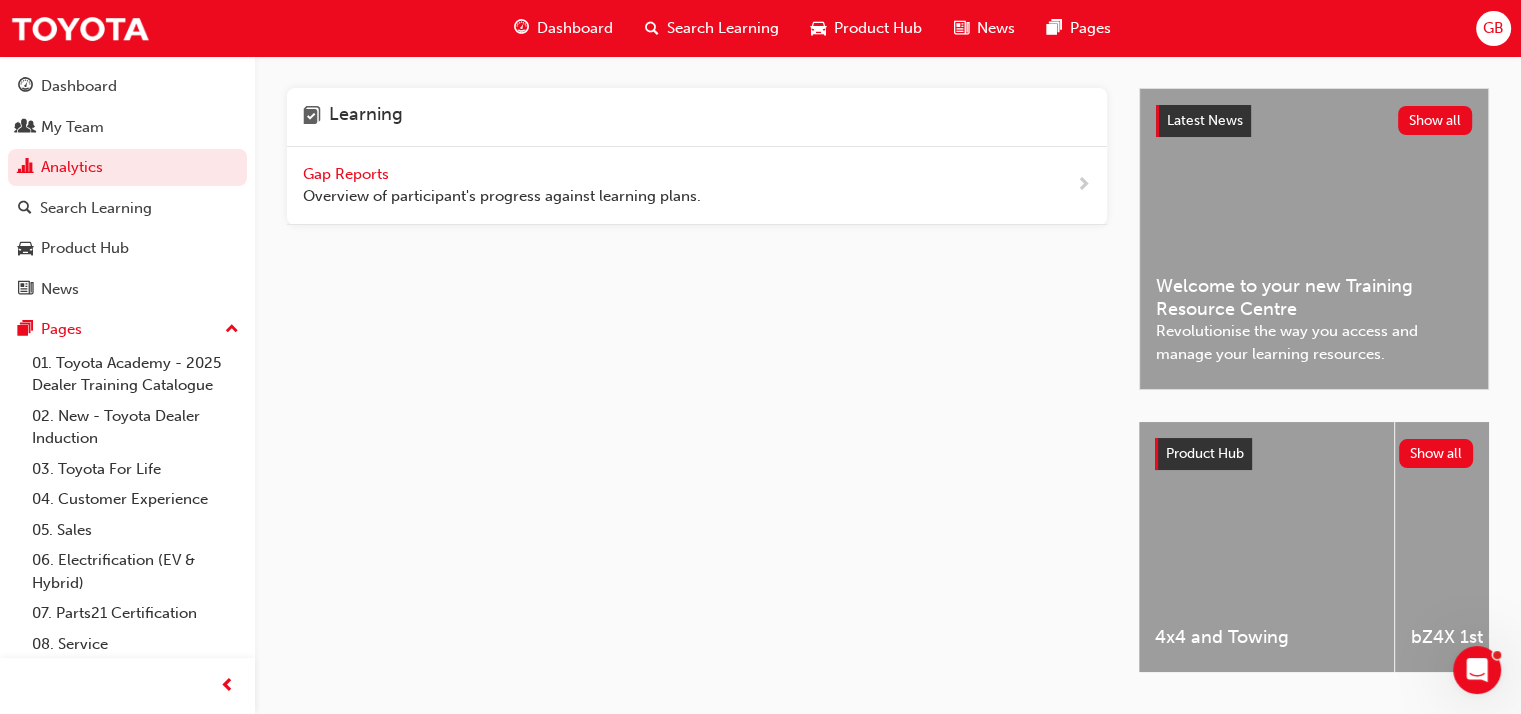 click on "Gap Reports" at bounding box center (348, 174) 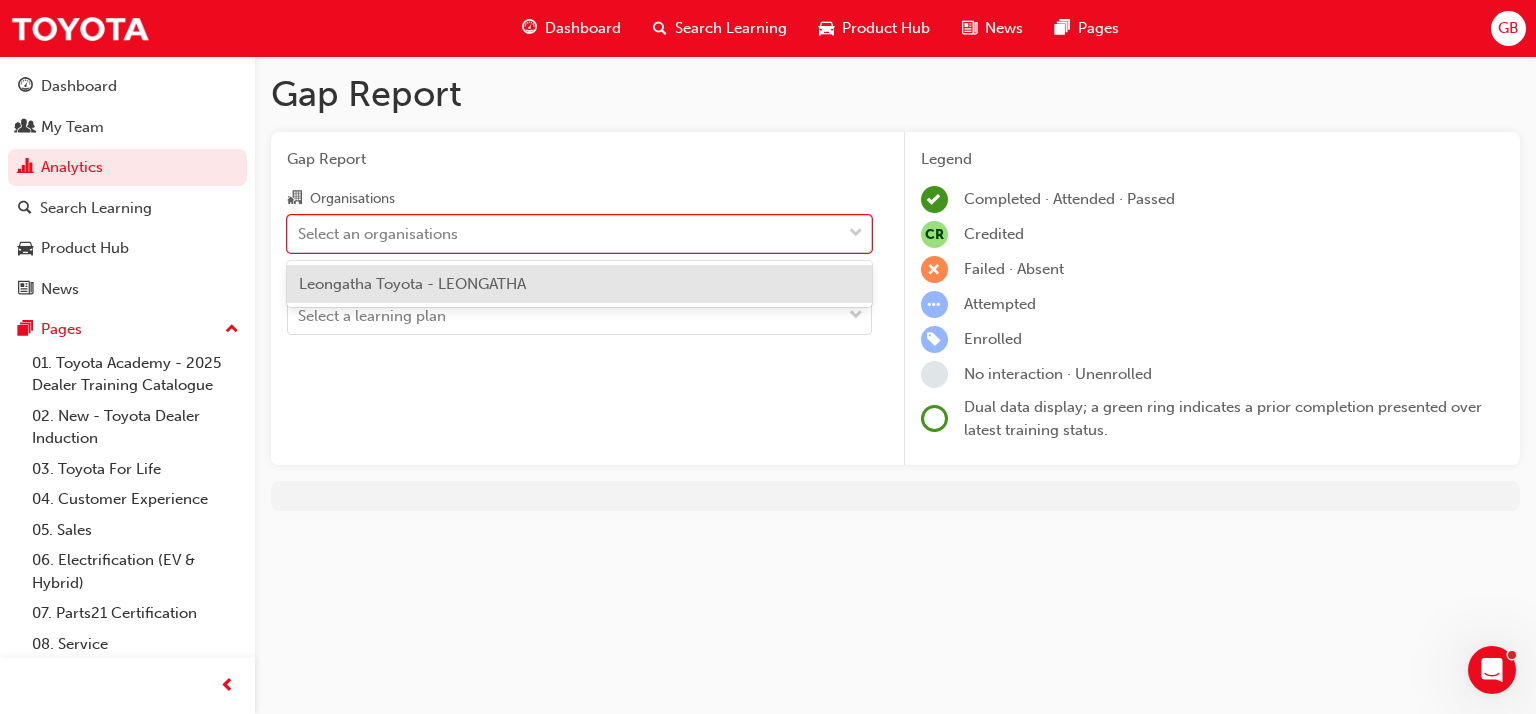 click on "Select an organisations" at bounding box center [564, 233] 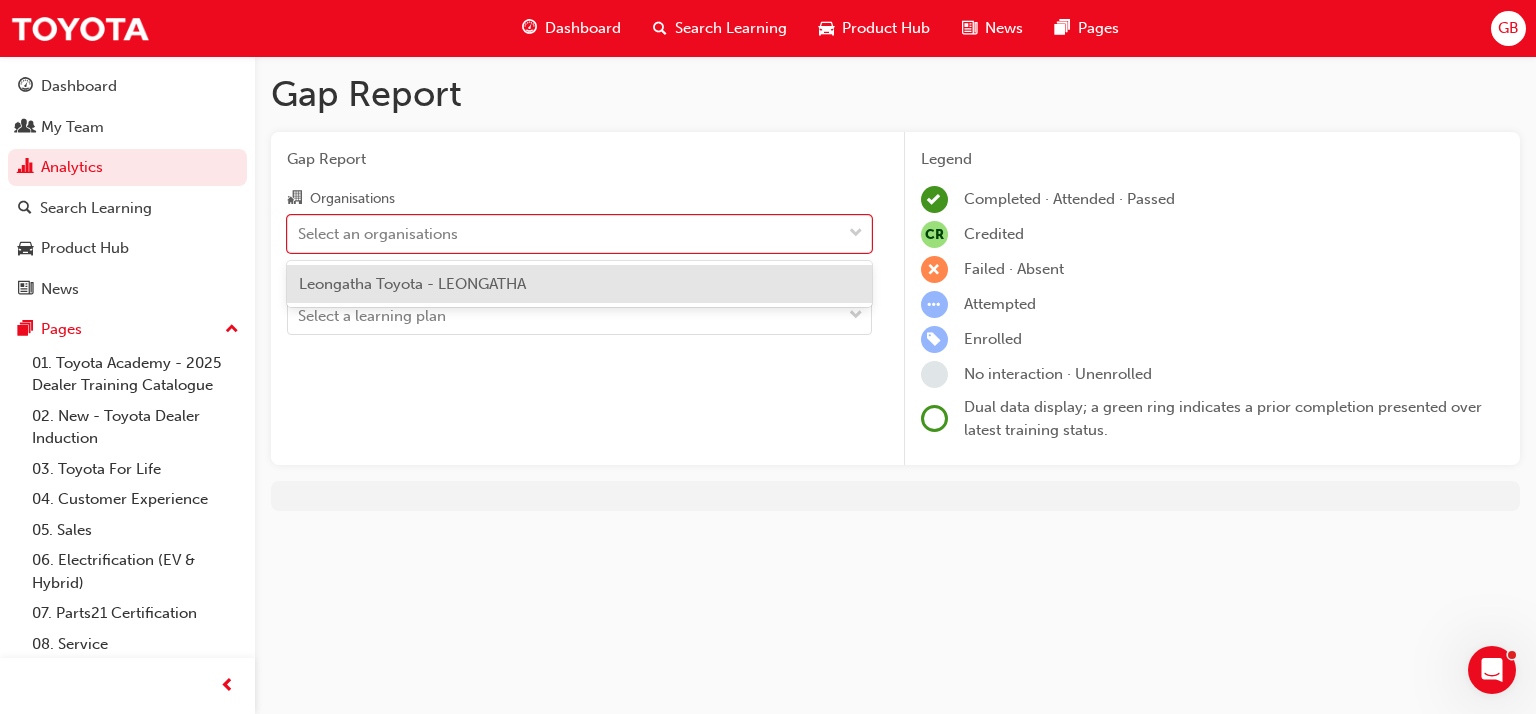 click on "Leongatha Toyota - LEONGATHA" at bounding box center [579, 284] 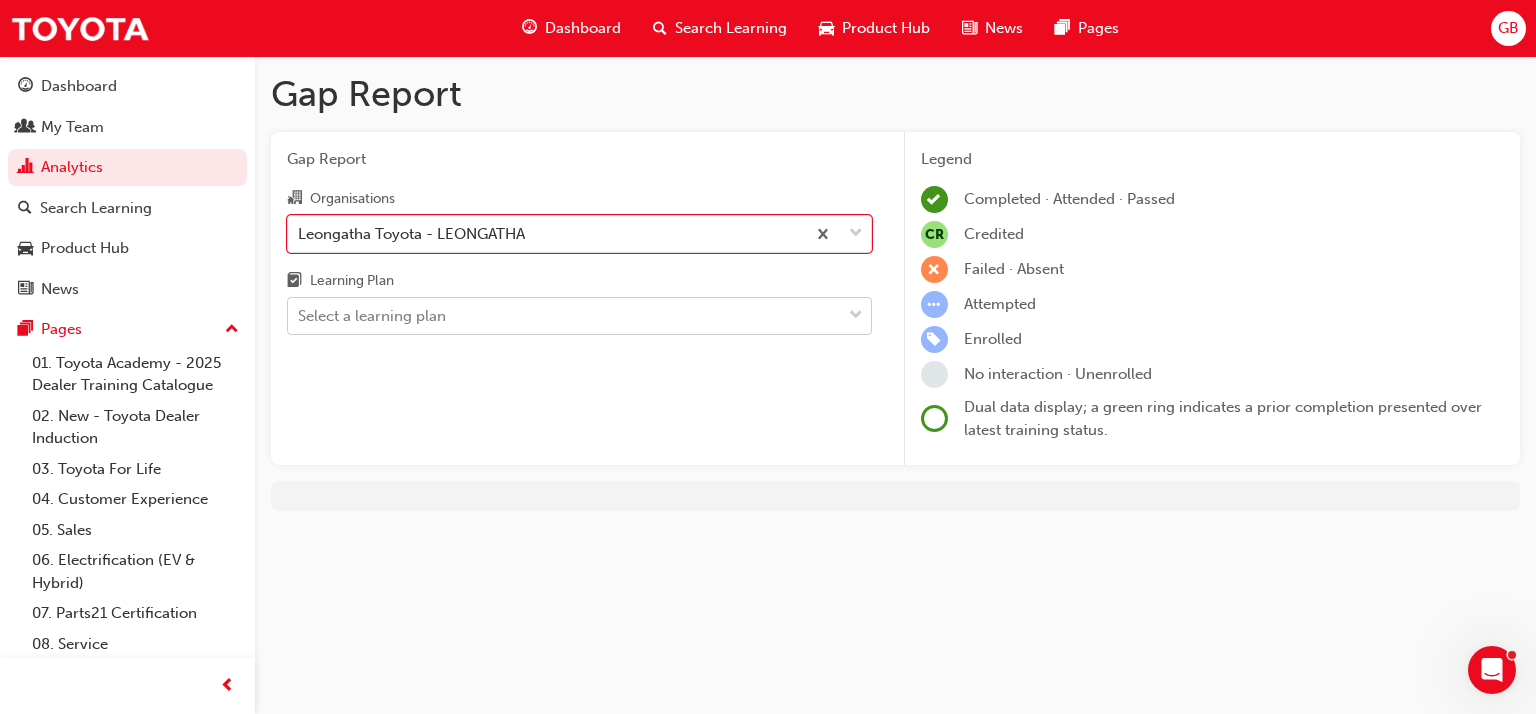 click on "Select a learning plan" at bounding box center (564, 316) 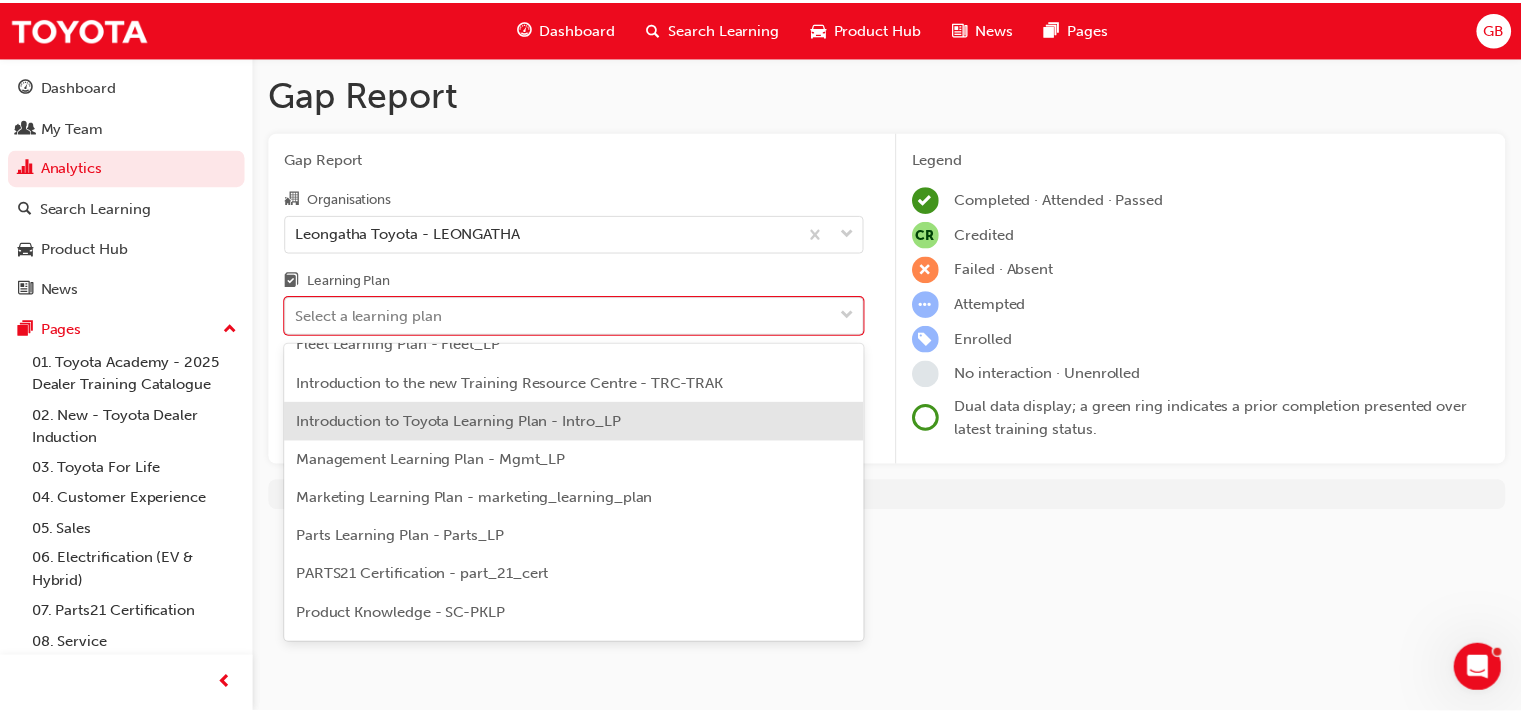 scroll, scrollTop: 400, scrollLeft: 0, axis: vertical 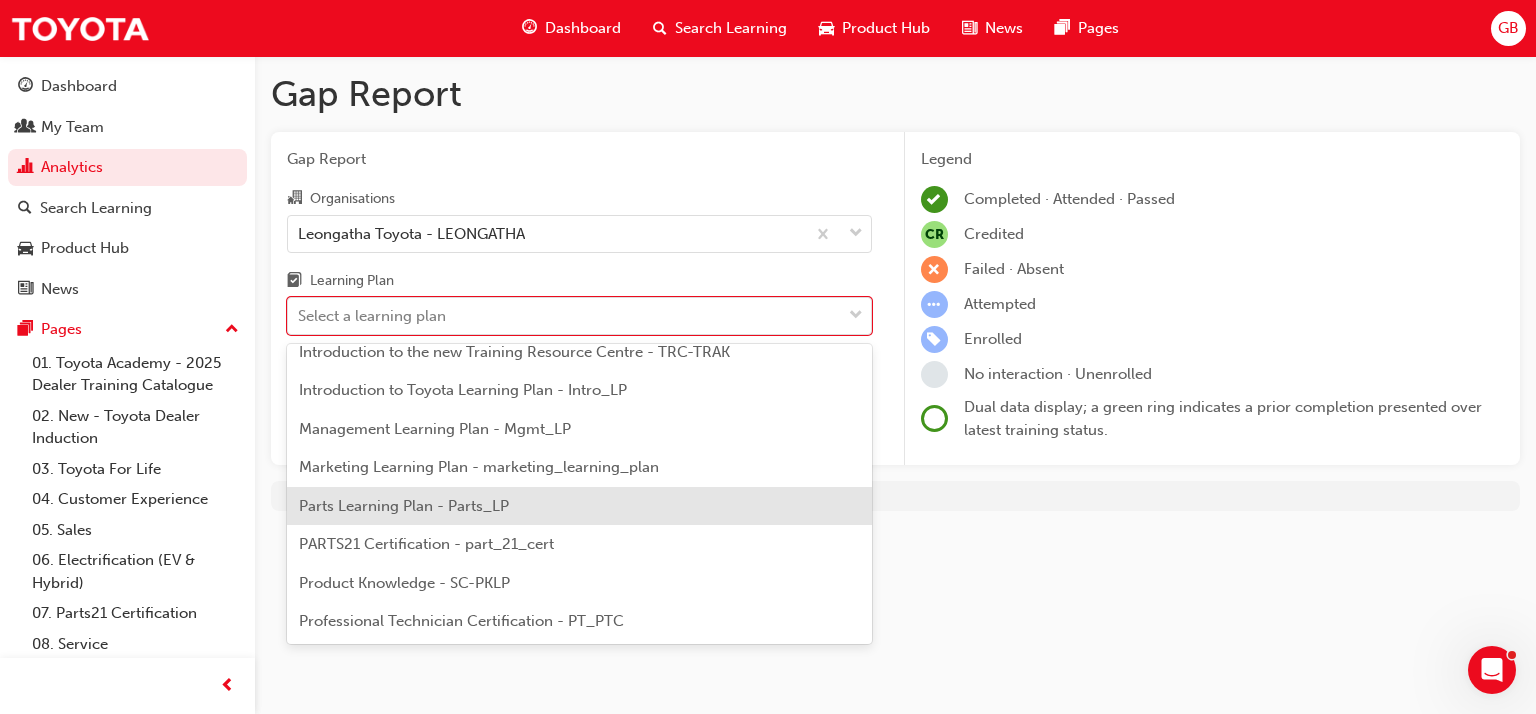 click on "Parts Learning Plan - Parts_LP" at bounding box center (579, 506) 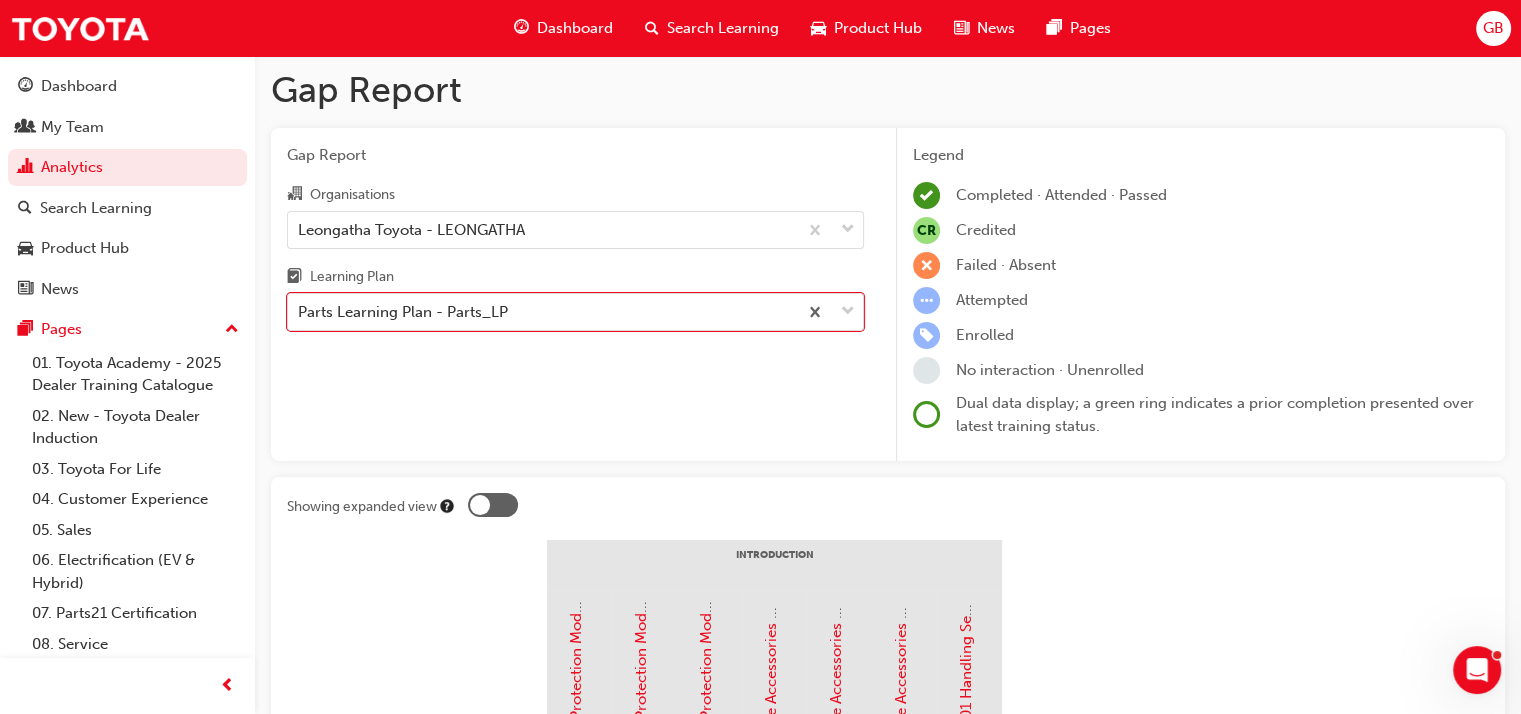 scroll, scrollTop: 0, scrollLeft: 0, axis: both 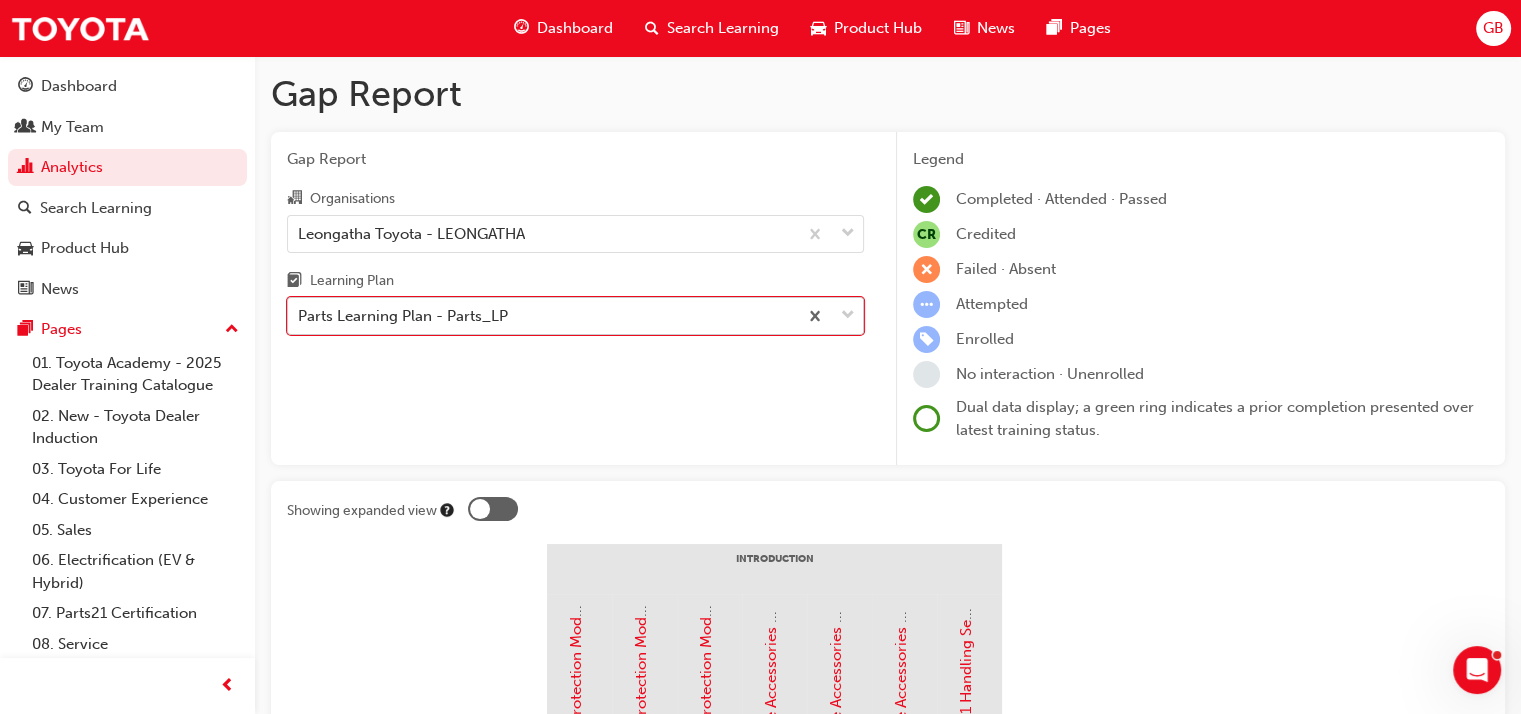 click on "Parts Learning Plan - Parts_LP" at bounding box center (542, 316) 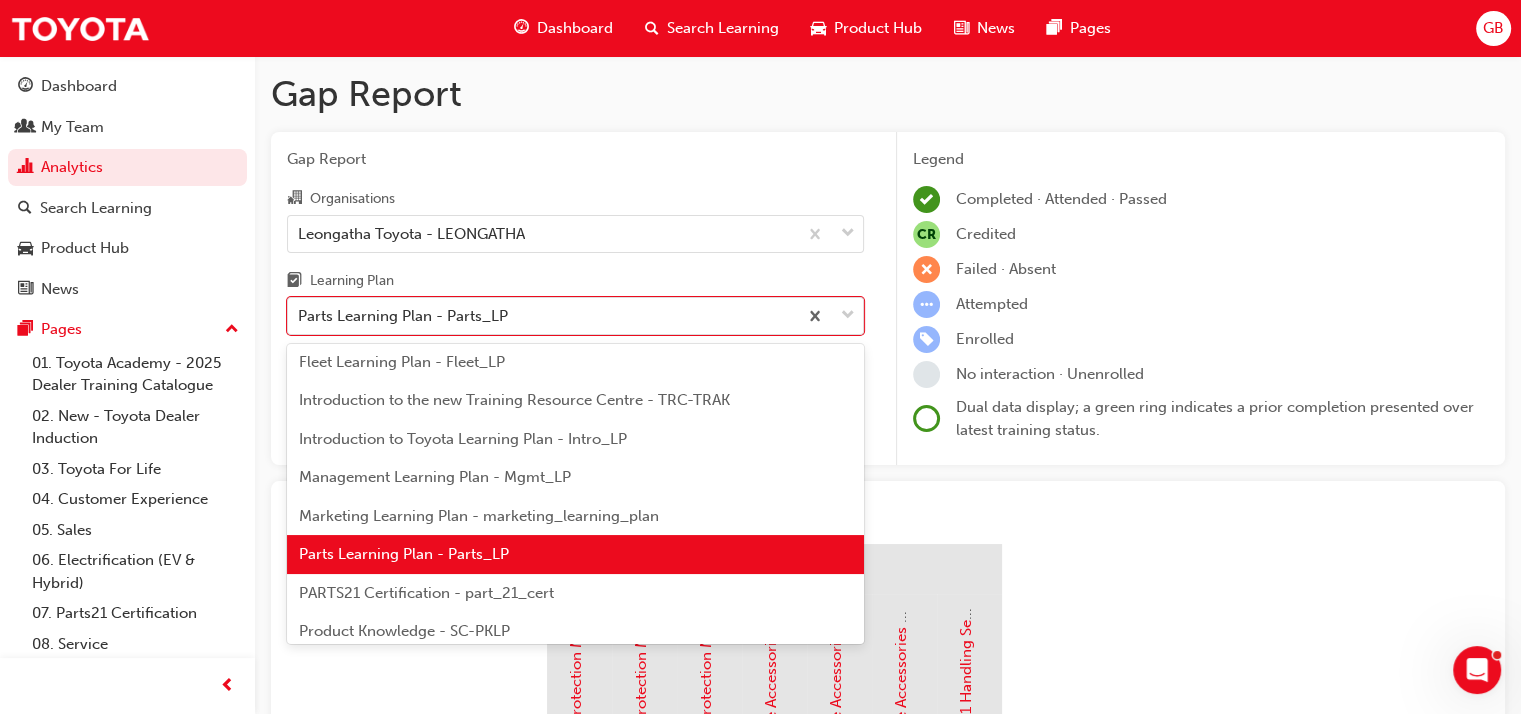 scroll, scrollTop: 418, scrollLeft: 0, axis: vertical 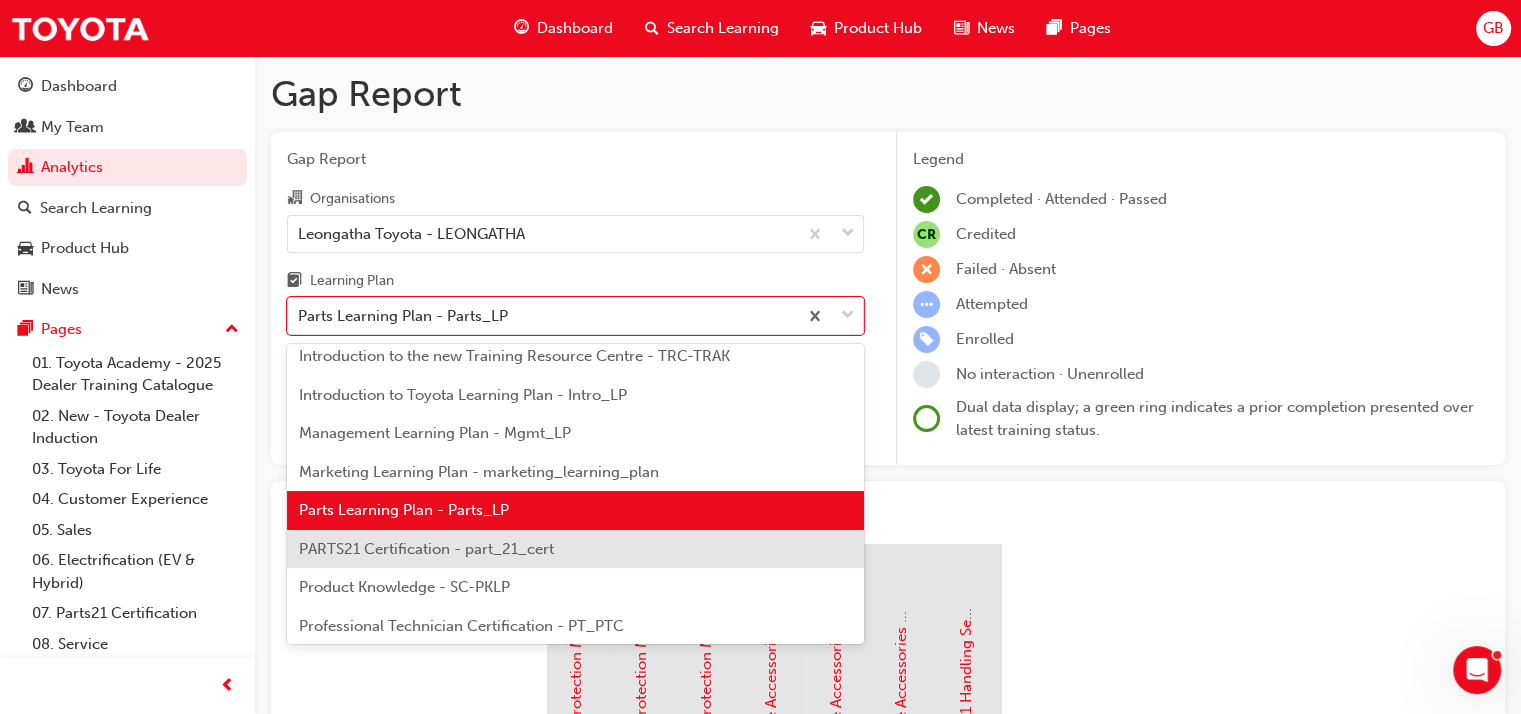 click on "PARTS21 Certification - part_21_cert" at bounding box center (426, 549) 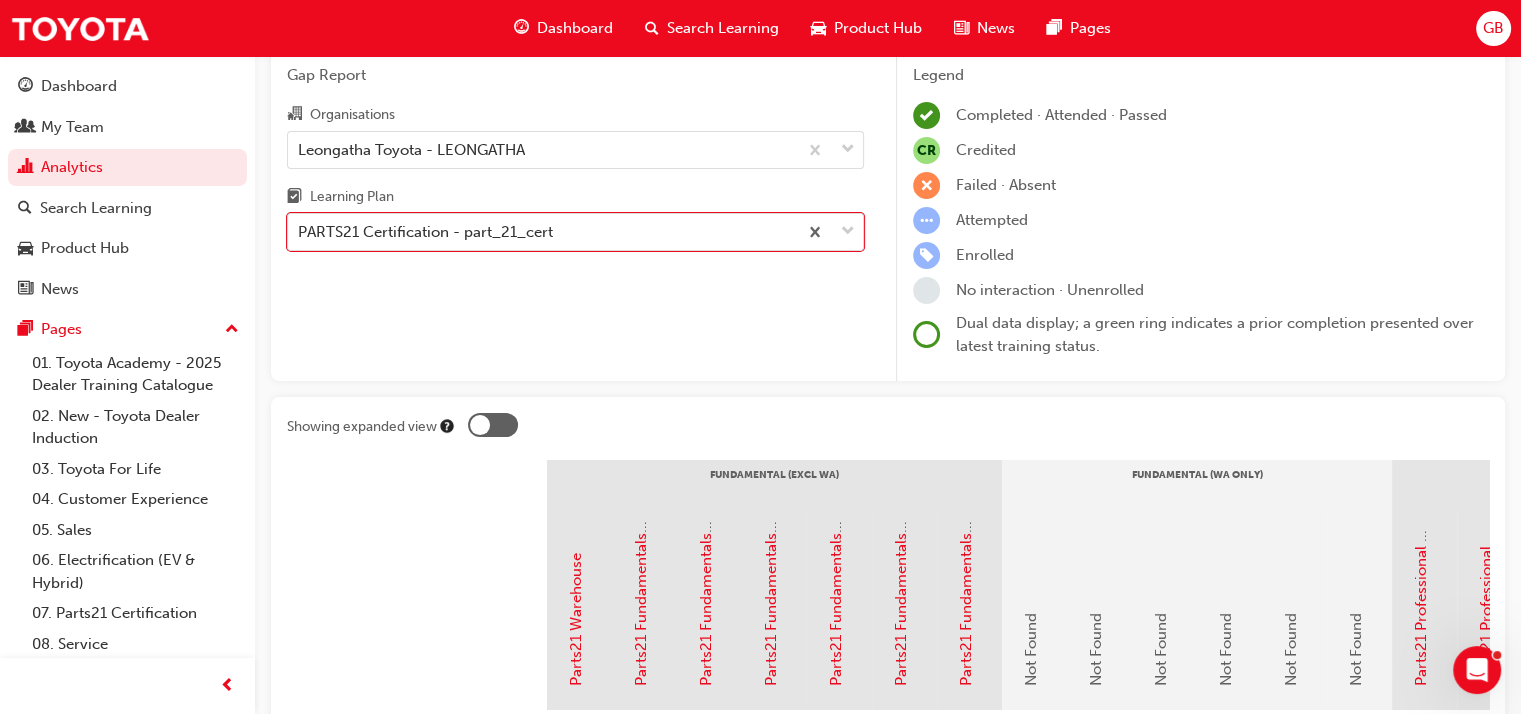 scroll, scrollTop: 0, scrollLeft: 0, axis: both 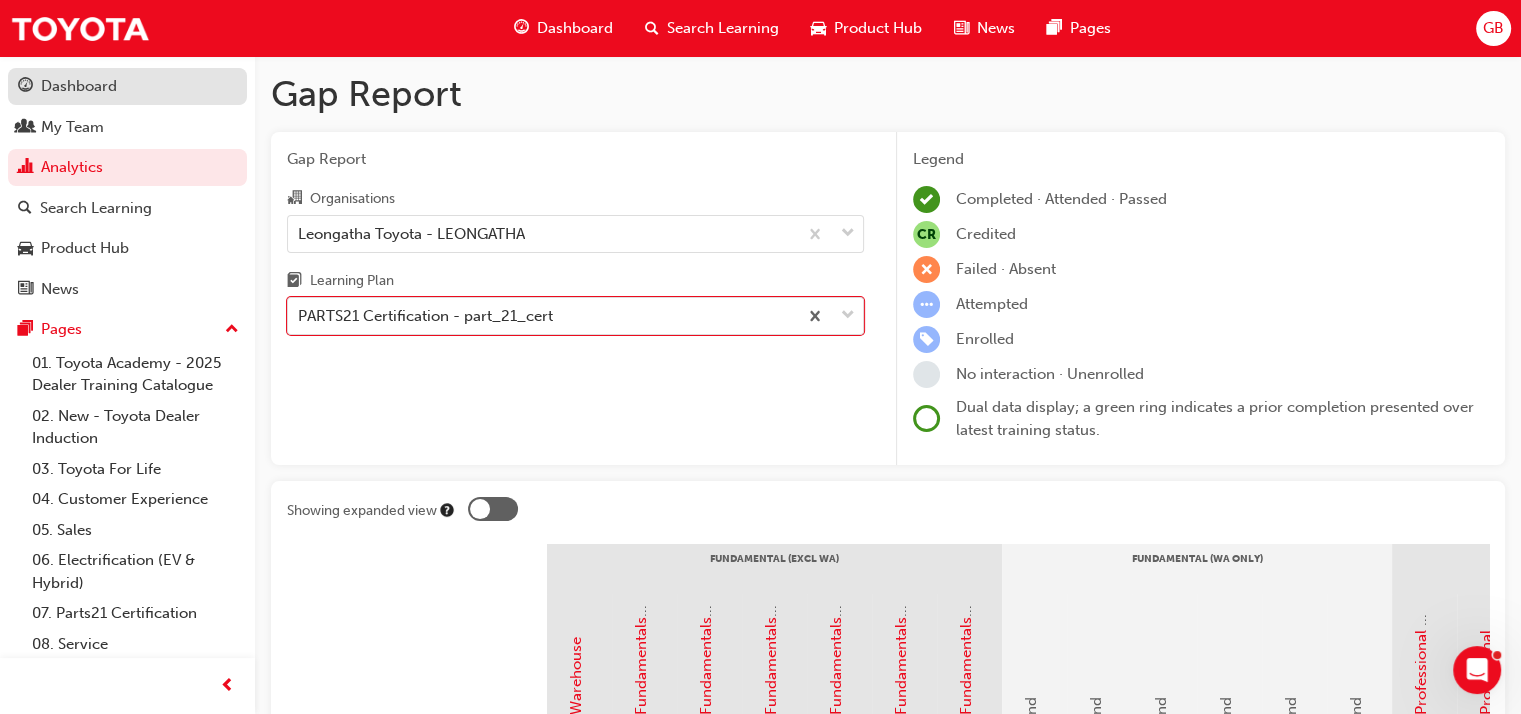 click on "Dashboard" at bounding box center (79, 86) 